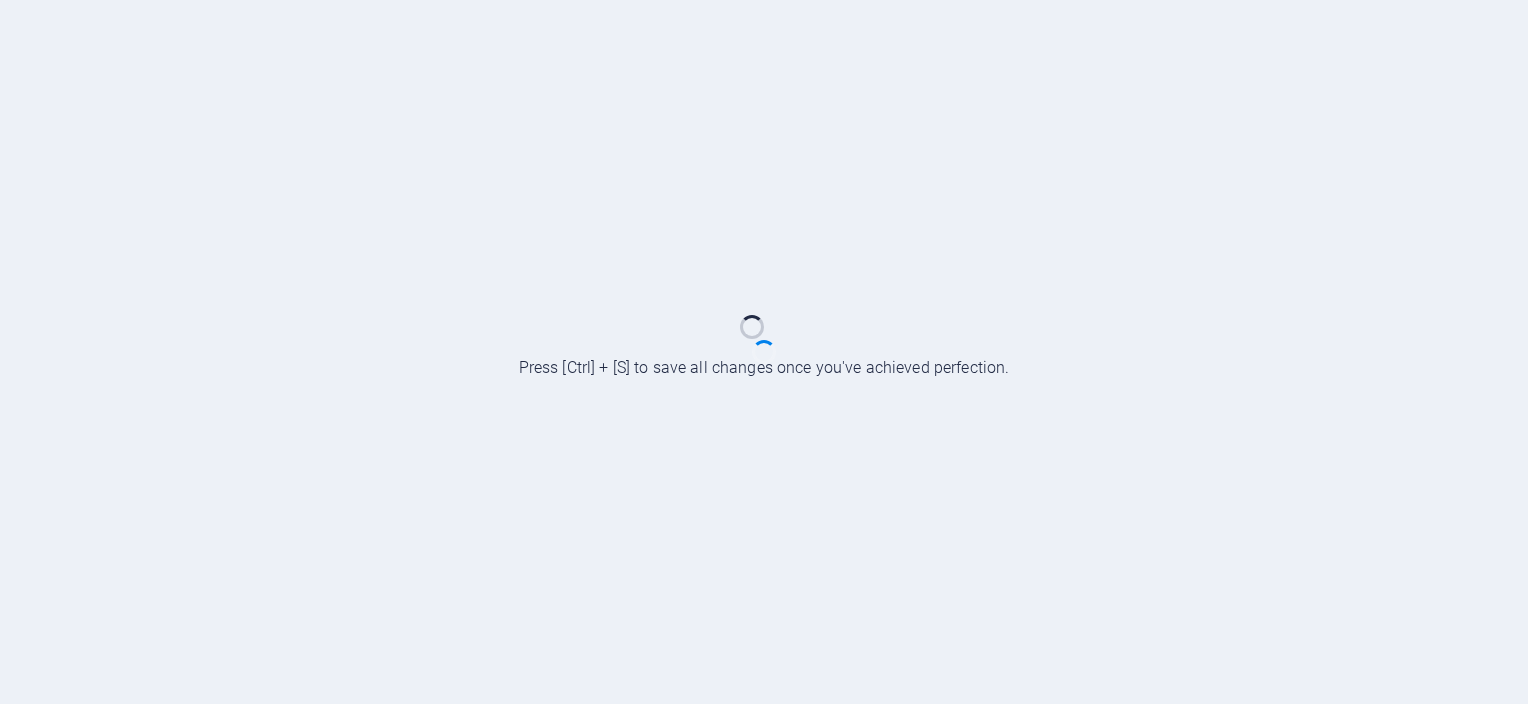 scroll, scrollTop: 0, scrollLeft: 0, axis: both 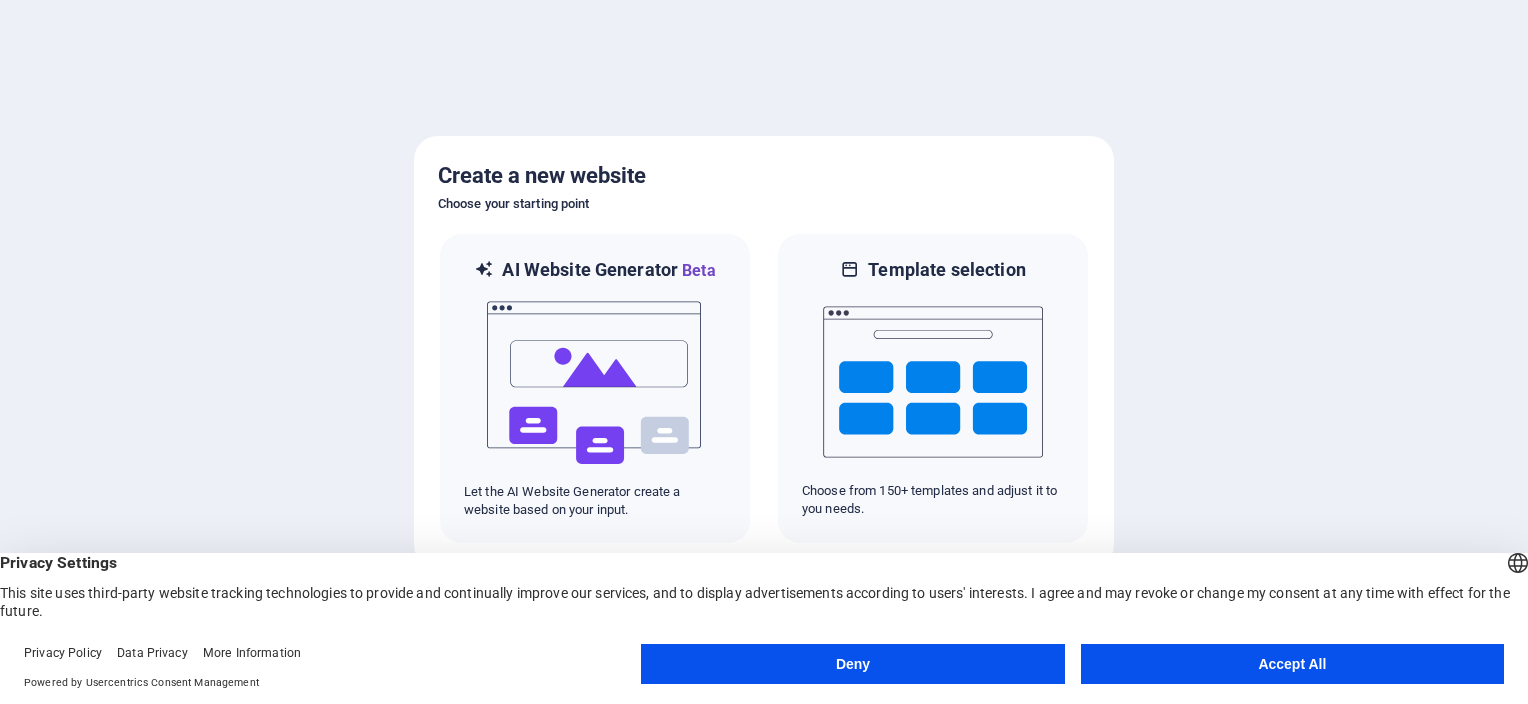 click on "Accept All" at bounding box center (1292, 664) 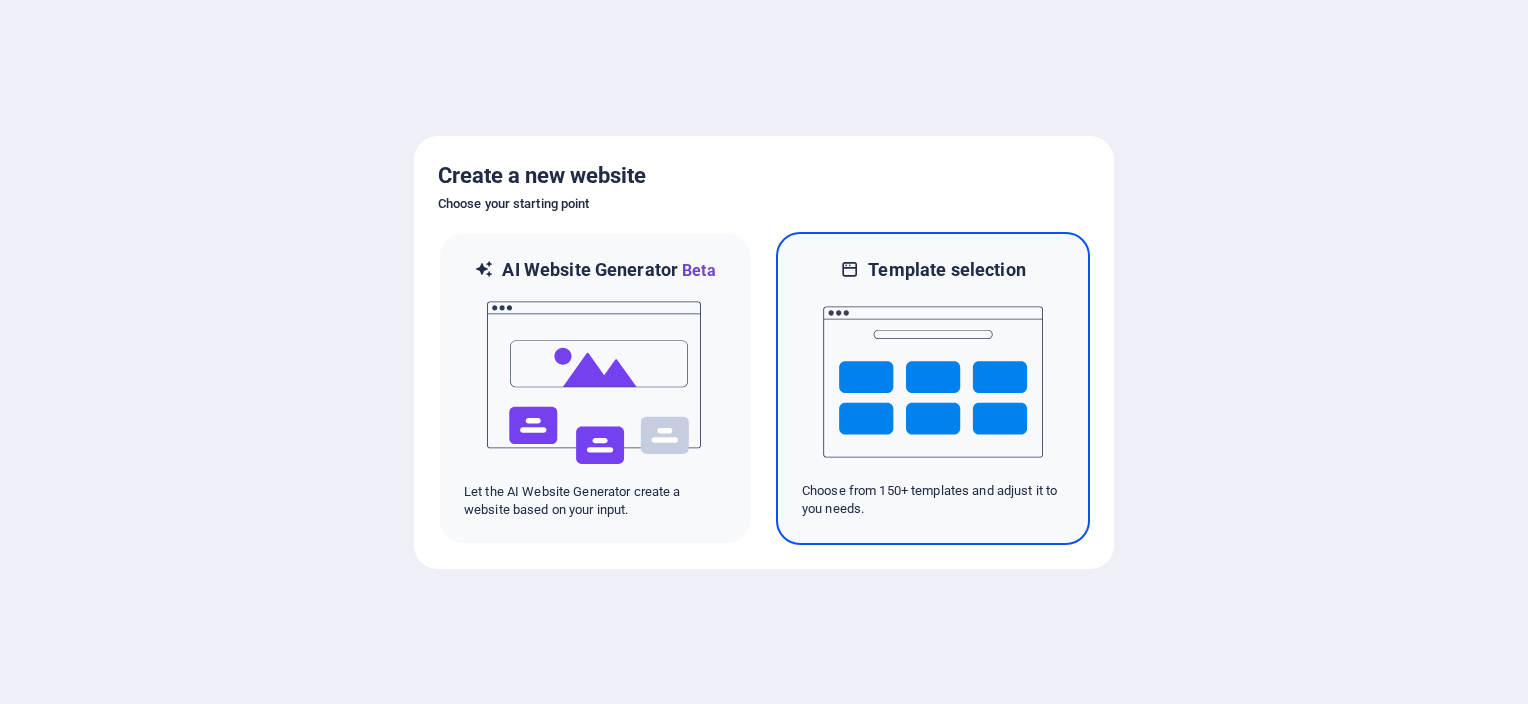 click at bounding box center (933, 382) 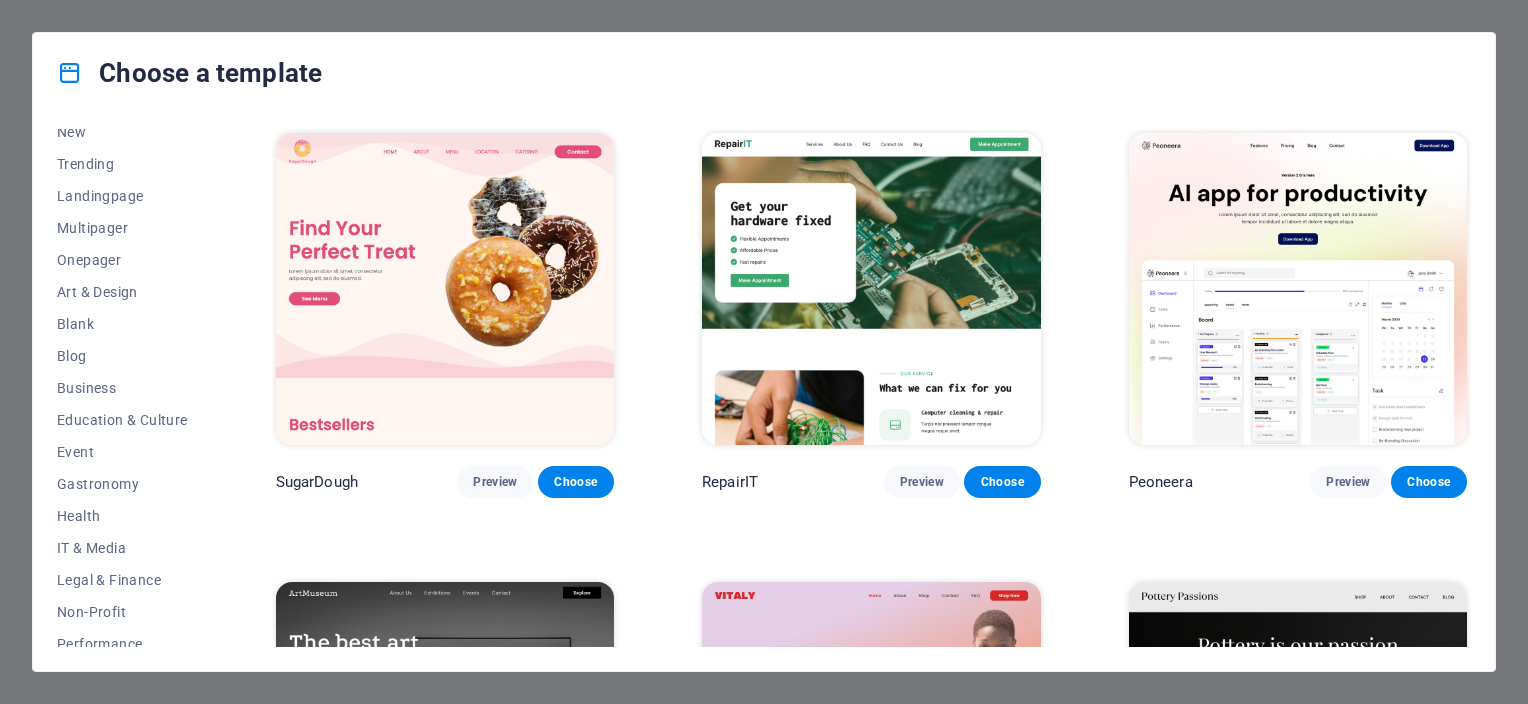 scroll, scrollTop: 0, scrollLeft: 0, axis: both 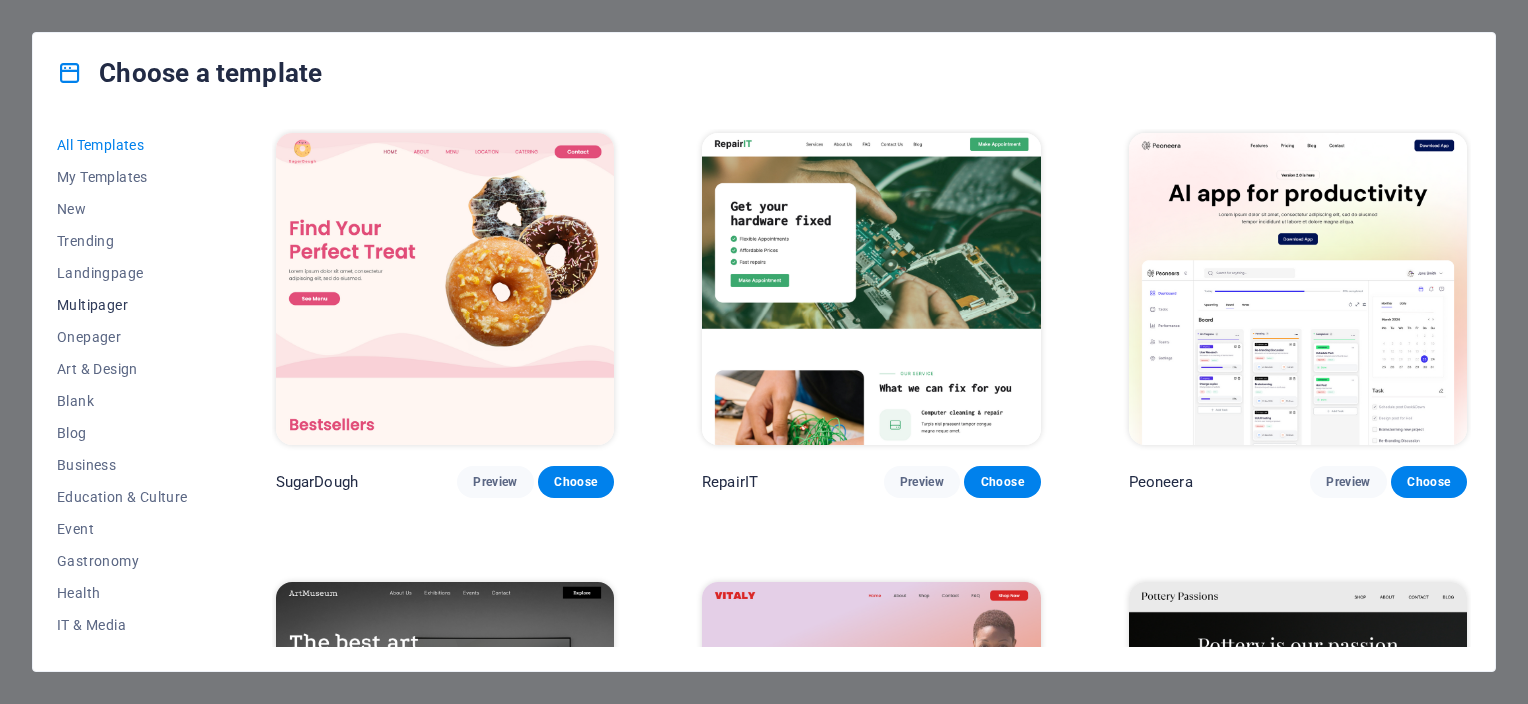 click on "Multipager" at bounding box center [122, 305] 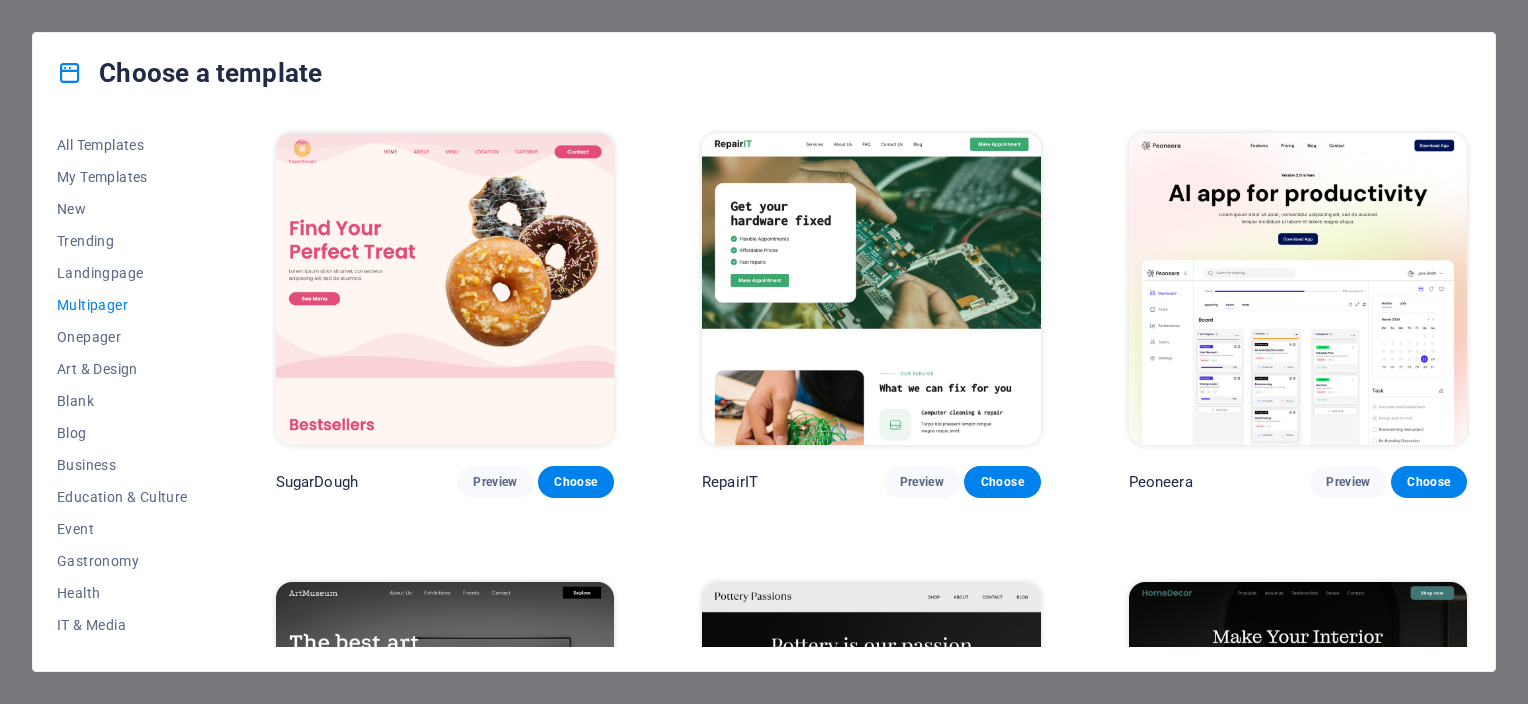 drag, startPoint x: 1471, startPoint y: 140, endPoint x: 1466, endPoint y: 180, distance: 40.311287 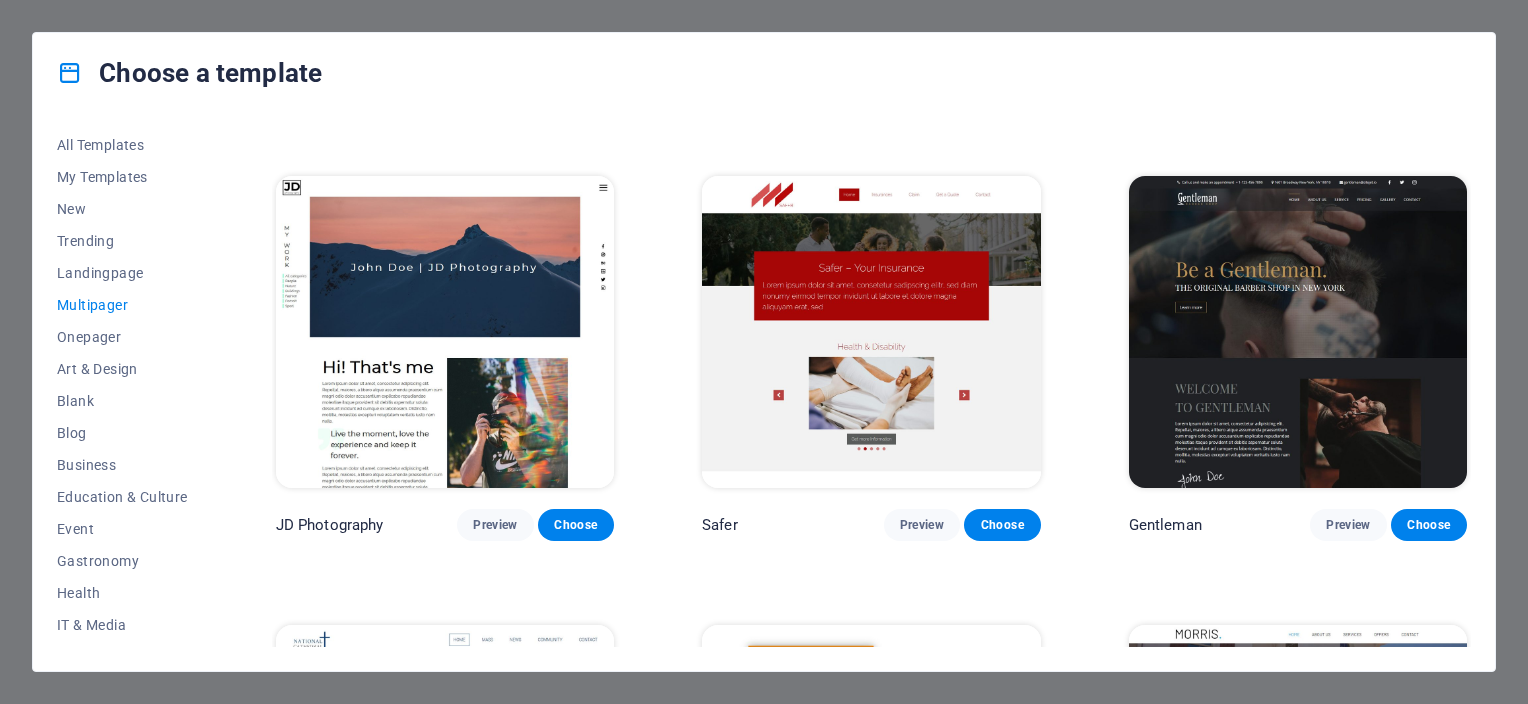 scroll, scrollTop: 5326, scrollLeft: 0, axis: vertical 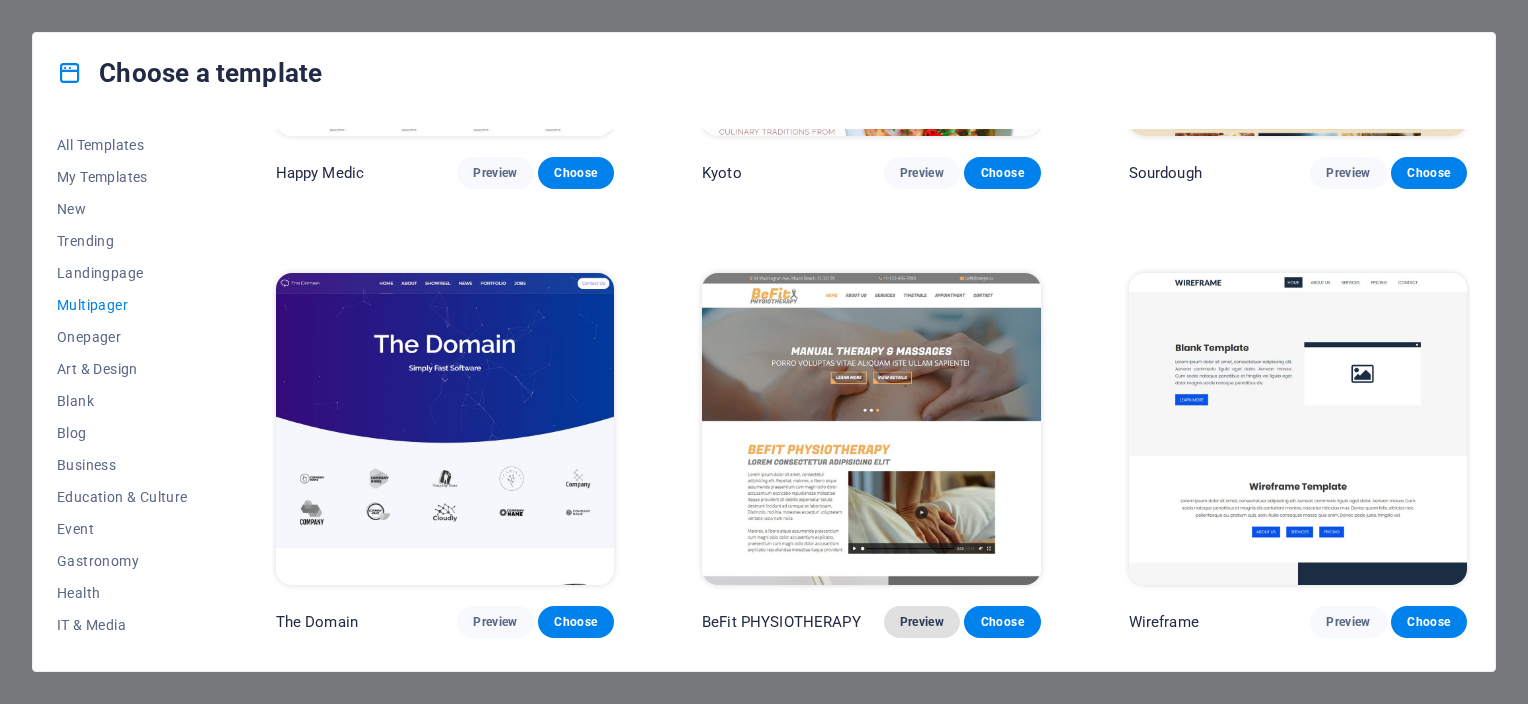 click on "Preview" at bounding box center [922, 622] 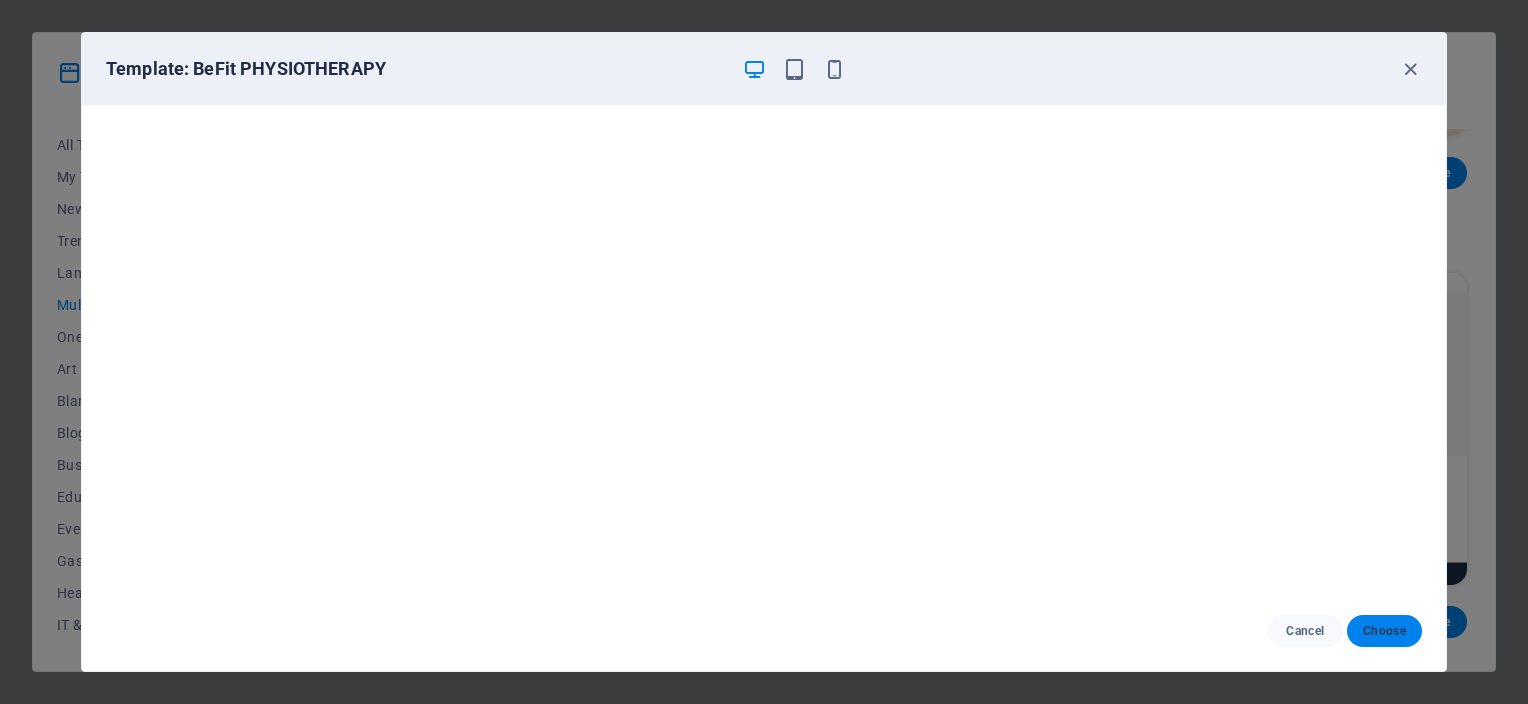 click on "Choose" at bounding box center [1384, 631] 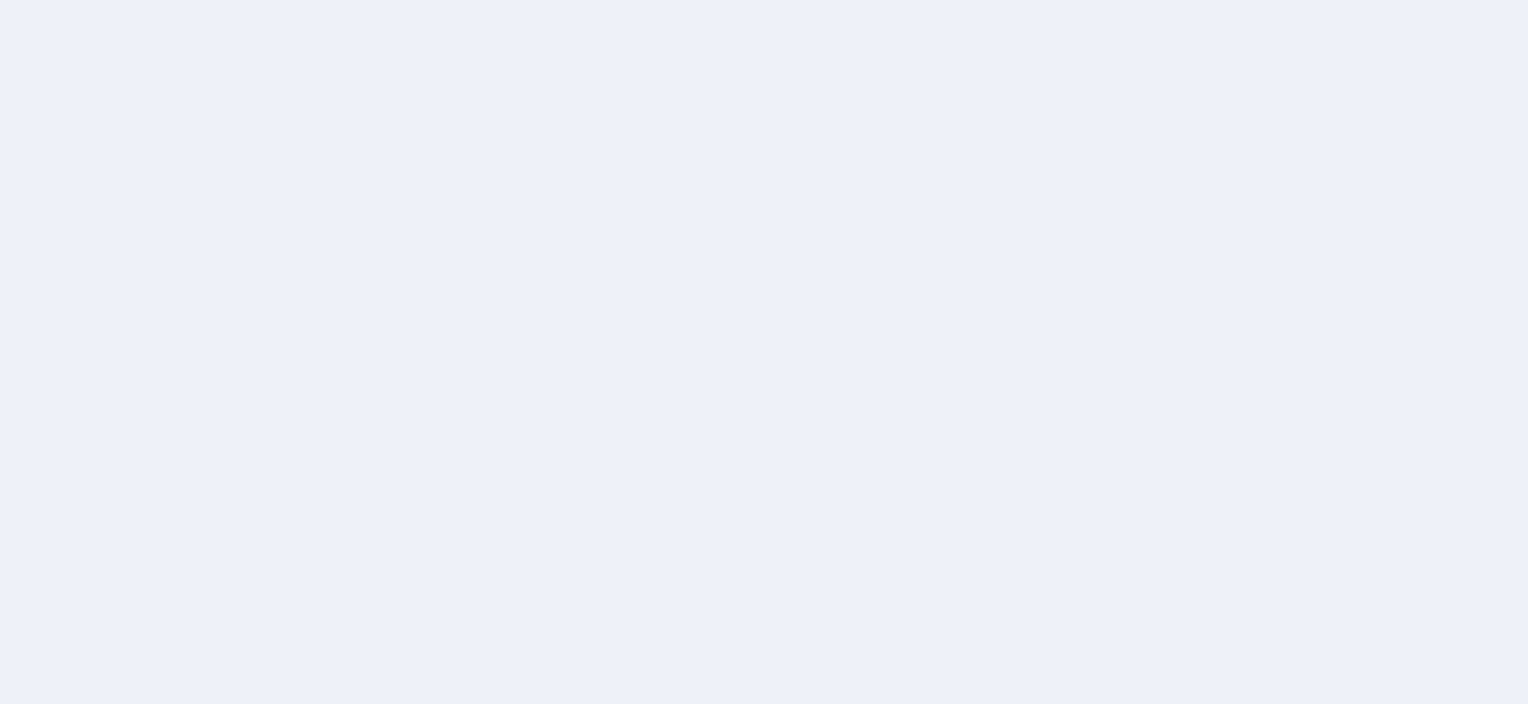 scroll, scrollTop: 0, scrollLeft: 0, axis: both 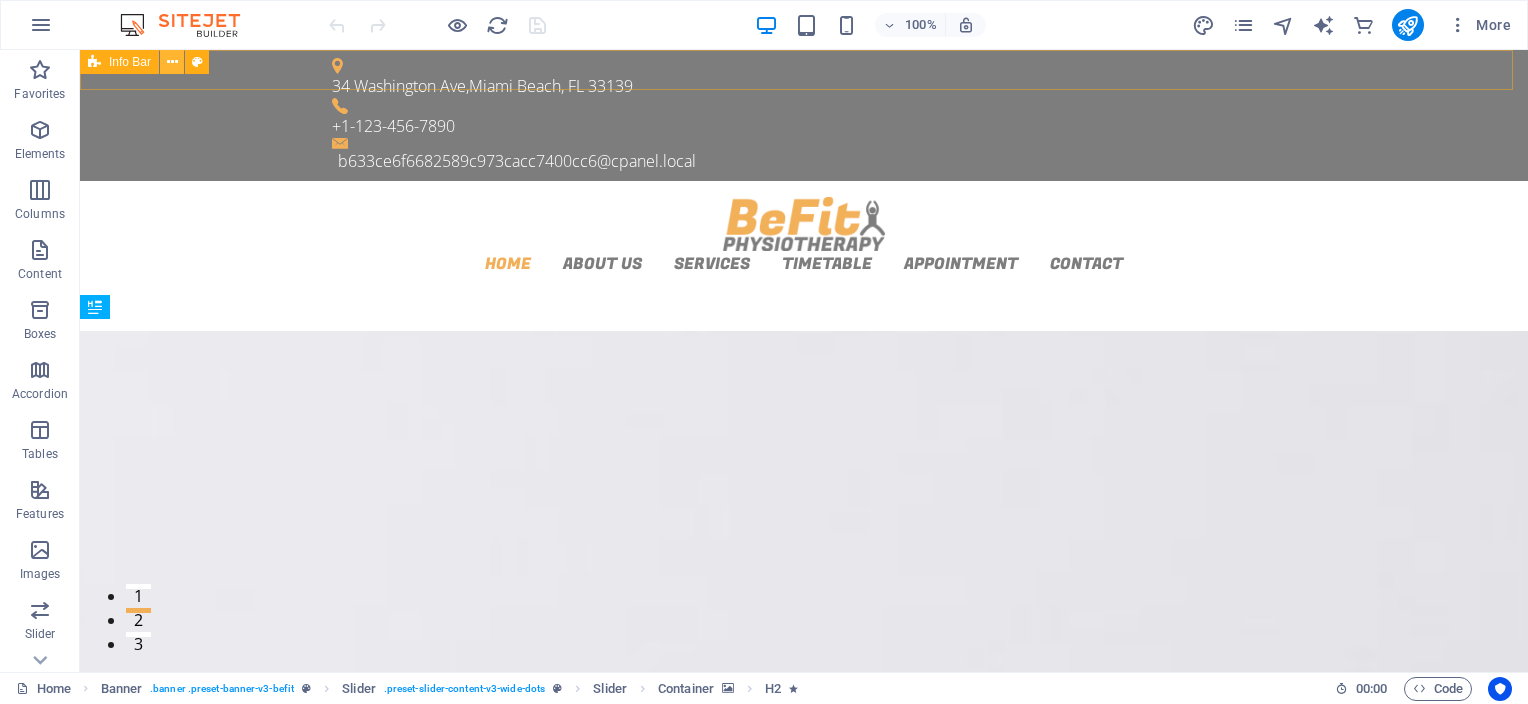 click at bounding box center [172, 62] 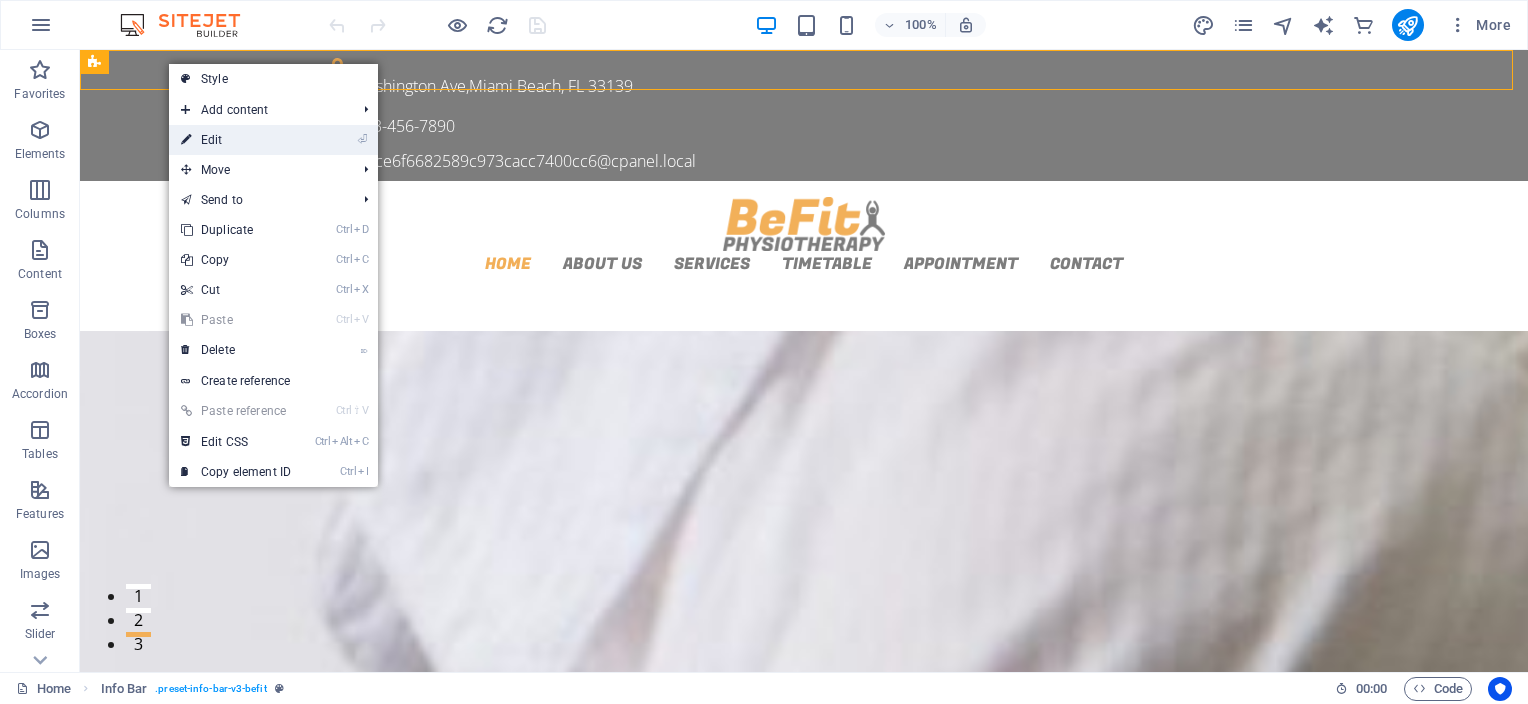 click on "⏎  Edit" at bounding box center (236, 140) 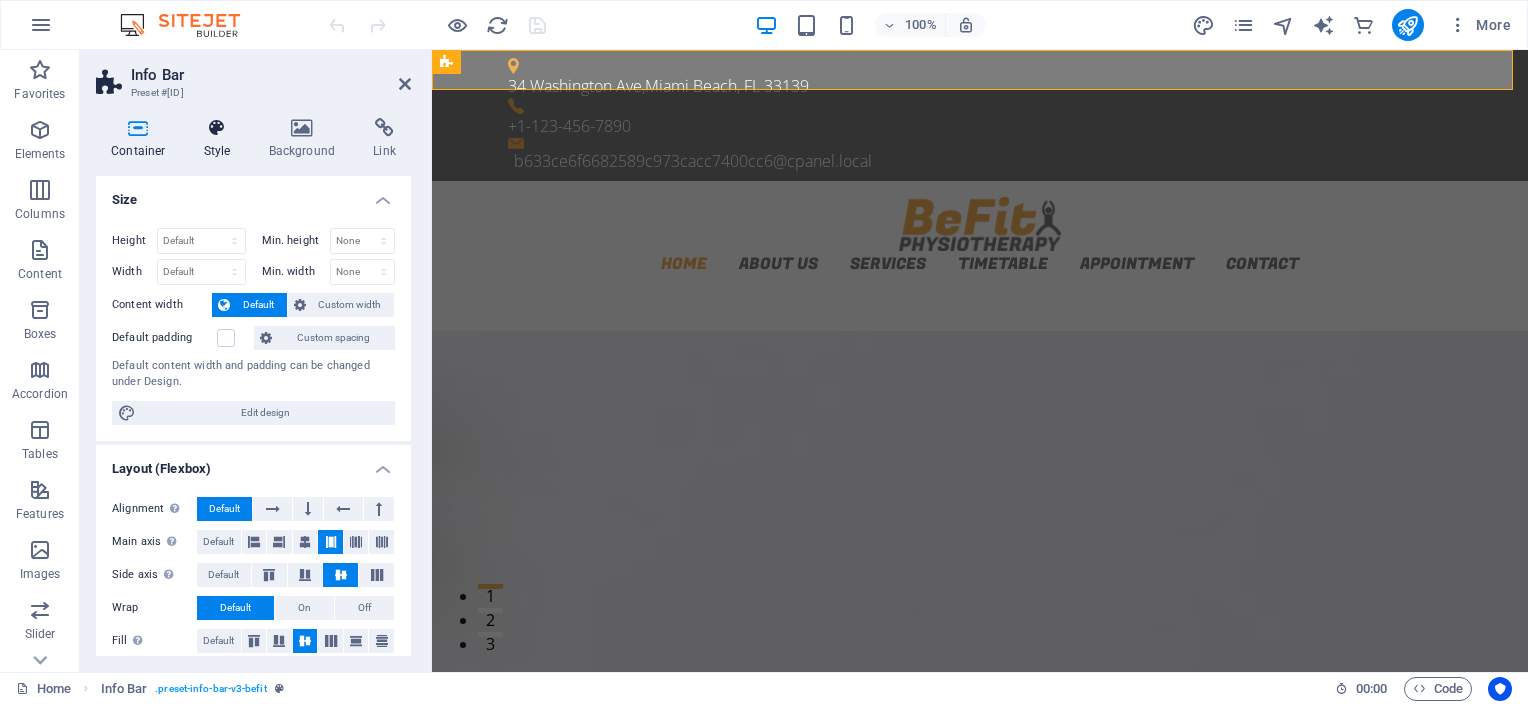 click at bounding box center (217, 128) 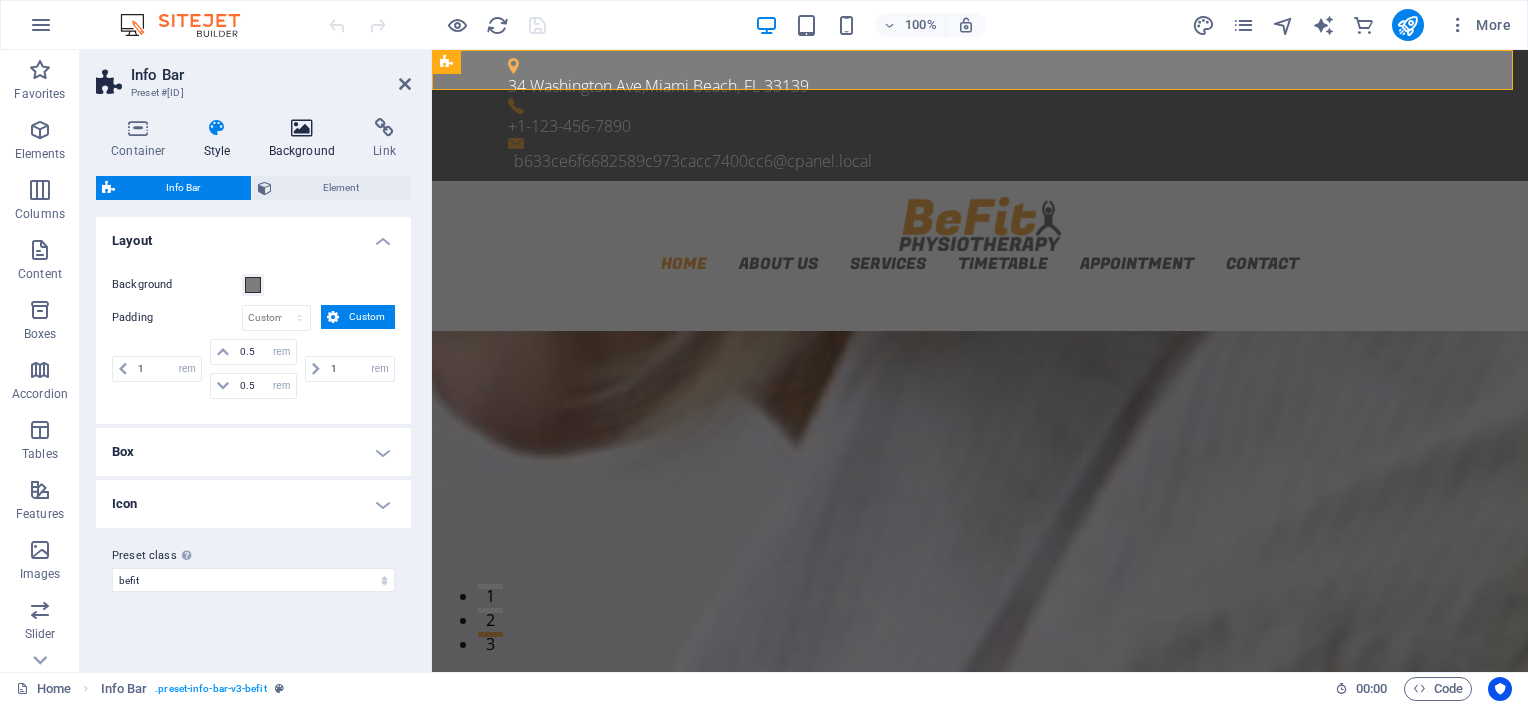 click on "Background" at bounding box center [306, 139] 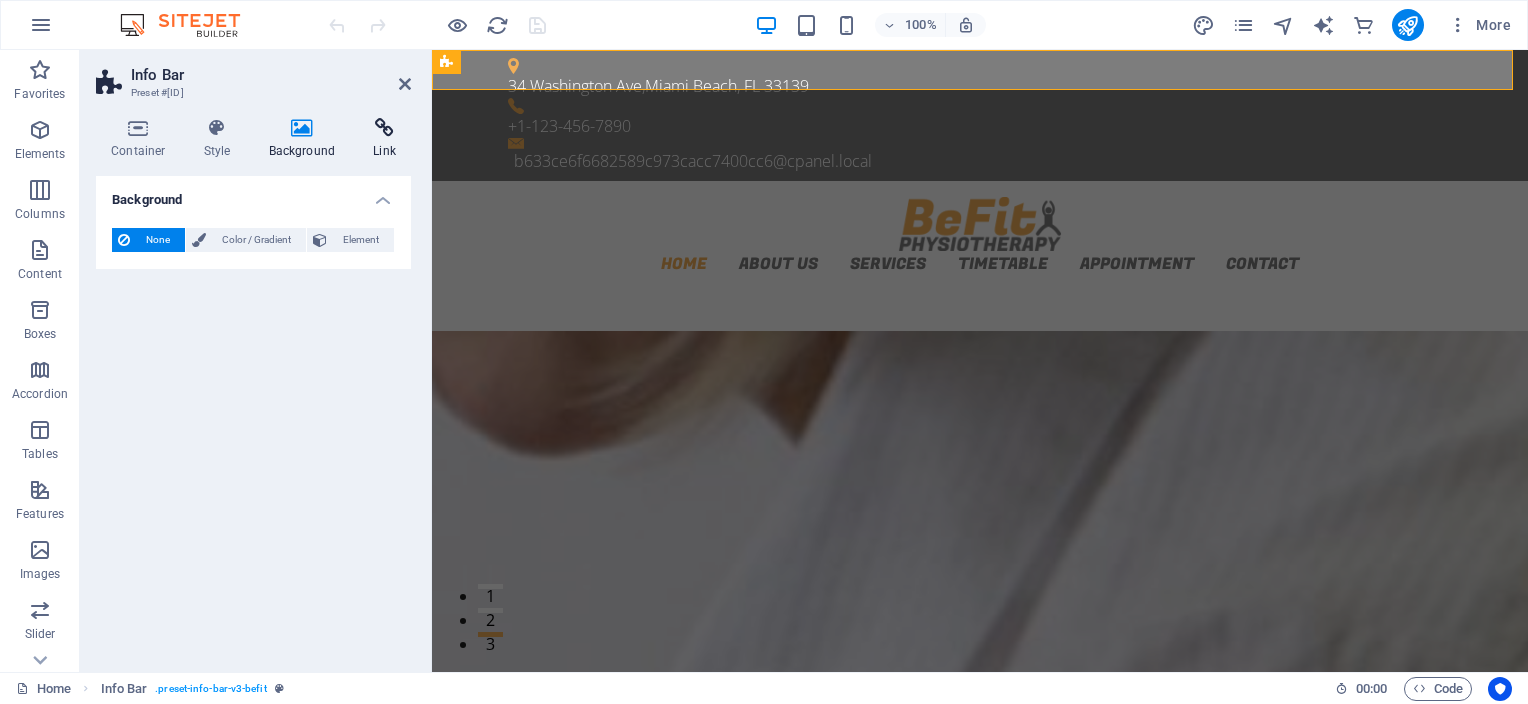 click at bounding box center (384, 128) 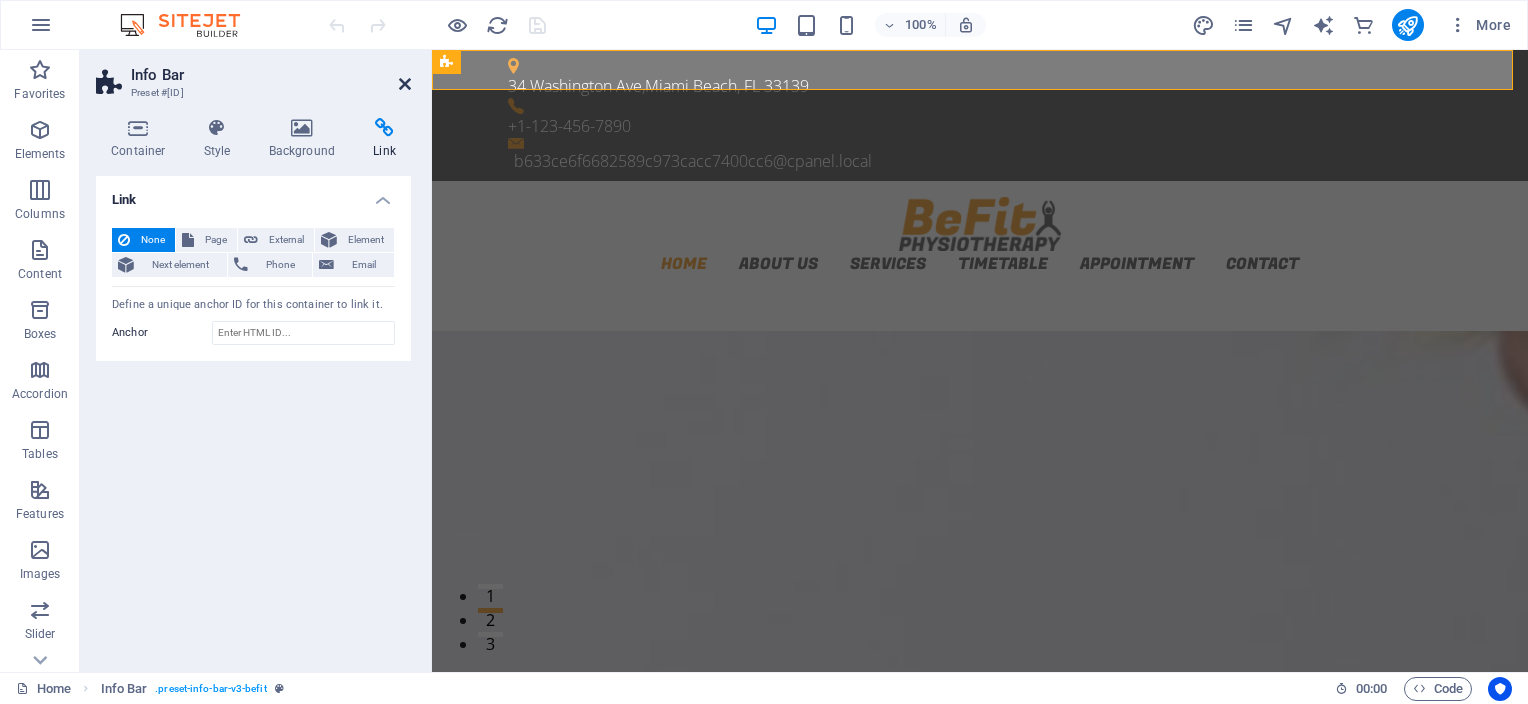 click at bounding box center [405, 84] 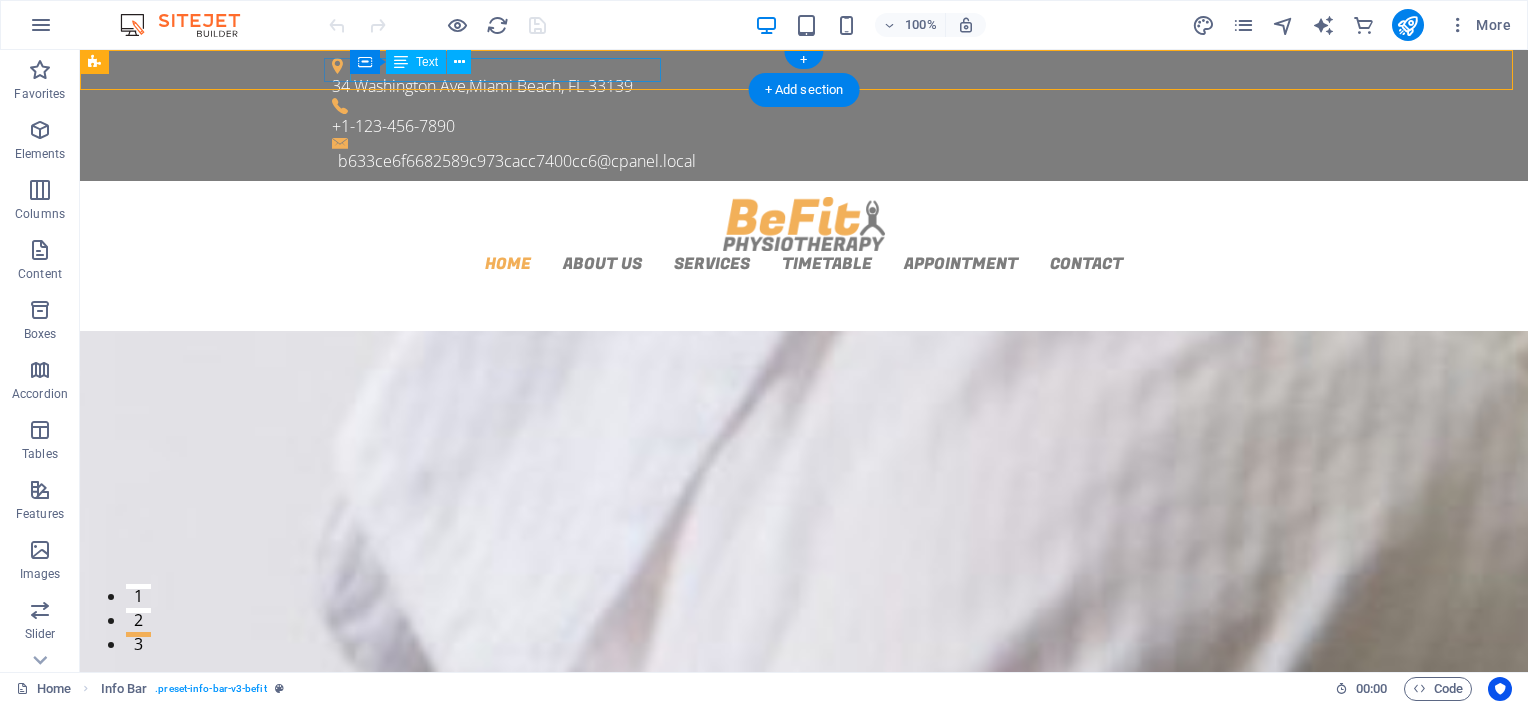 click on "34 [STREET] ,  [CITY], [STATE]   33139" at bounding box center [796, 86] 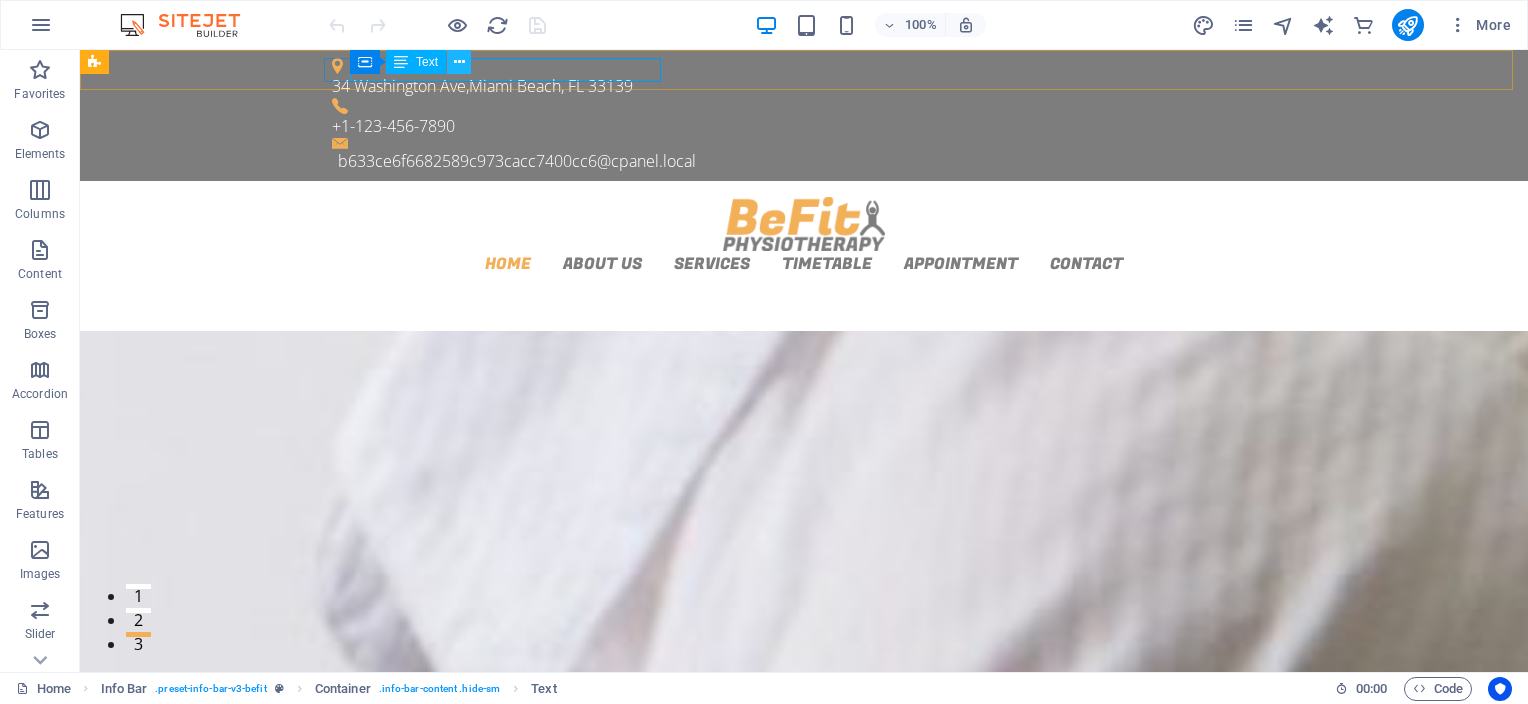 click at bounding box center (459, 62) 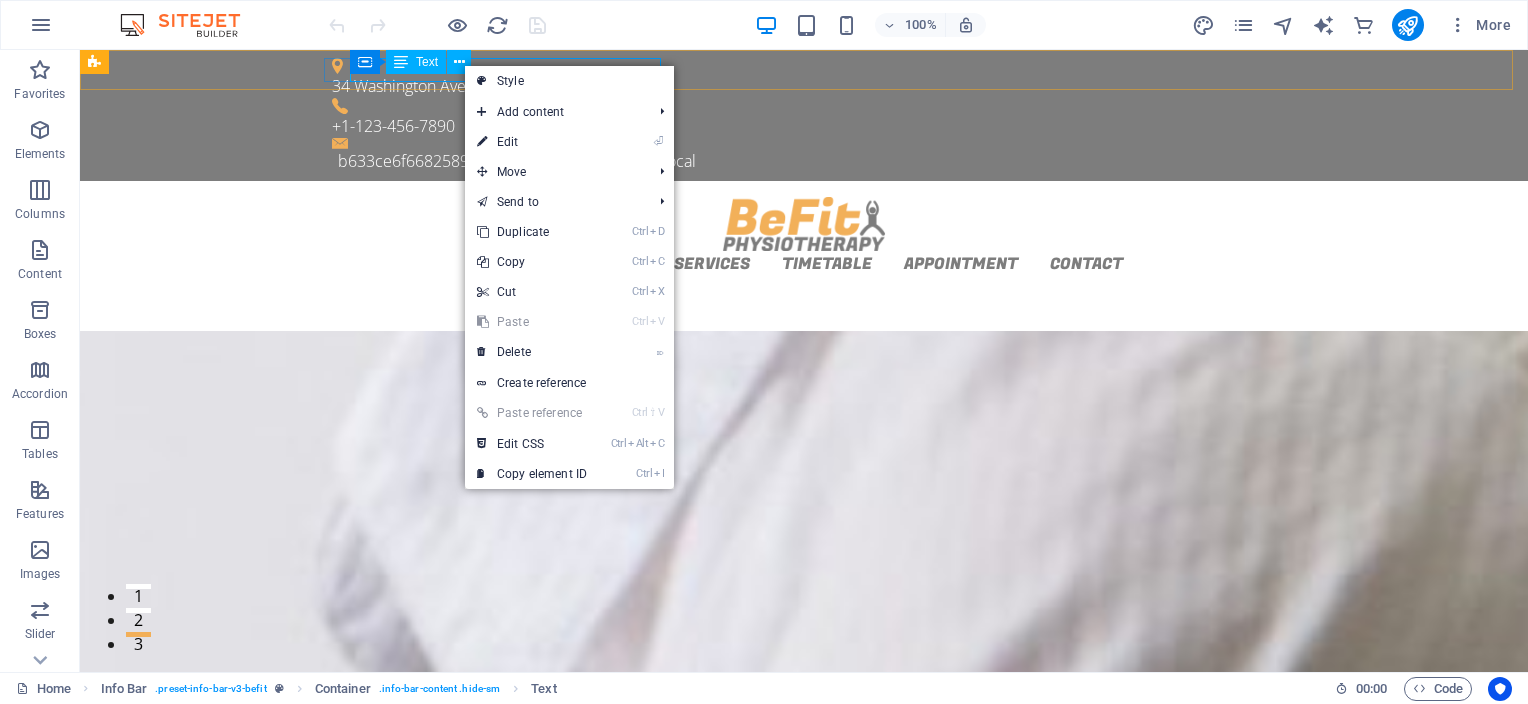 click at bounding box center (401, 62) 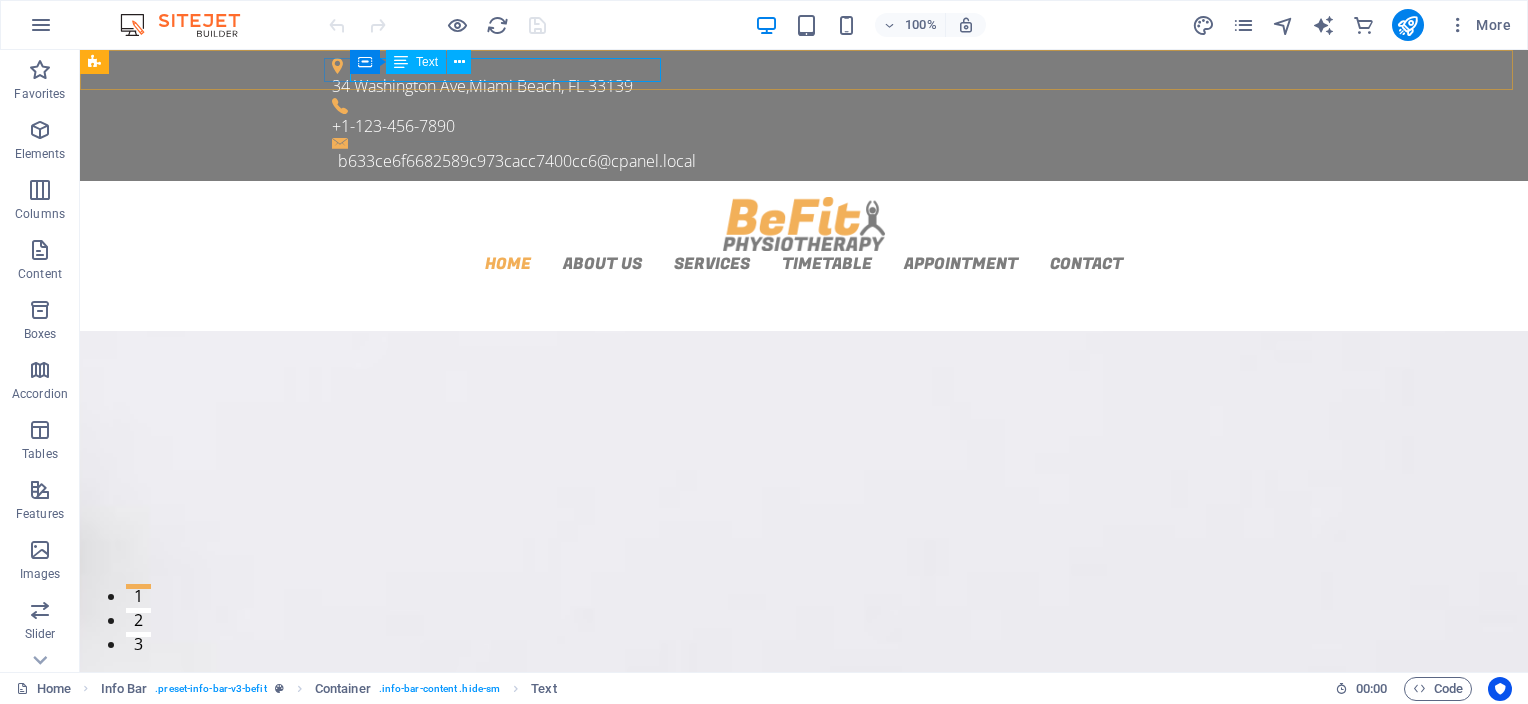 click at bounding box center (401, 62) 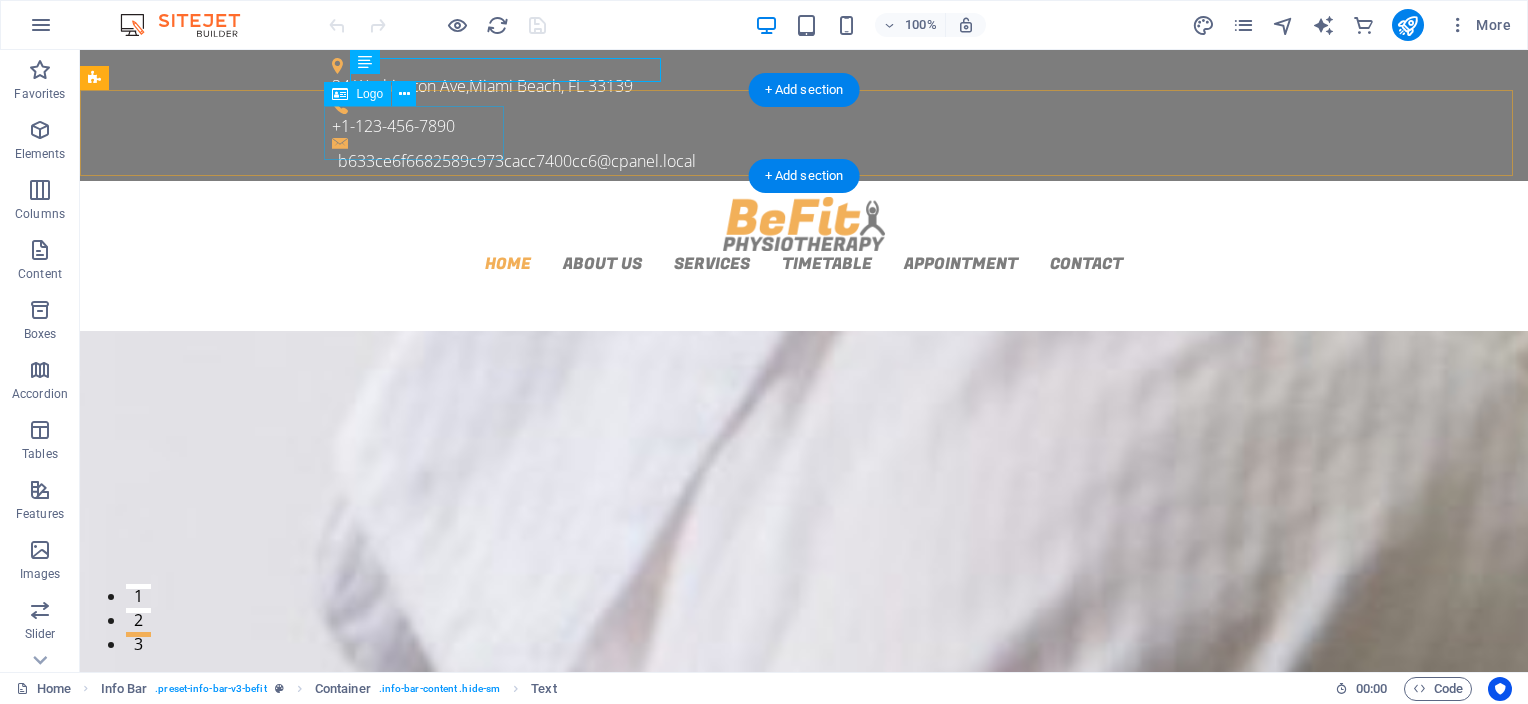 click at bounding box center (804, 224) 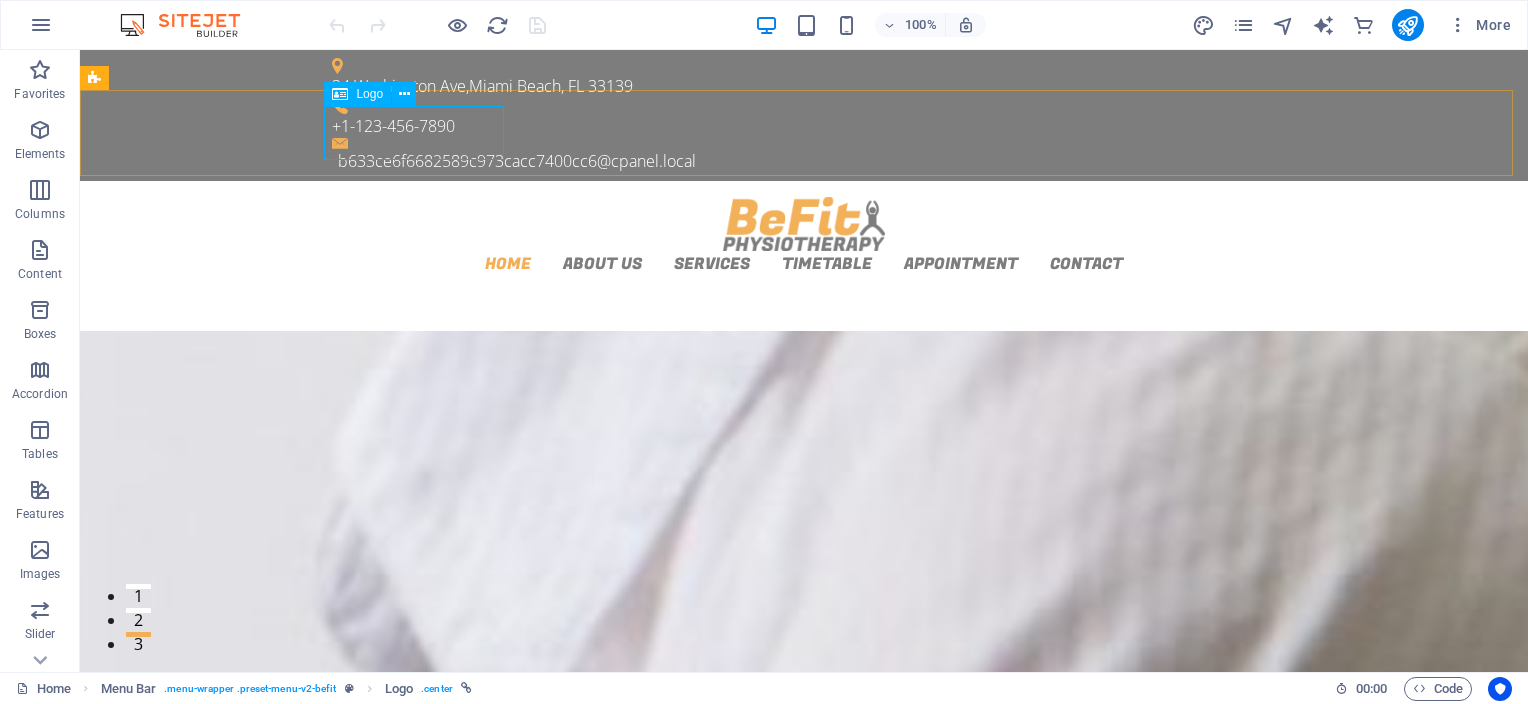 click on "Logo" at bounding box center (369, 94) 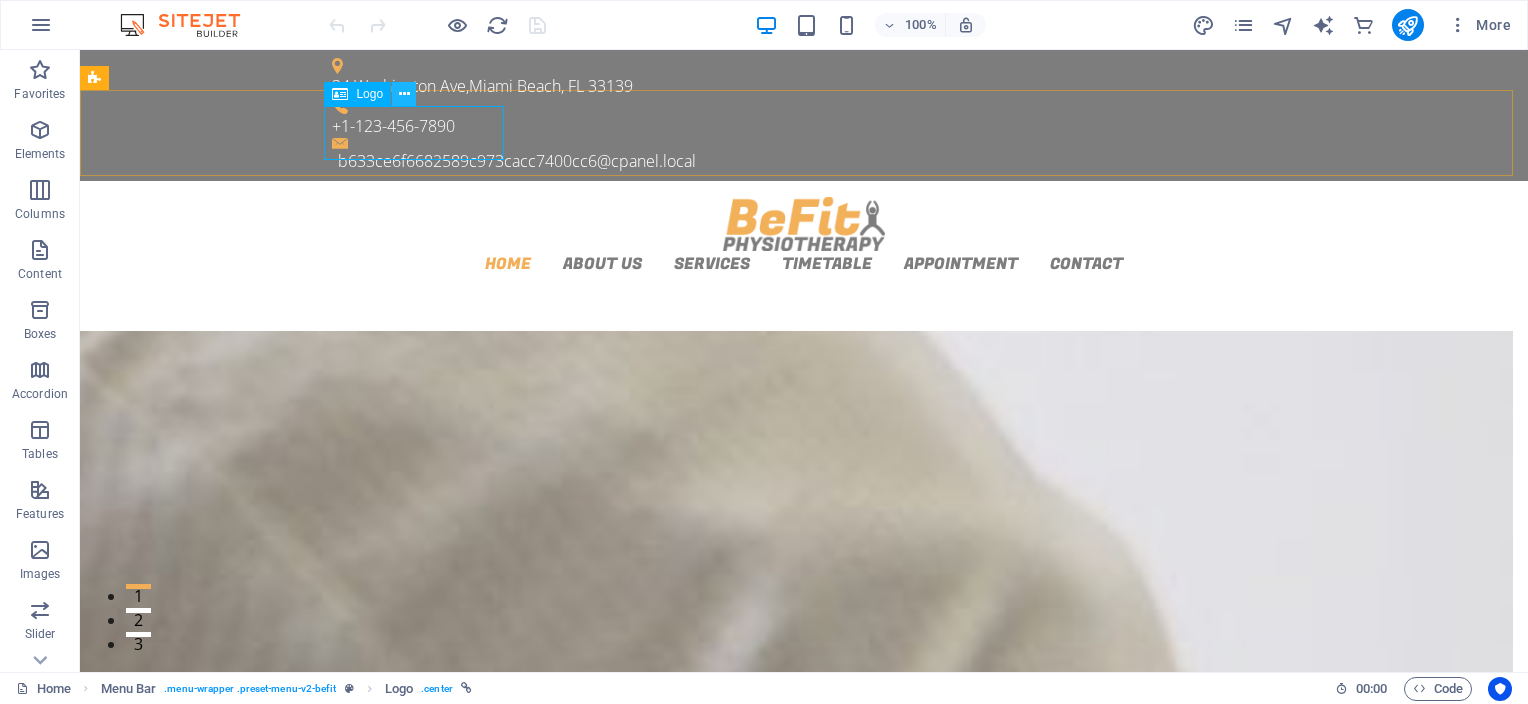 click at bounding box center [404, 94] 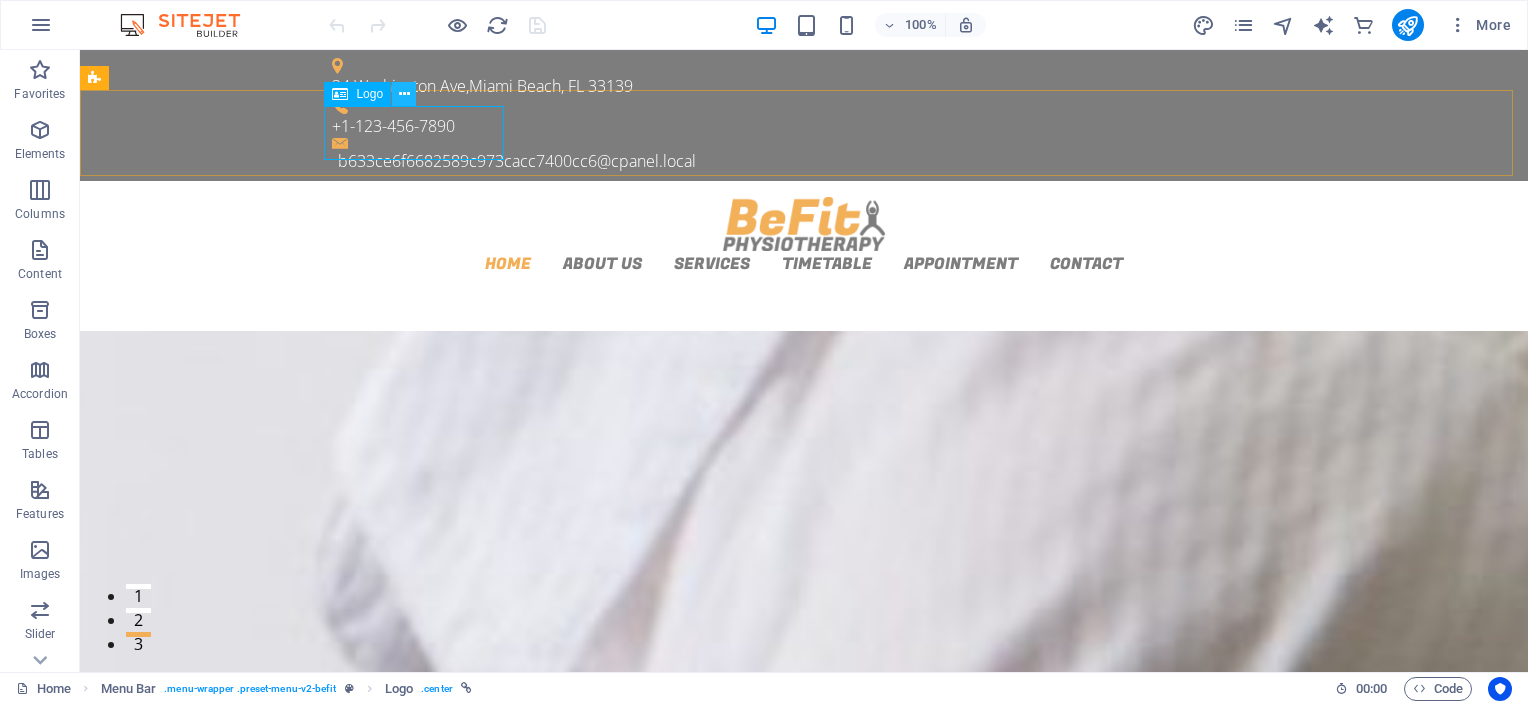 click at bounding box center (404, 94) 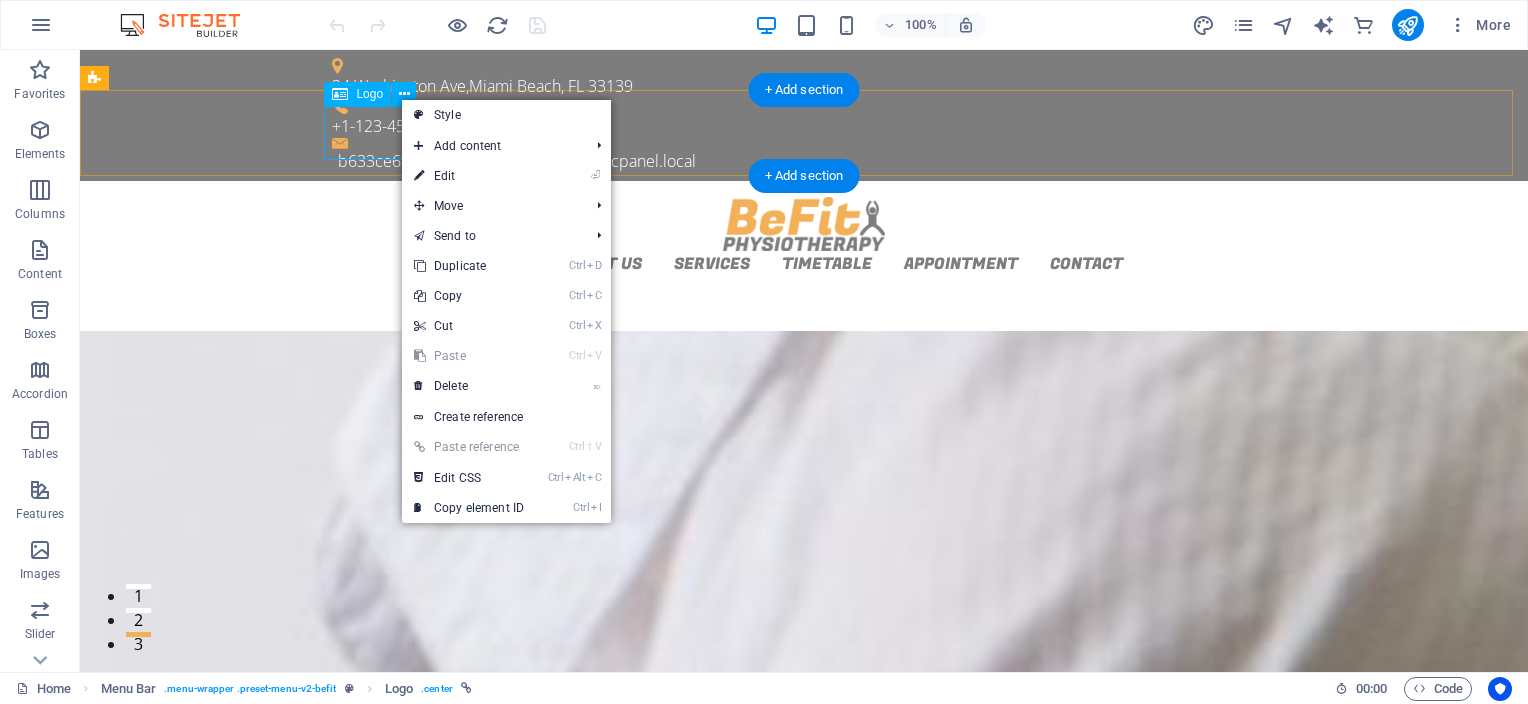 click at bounding box center [804, 224] 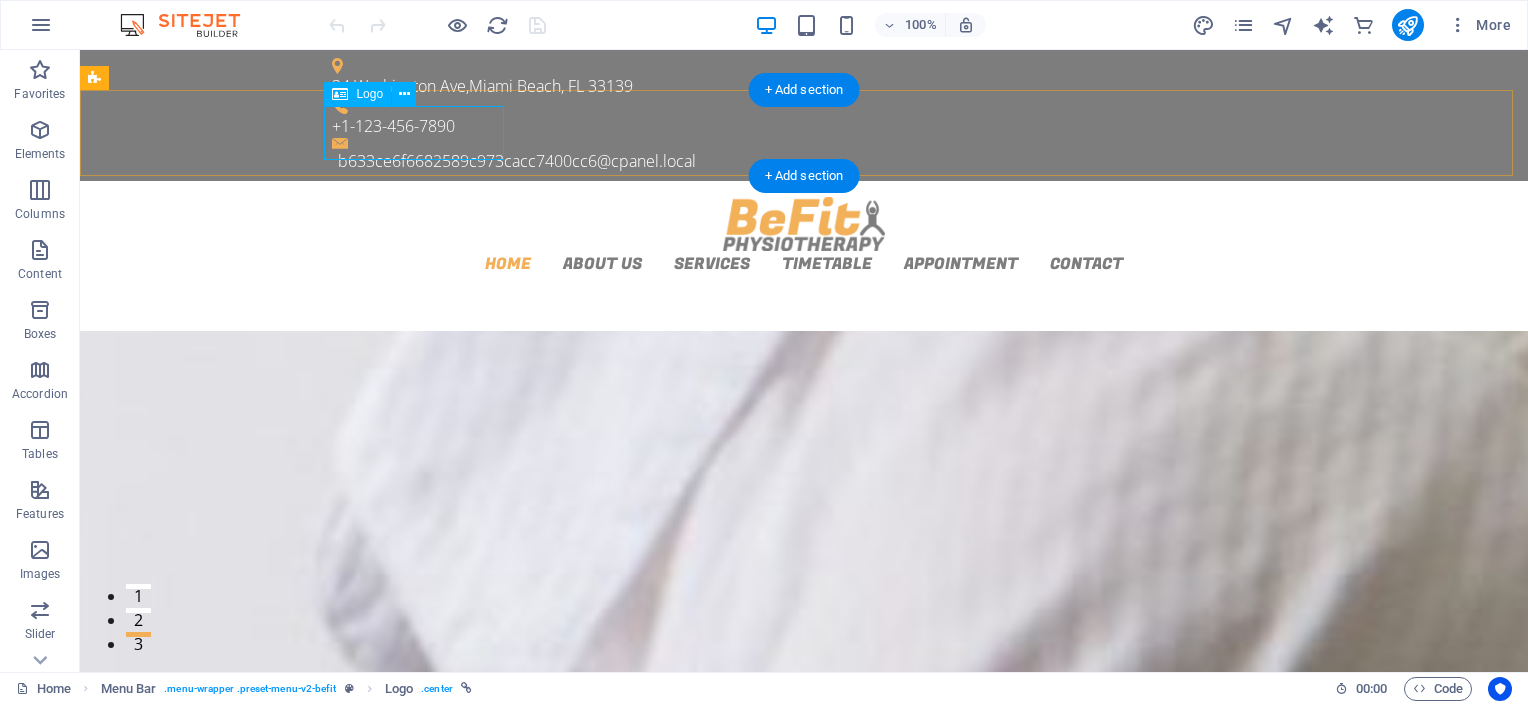 click at bounding box center [804, 224] 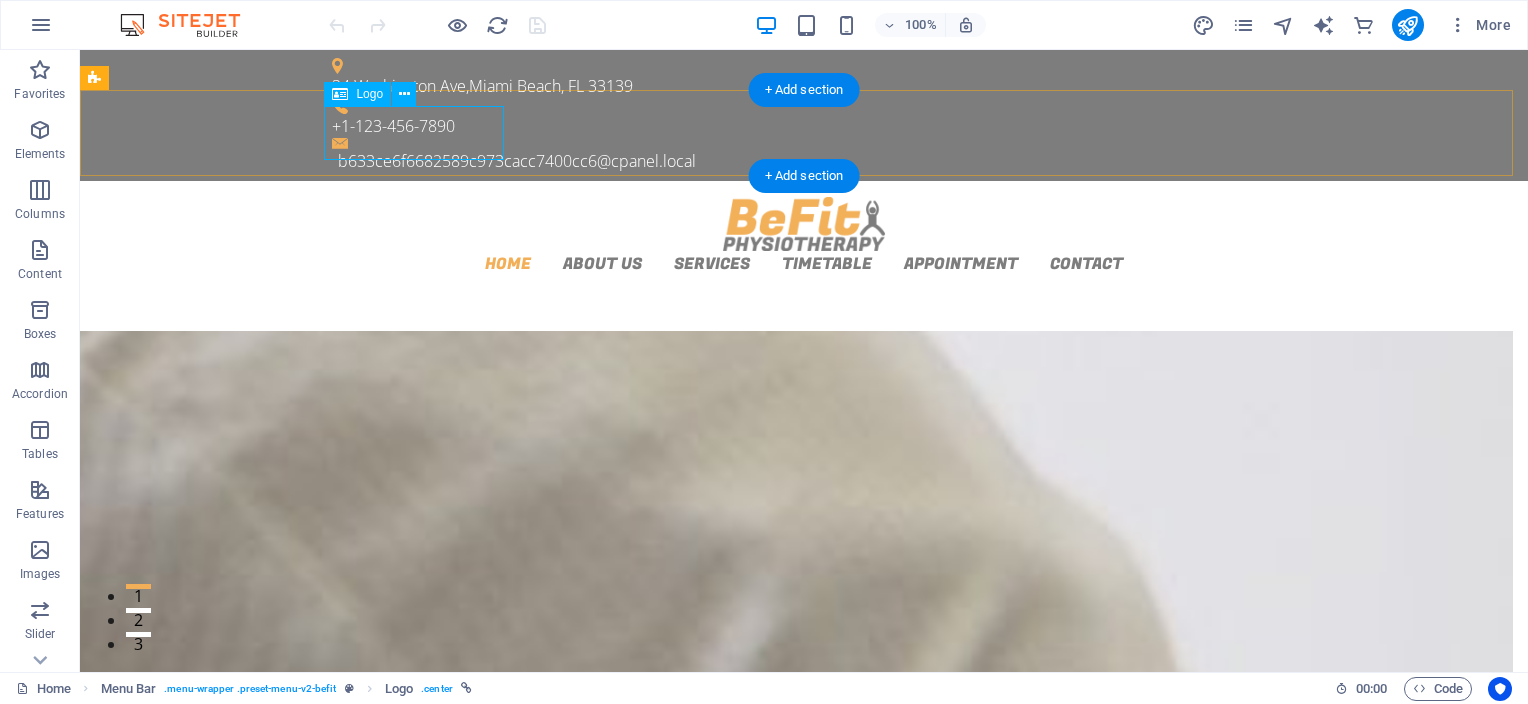 click at bounding box center (804, 224) 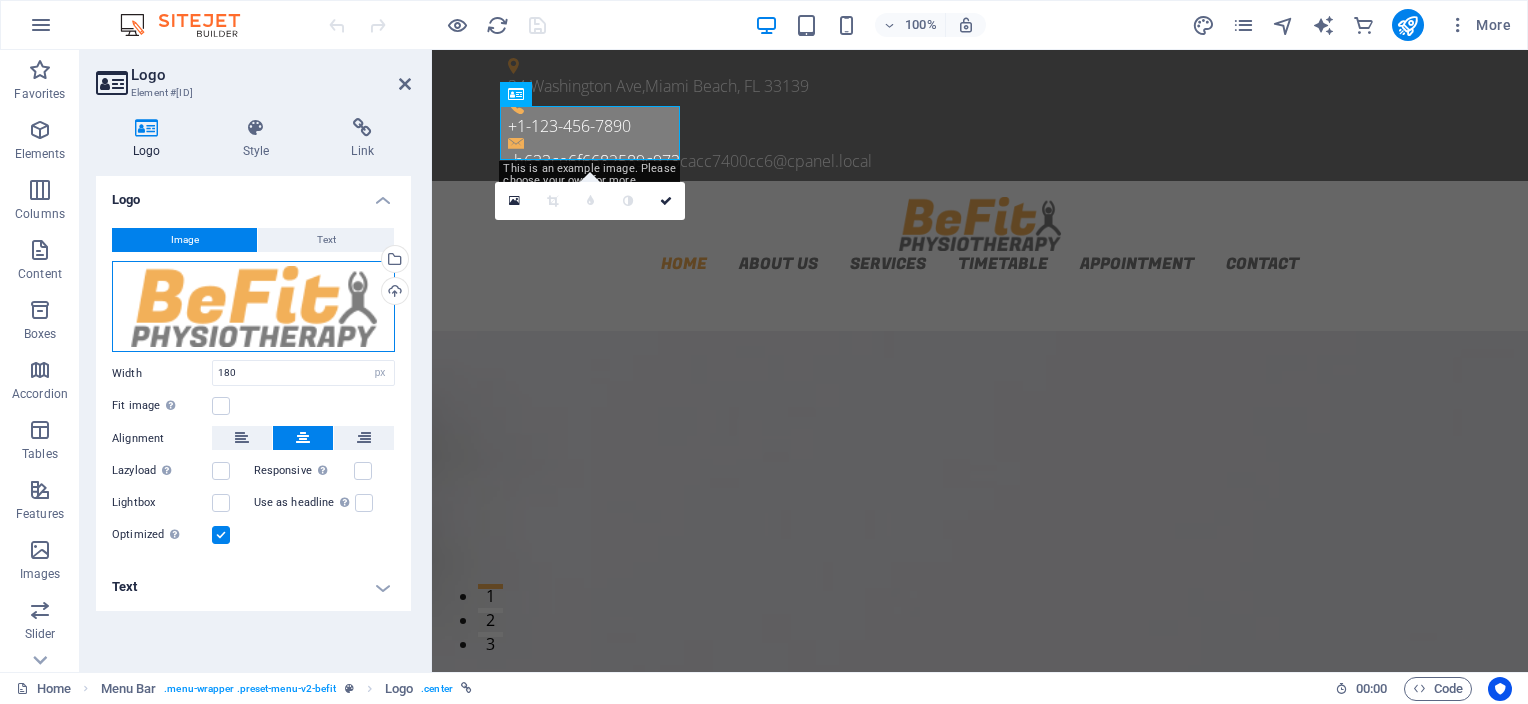 click on "Drag files here, click to choose files or select files from Files or our free stock photos & videos" at bounding box center [253, 307] 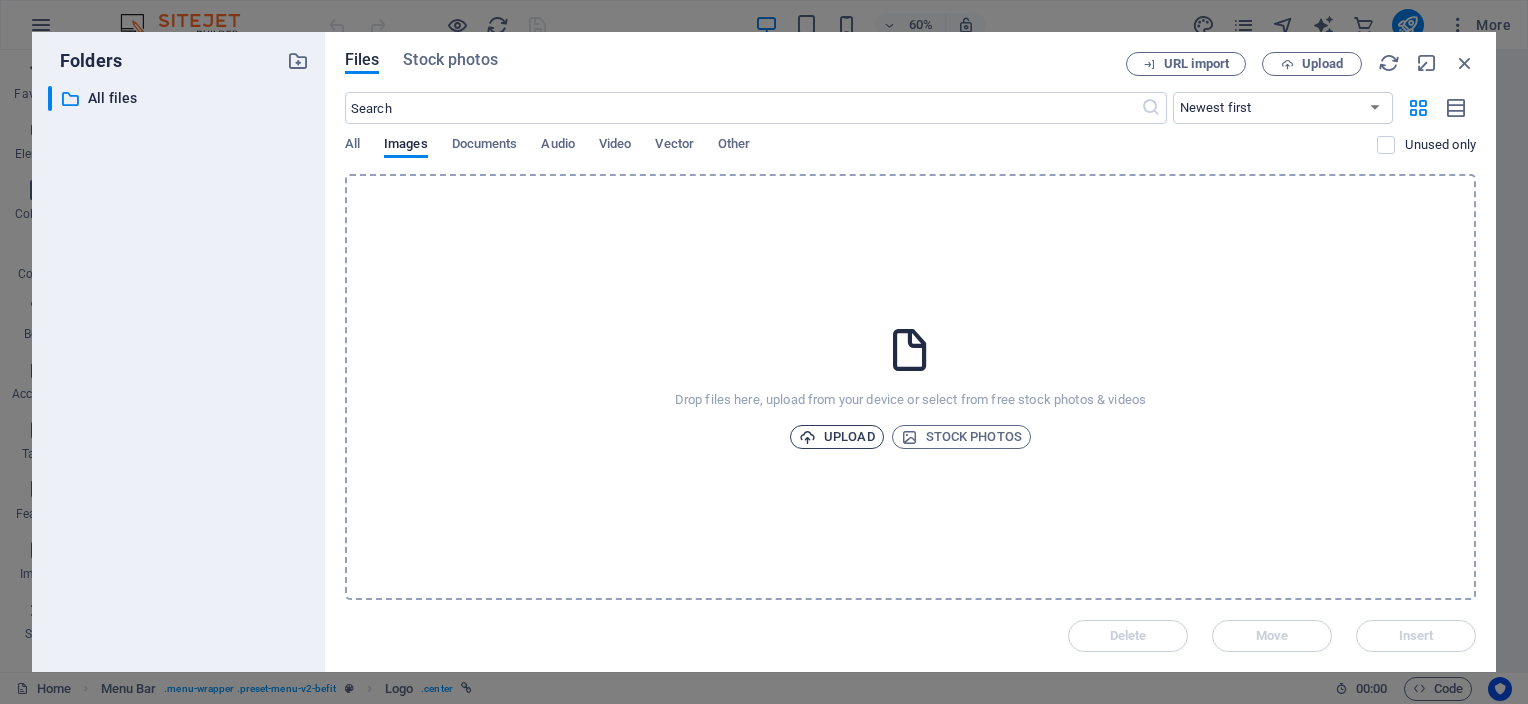 click on "Upload" at bounding box center (837, 437) 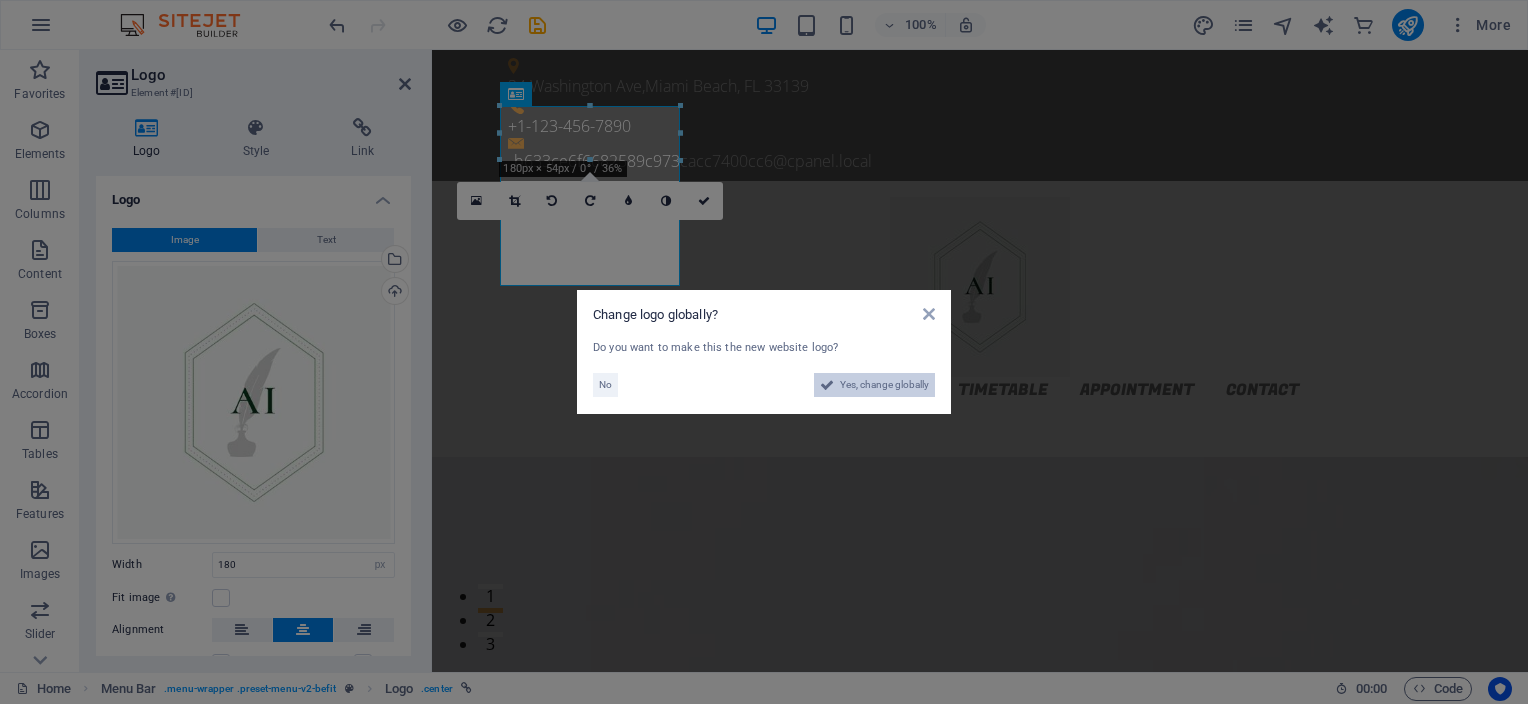 click on "Yes, change globally" at bounding box center (884, 385) 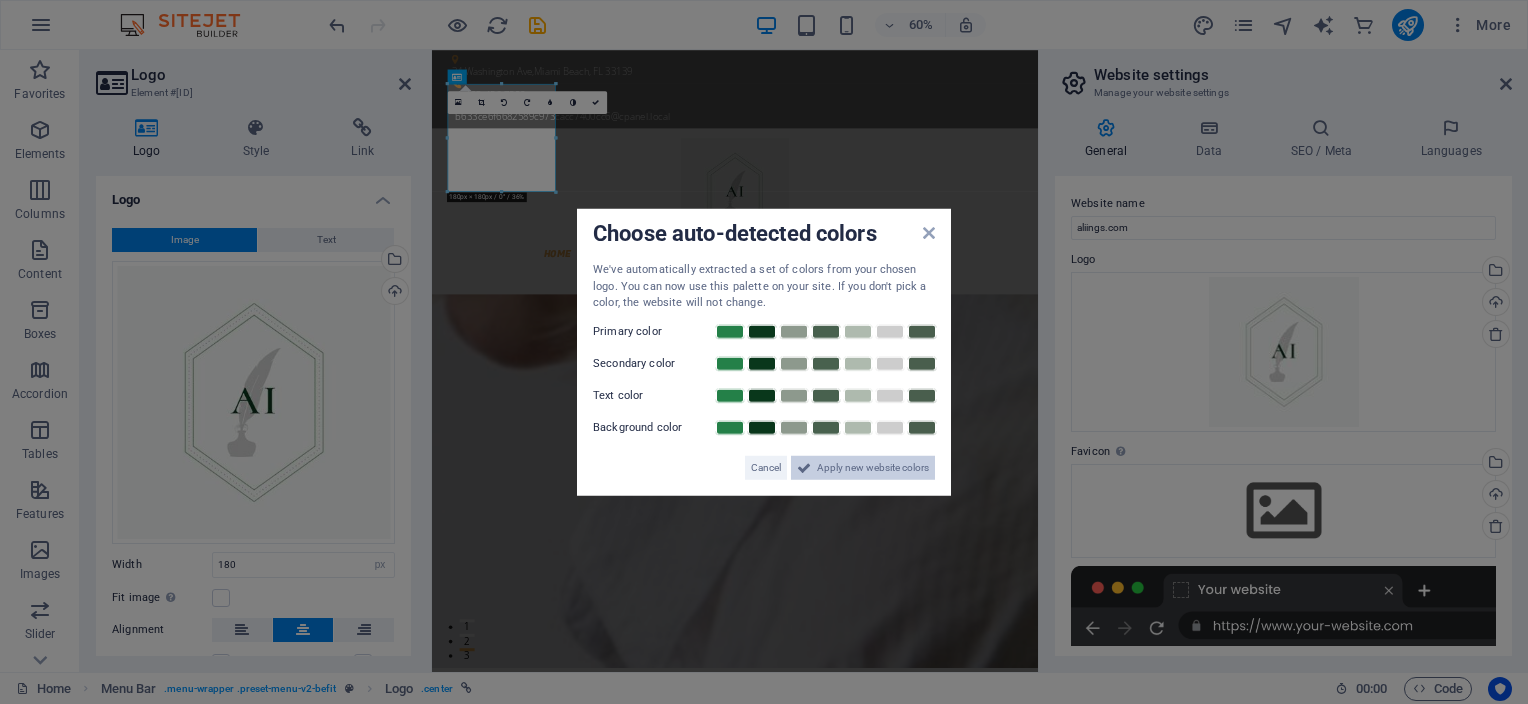 click on "Apply new website colors" at bounding box center [873, 467] 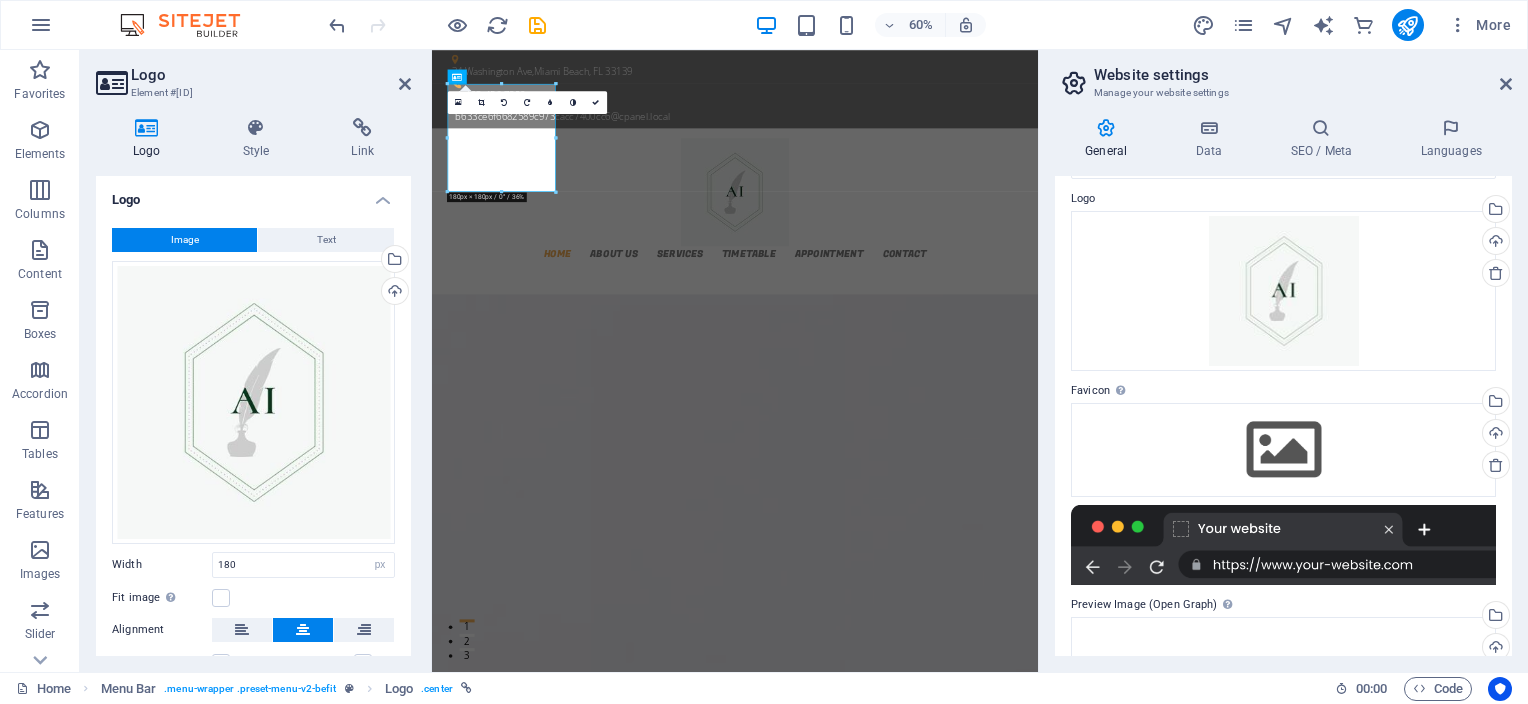 scroll, scrollTop: 0, scrollLeft: 0, axis: both 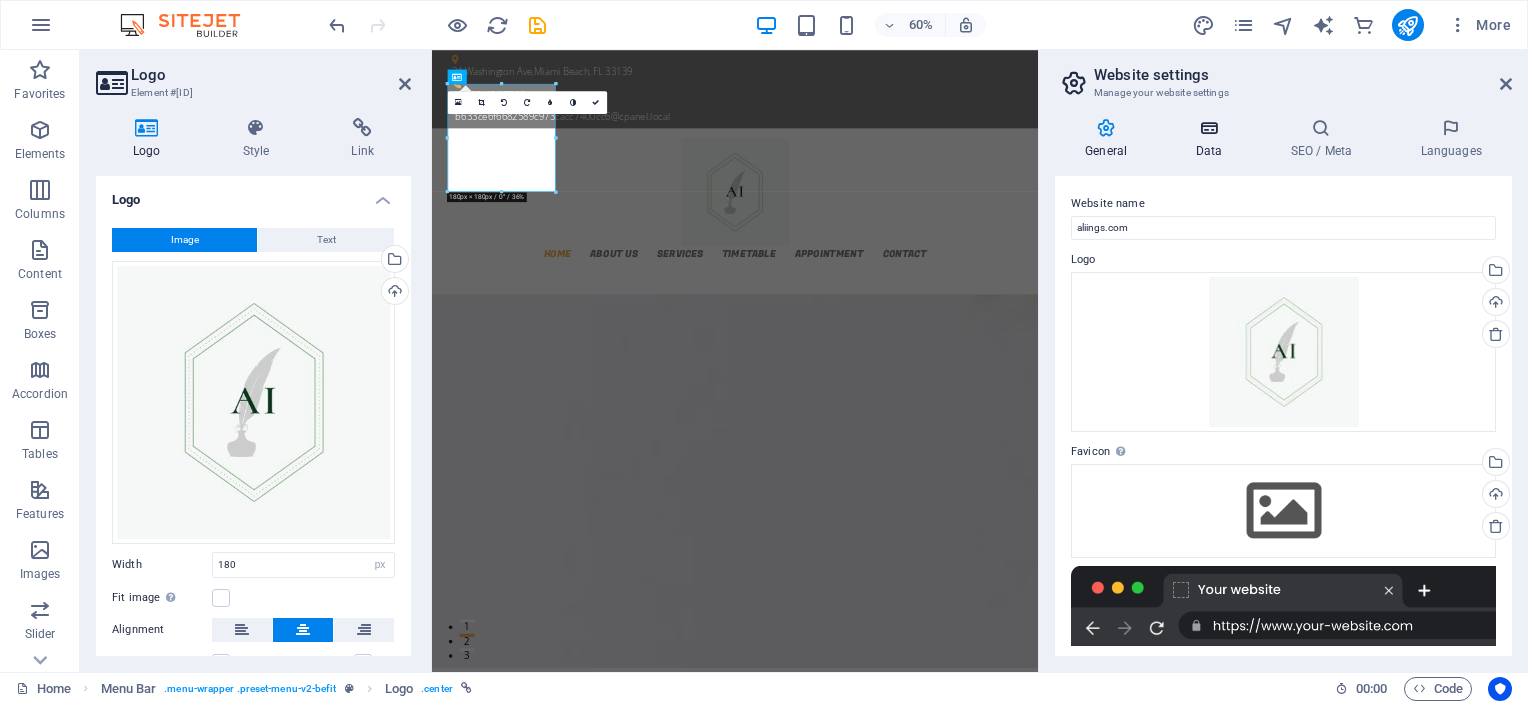 click at bounding box center (1208, 128) 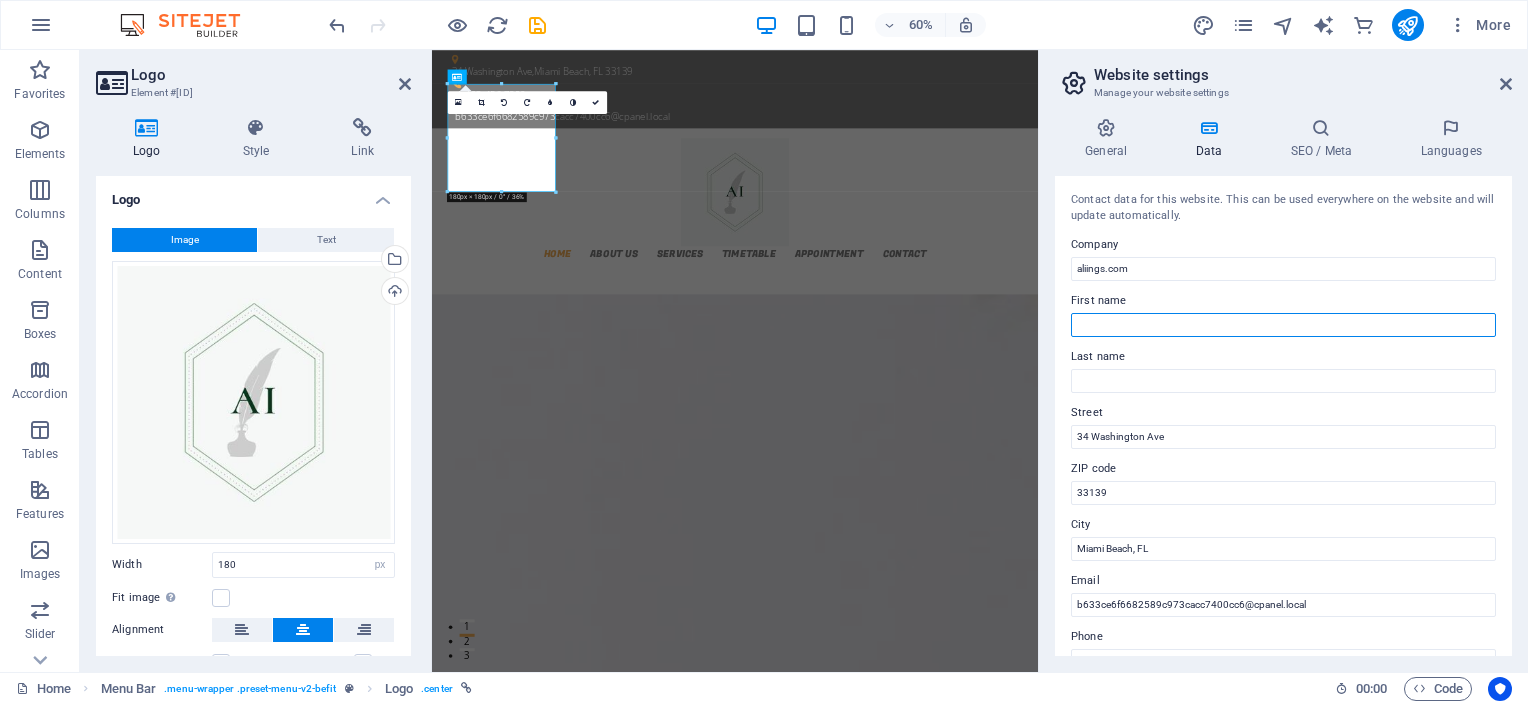 click on "First name" at bounding box center [1283, 325] 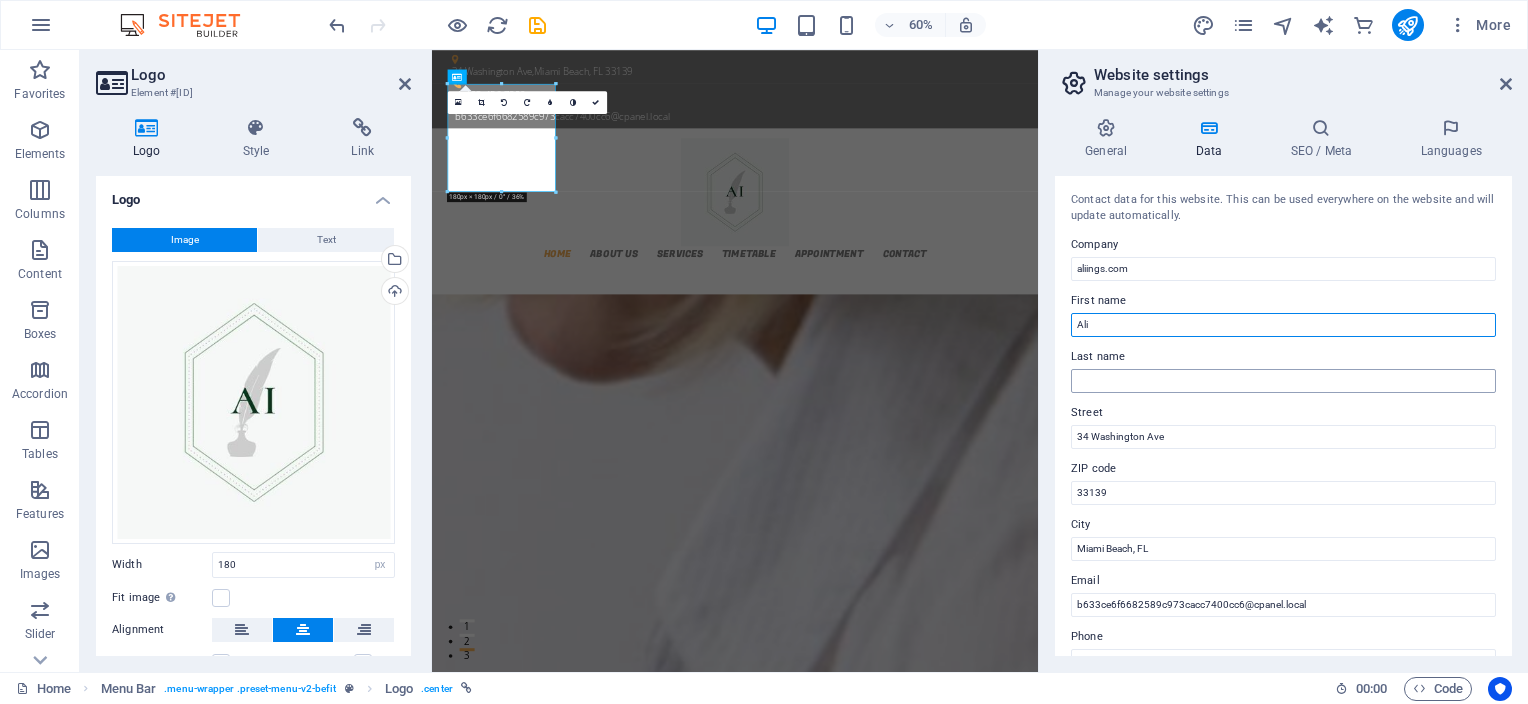 type on "Ali" 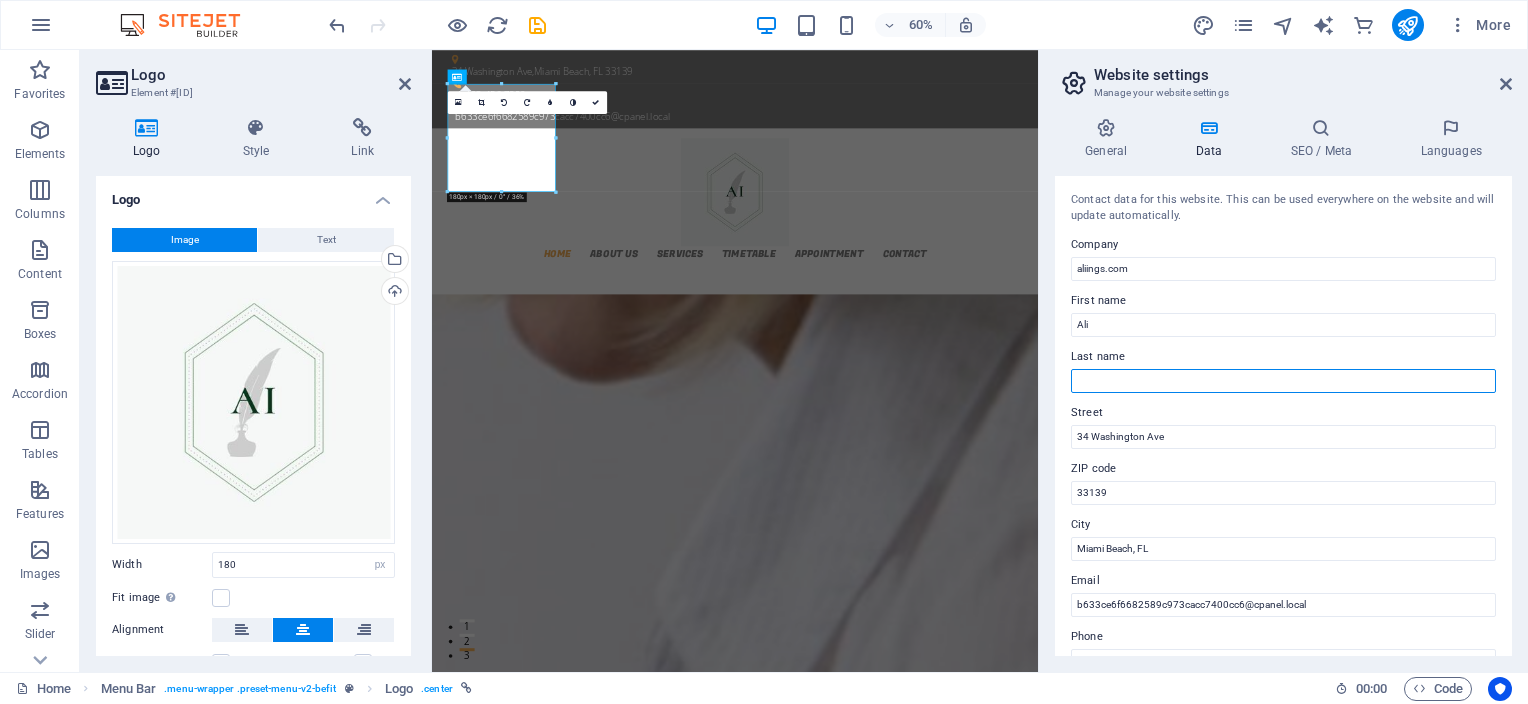 click on "Last name" at bounding box center [1283, 381] 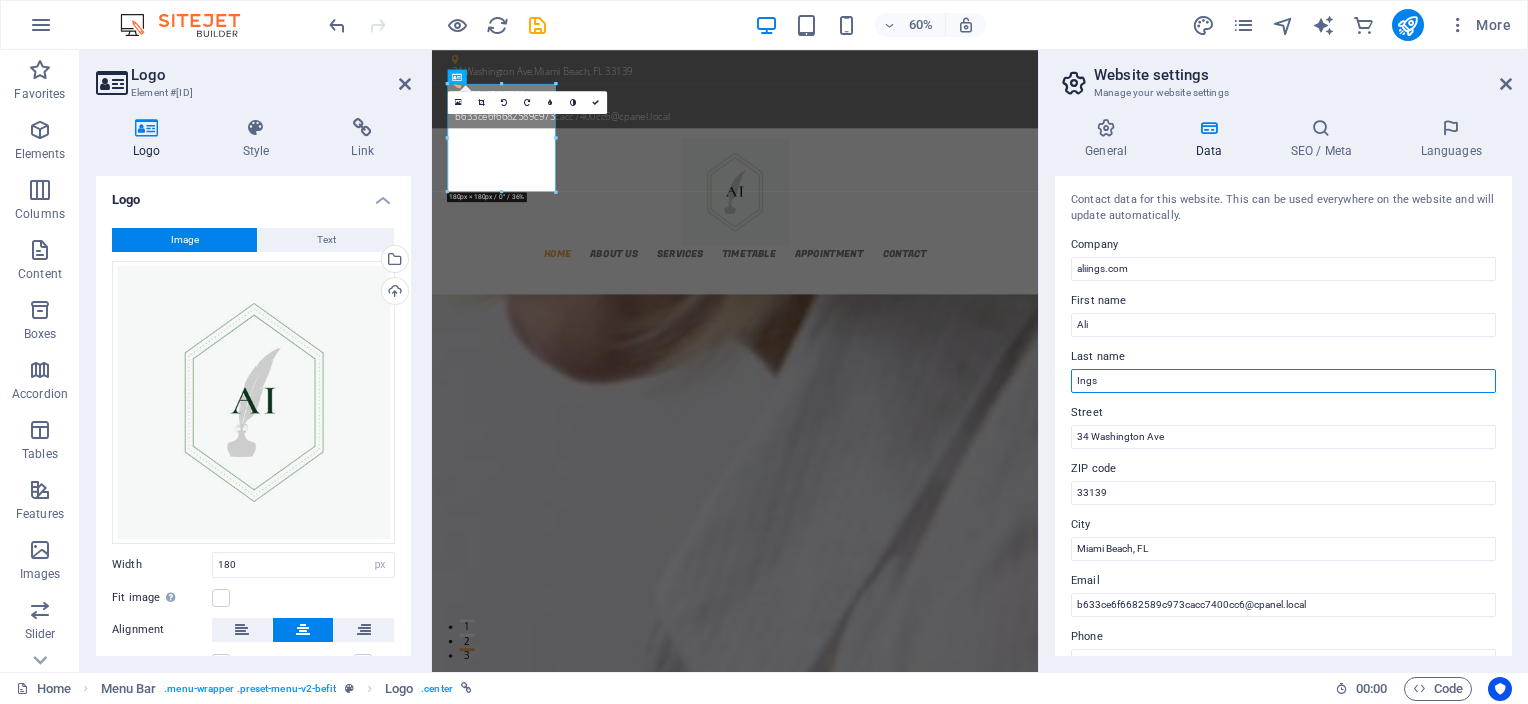 type on "Ings" 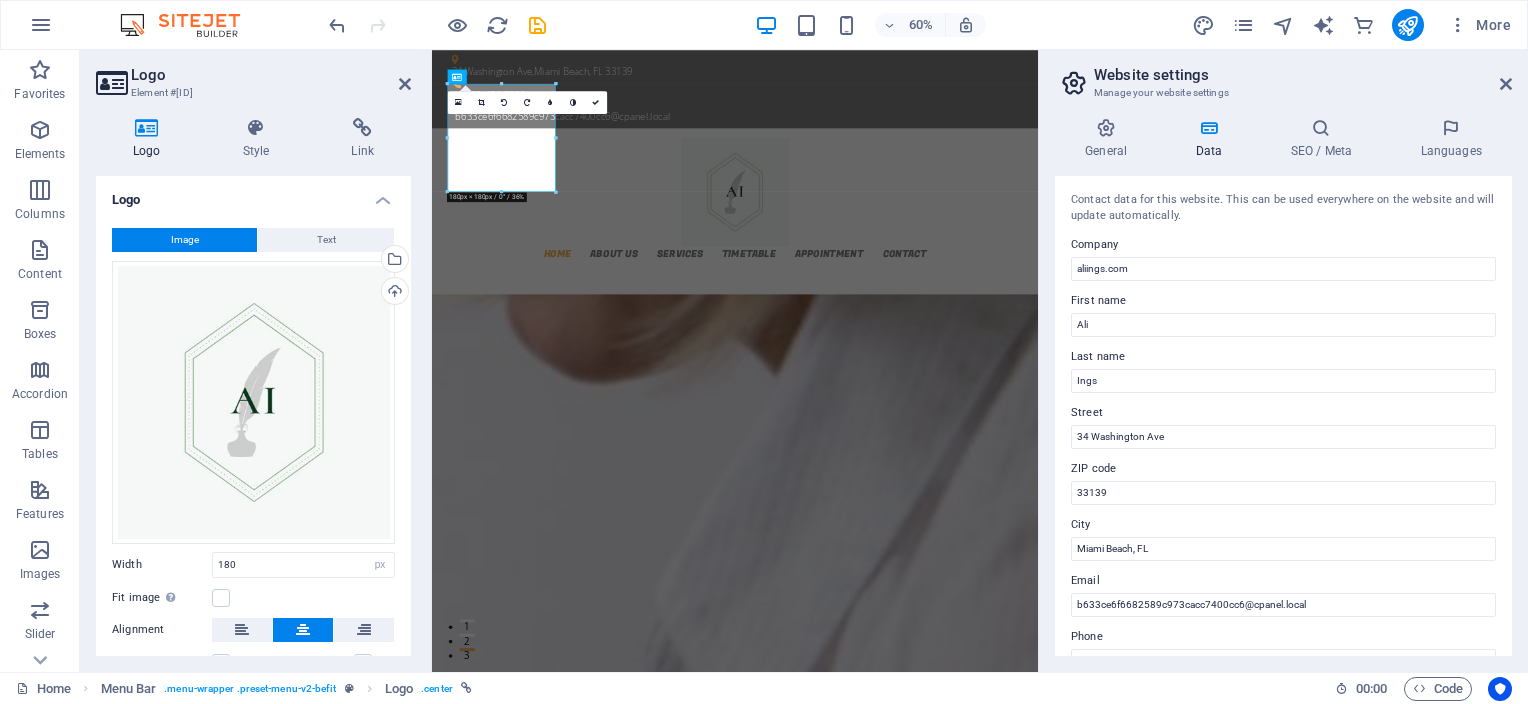click on "Contact data for this website. This can be used everywhere on the website and will update automatically. Company aliings.com First name Ali Last name Ings Street 34 Washington Ave ZIP code 33139 City Miami Beach, FL Email b633ce6f6682589c973cacc7400cc6@cpanel.local Phone +1-555-555-7890 Mobile Fax Custom field 1 Custom field 2 Custom field 3 Custom field 4 Custom field 5 Custom field 6" at bounding box center (1283, 416) 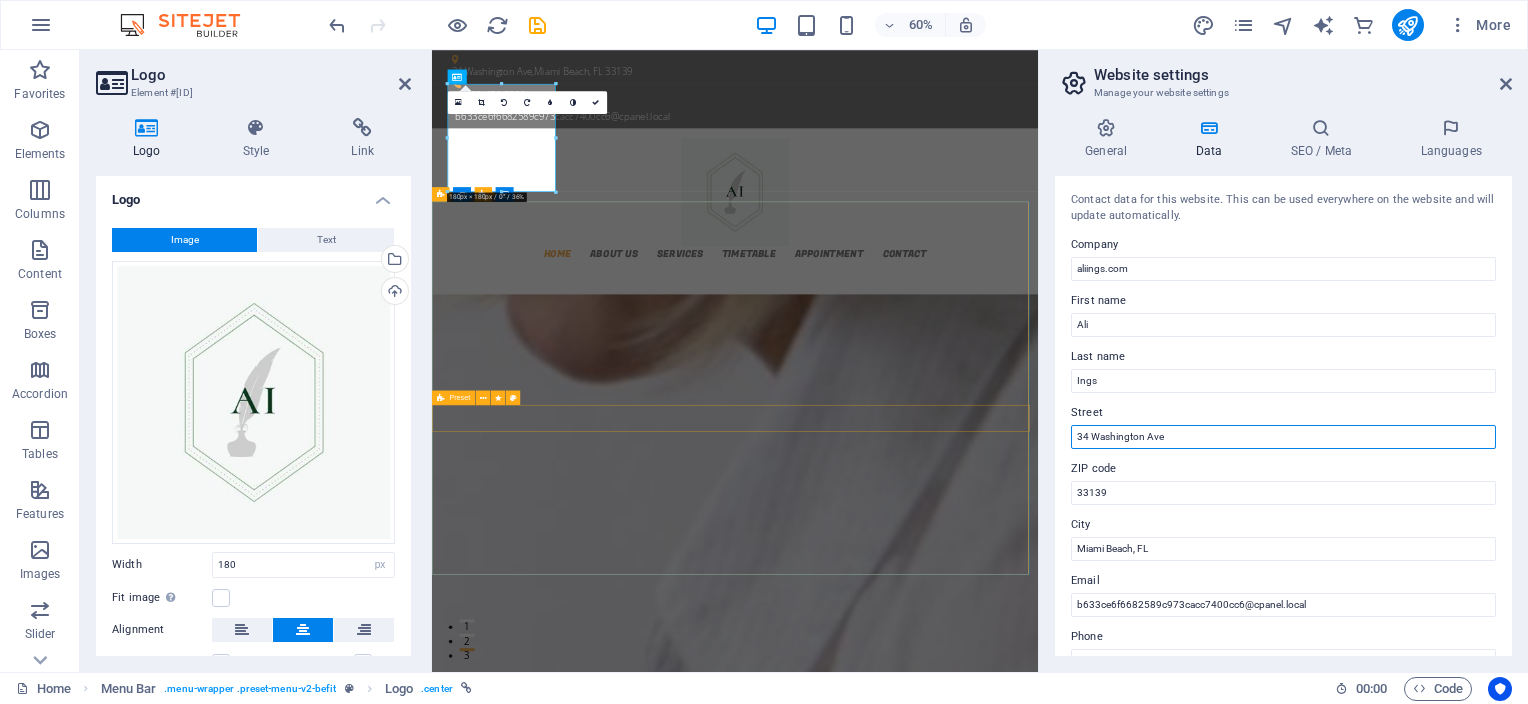 drag, startPoint x: 1628, startPoint y: 484, endPoint x: 1380, endPoint y: 678, distance: 314.86505 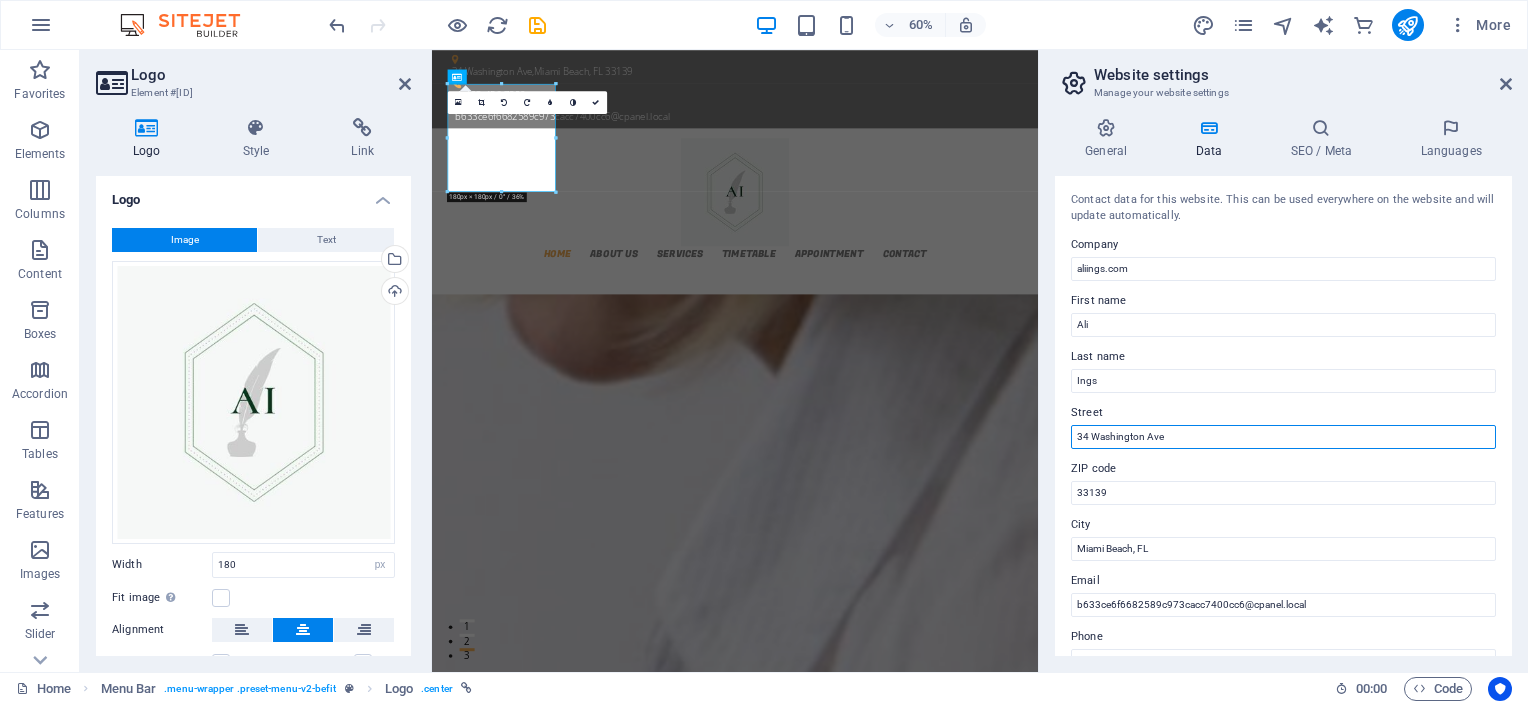 click on "34 Washington Ave" at bounding box center (1283, 437) 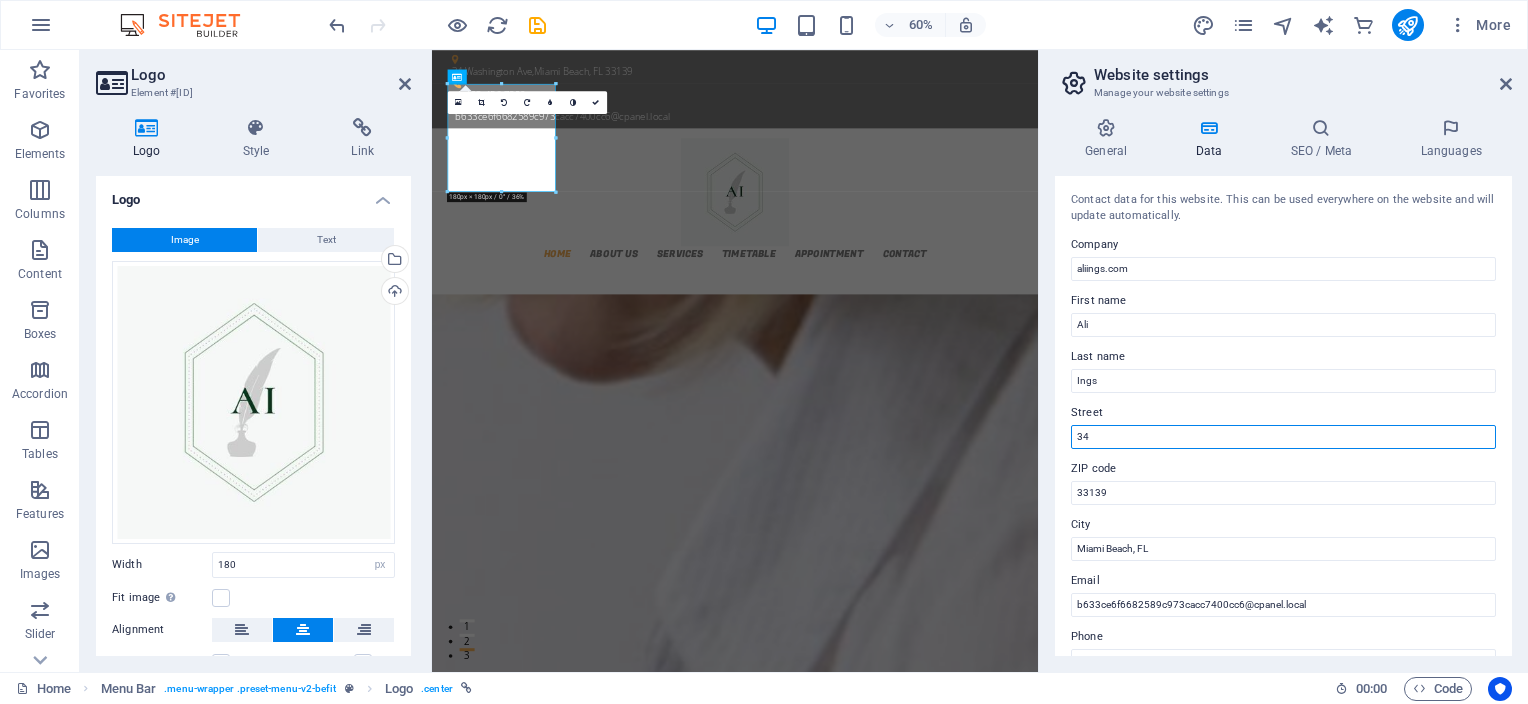 type on "3" 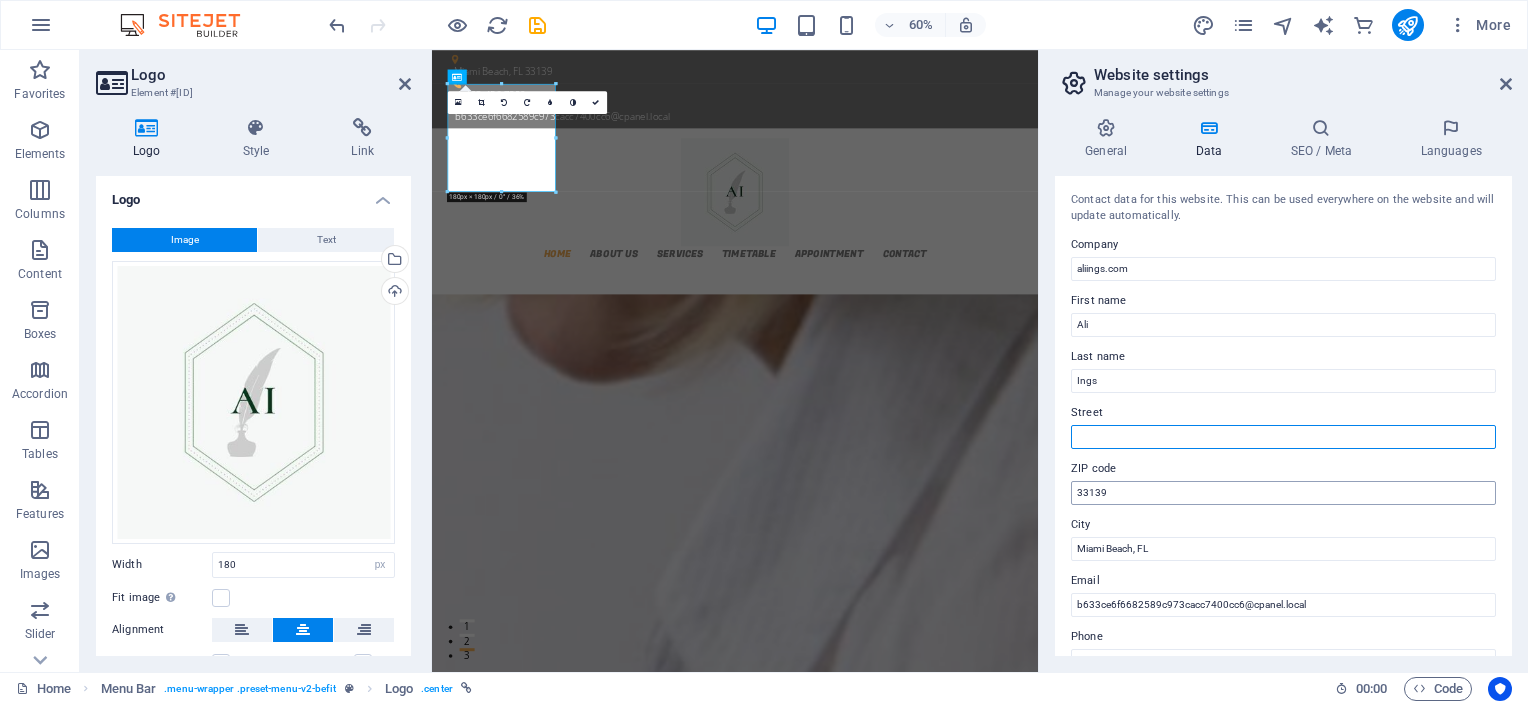 type 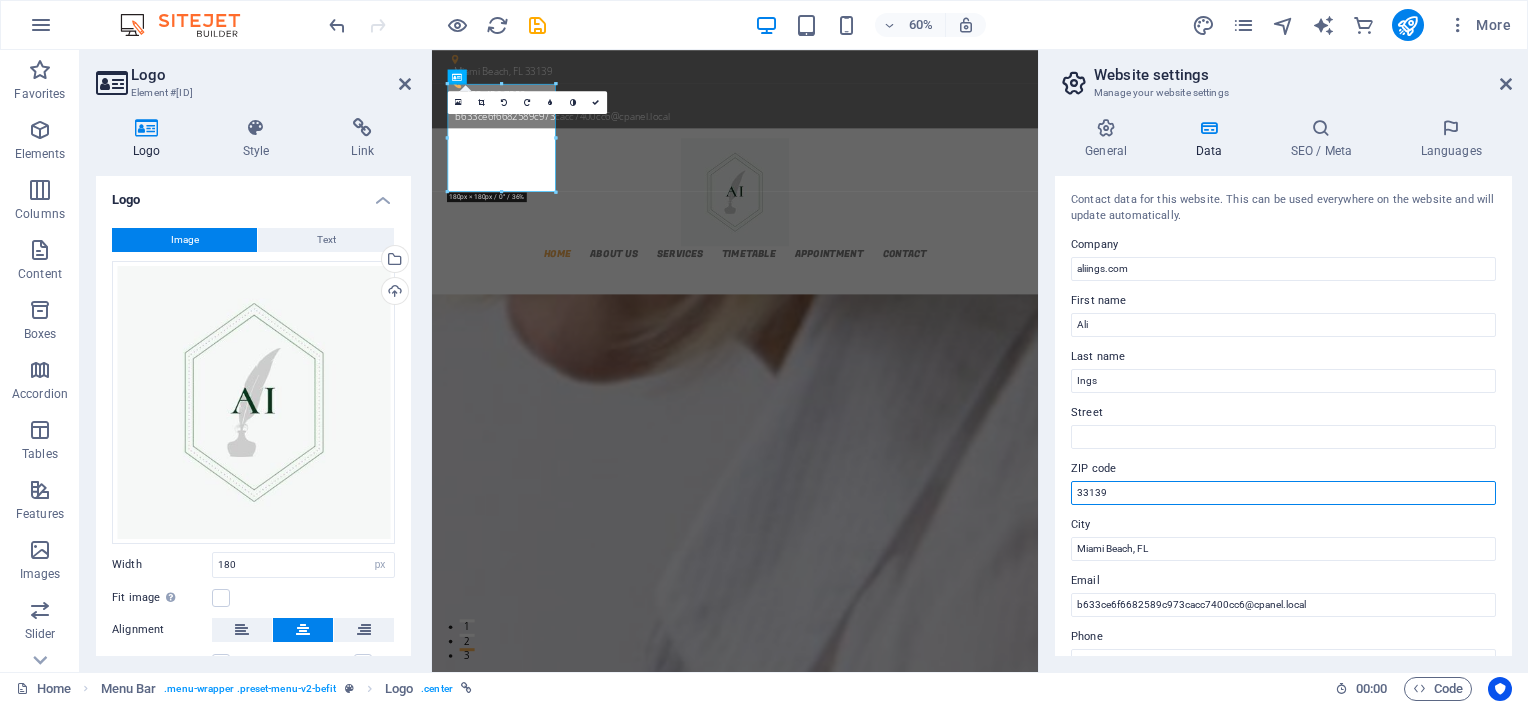 click on "33139" at bounding box center (1283, 493) 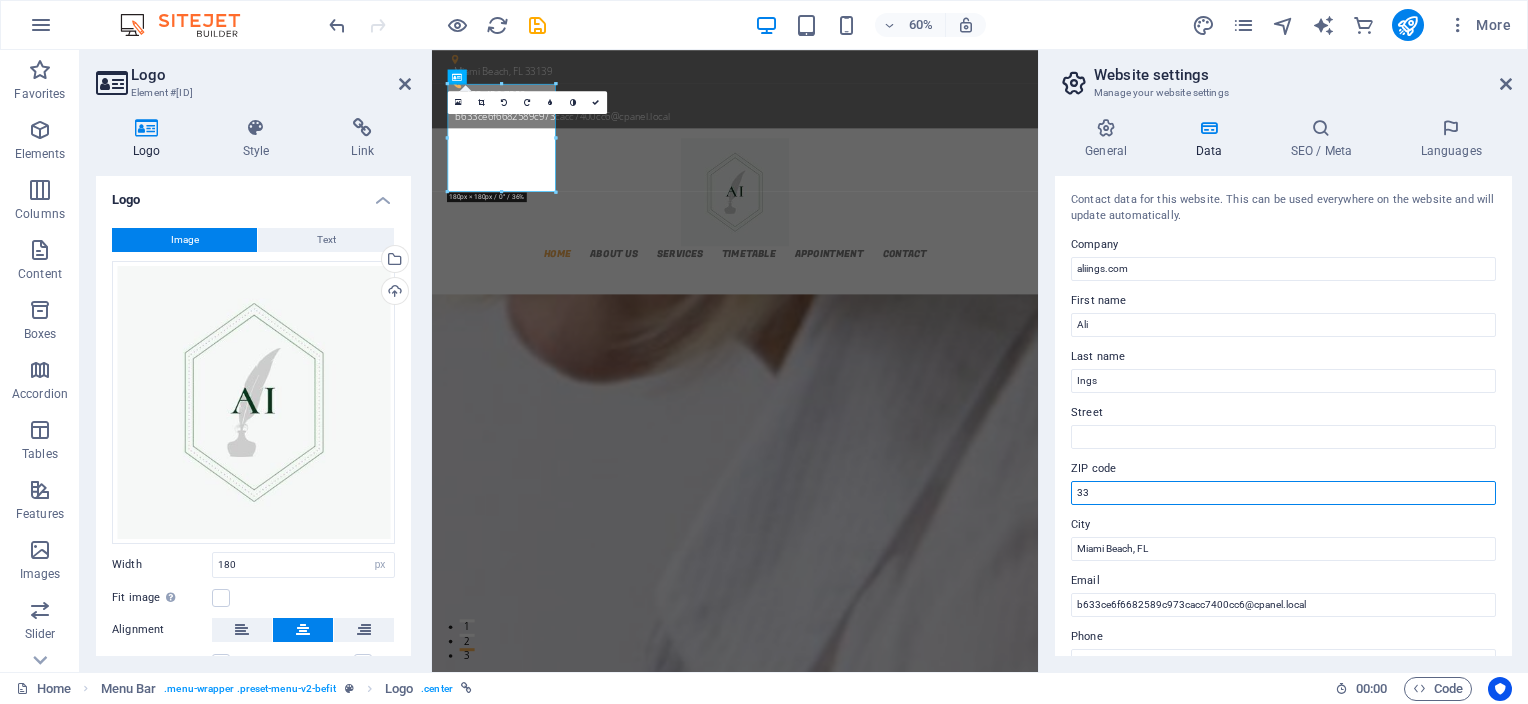 type on "3" 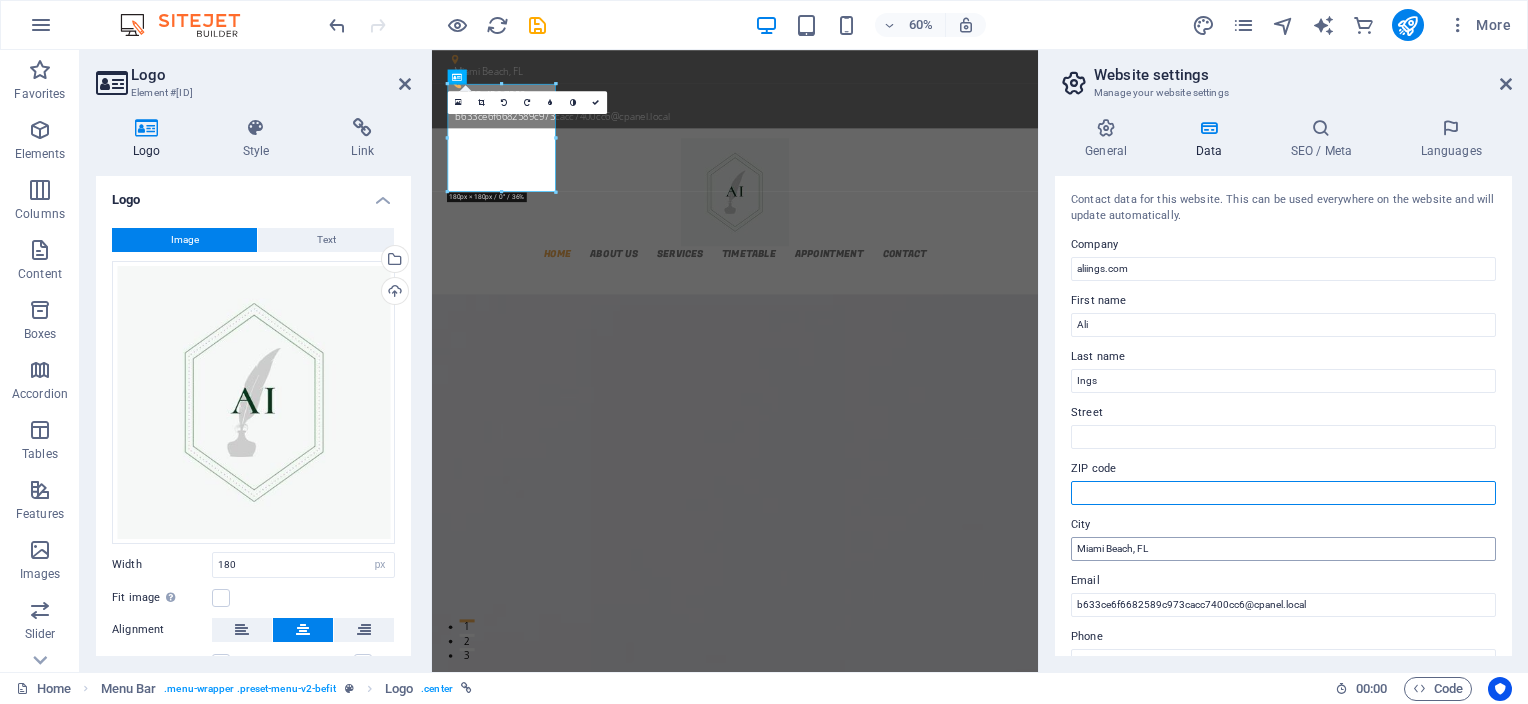 type 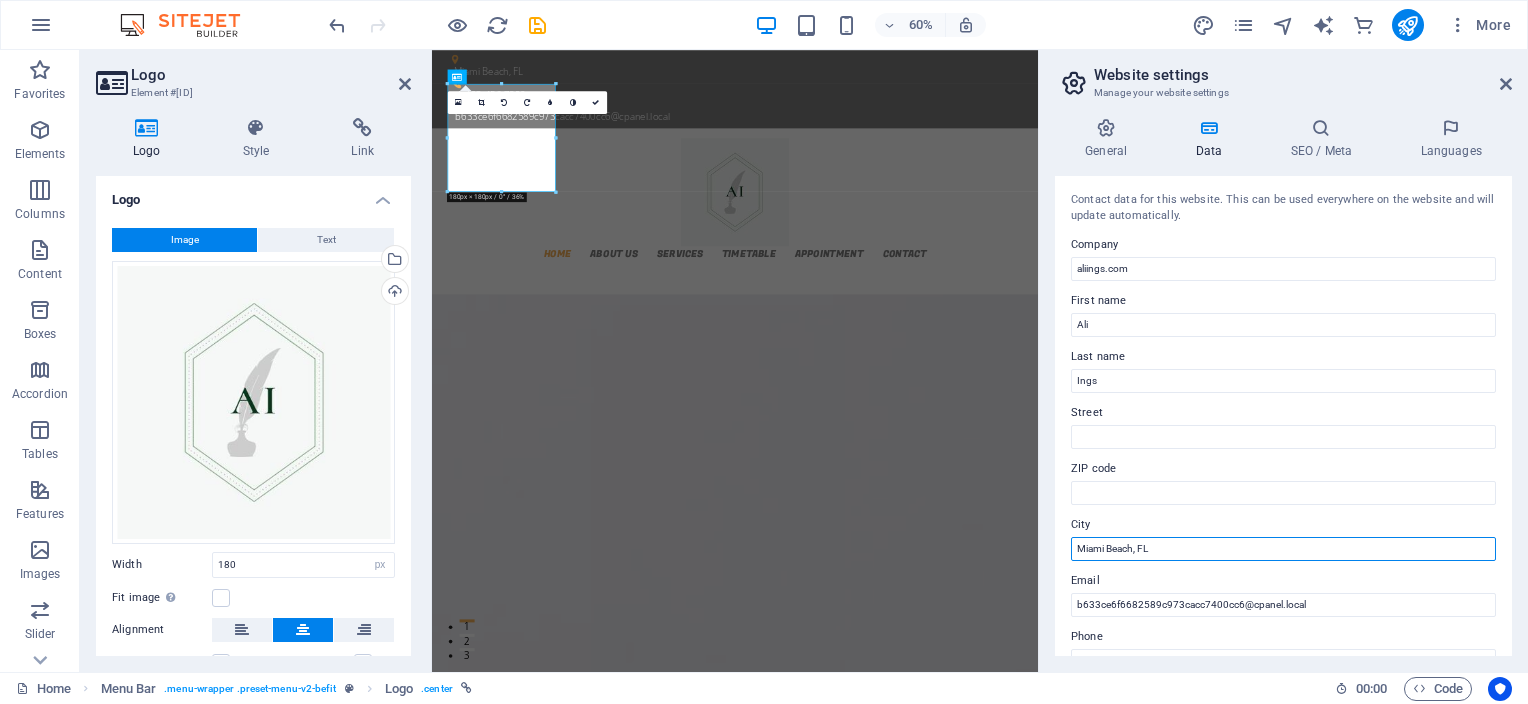 click on "Miami Beach, FL" at bounding box center [1283, 549] 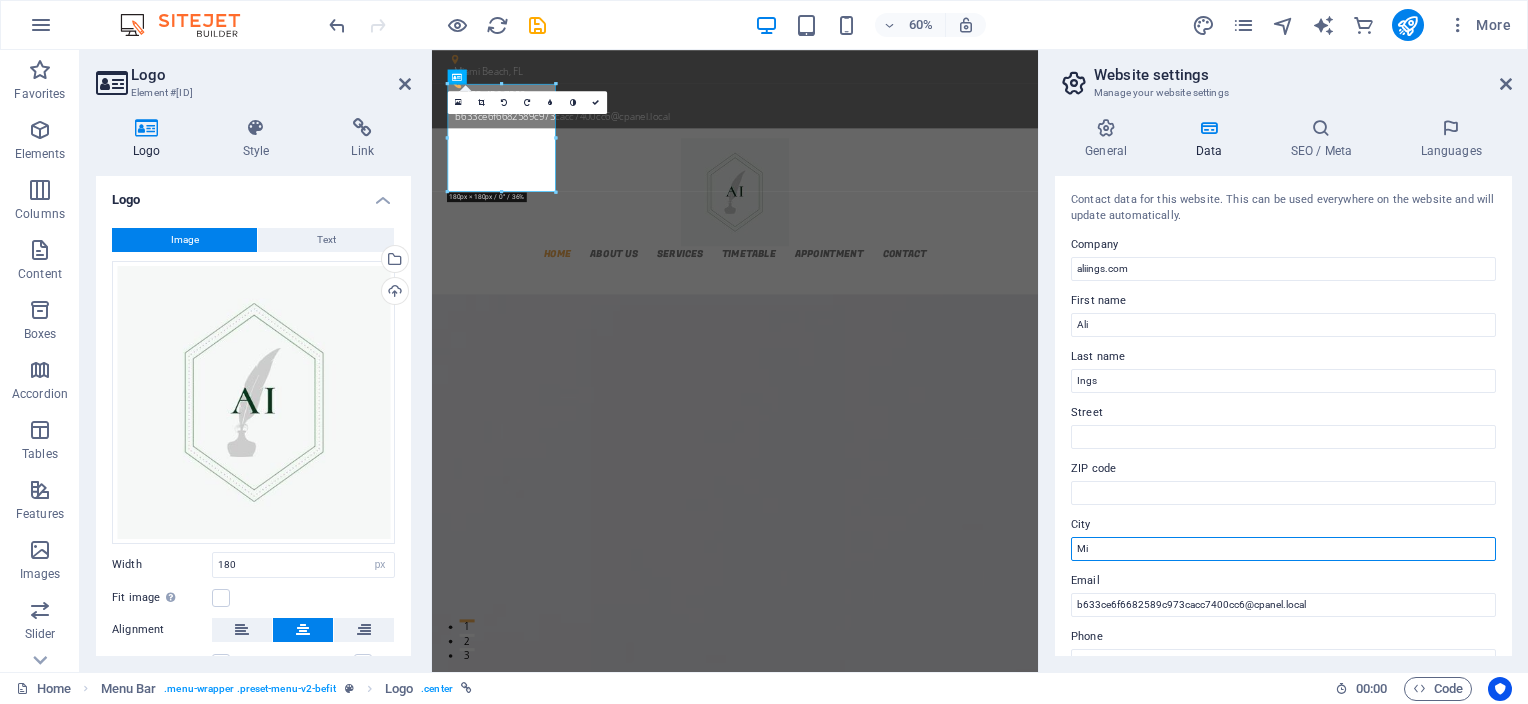 type on "M" 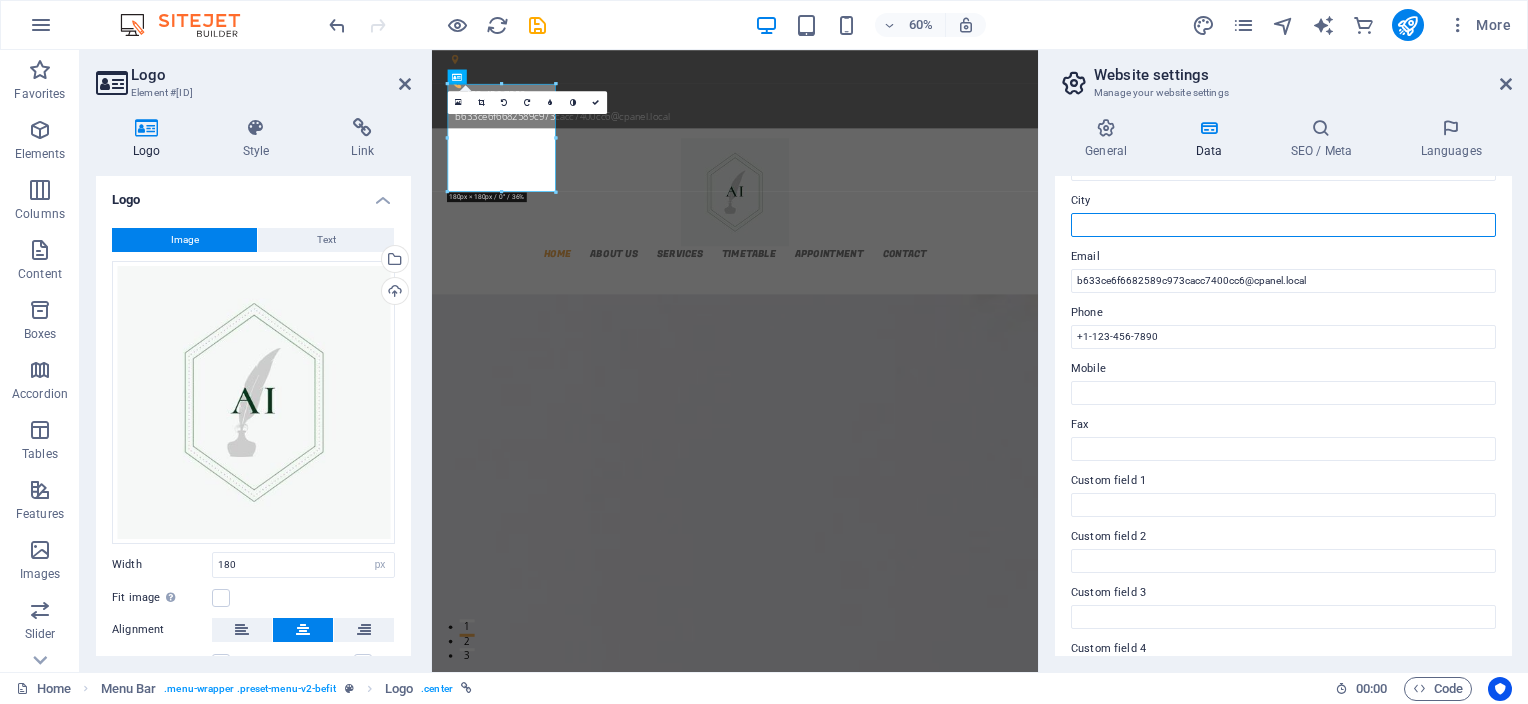 scroll, scrollTop: 326, scrollLeft: 0, axis: vertical 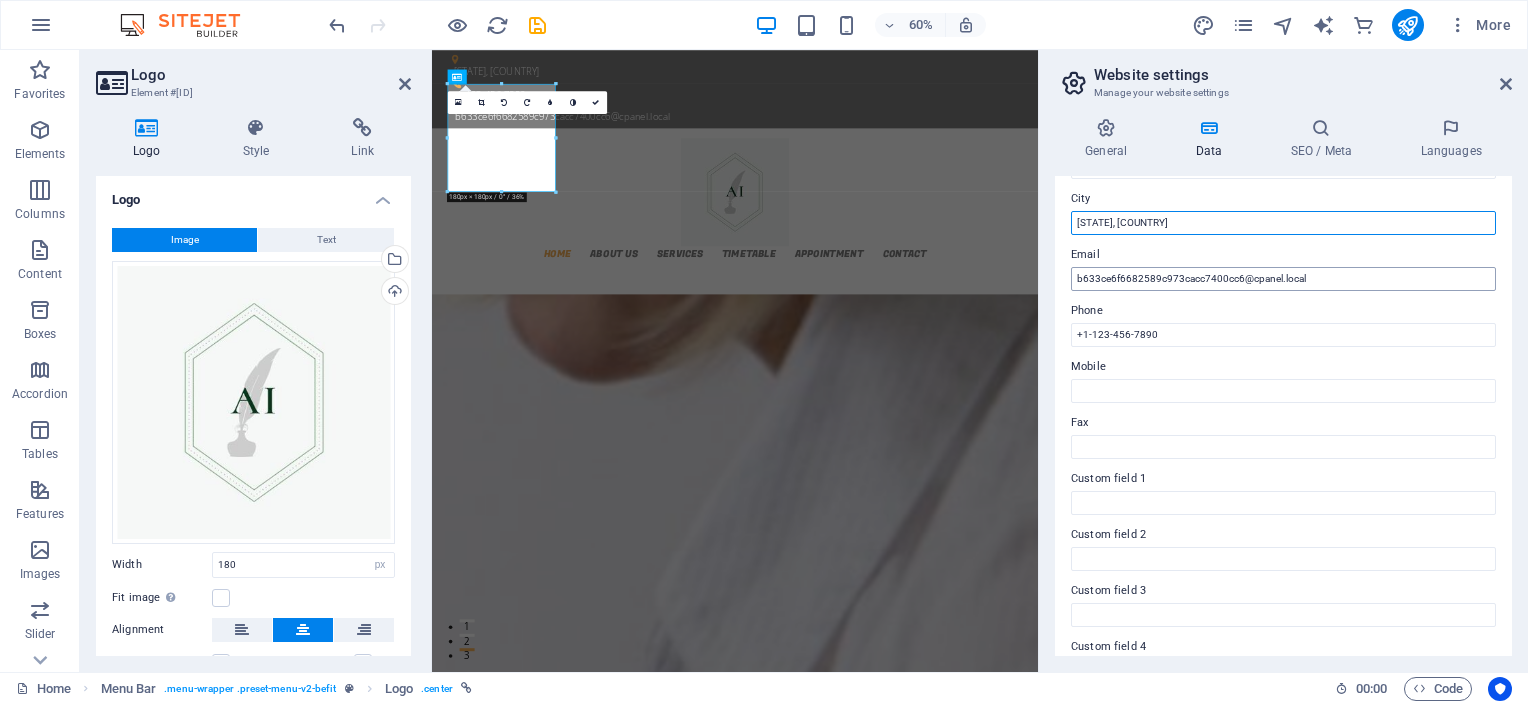 type on "[STATE], [COUNTRY]" 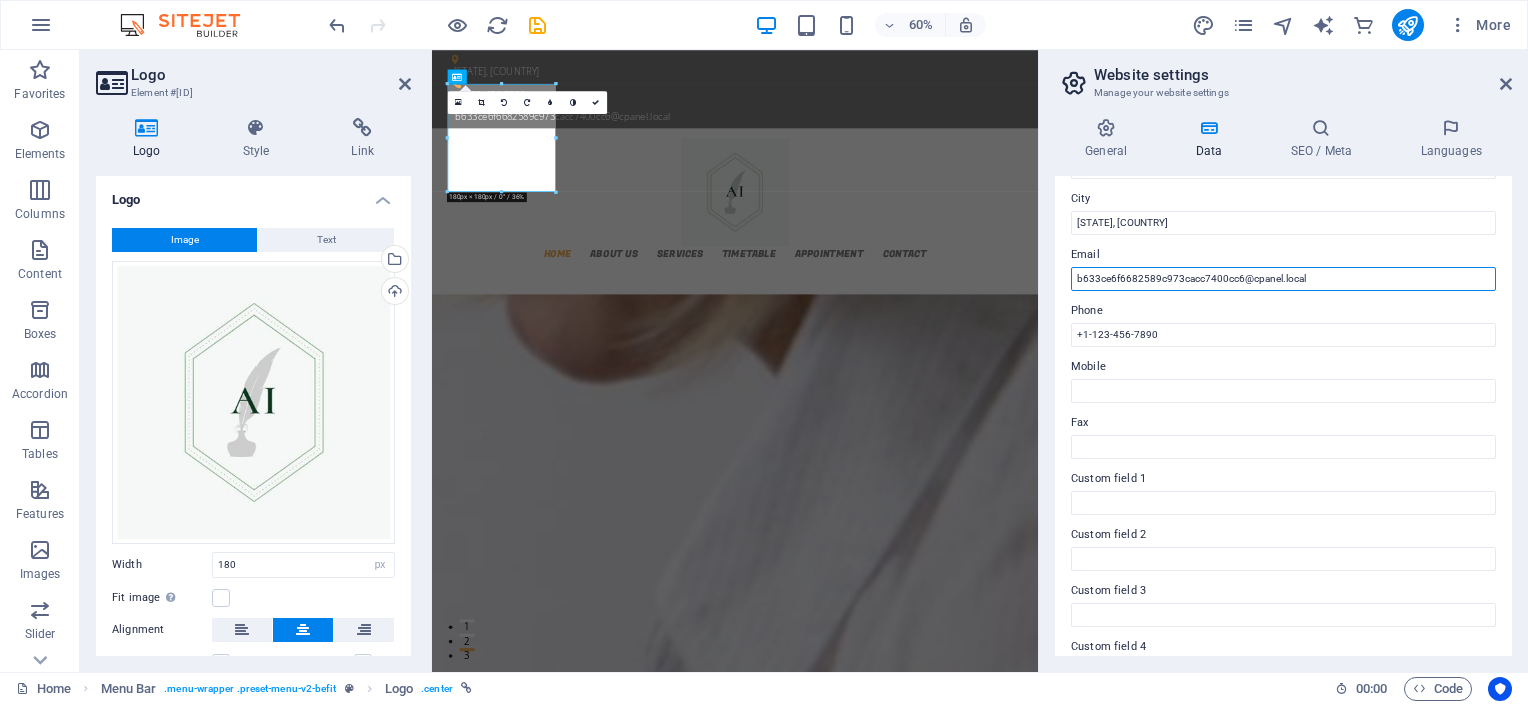 drag, startPoint x: 1732, startPoint y: 338, endPoint x: 1440, endPoint y: 425, distance: 304.6851 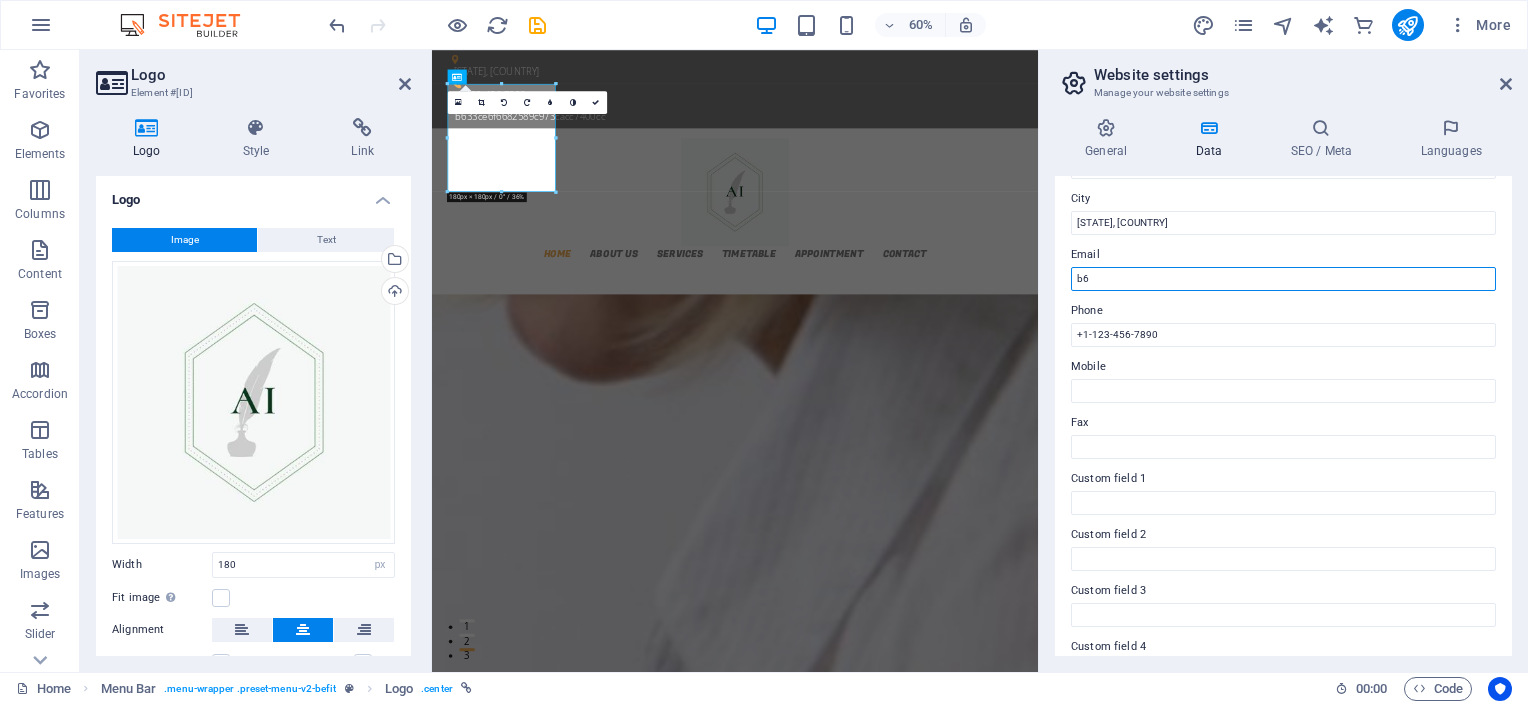 type on "b" 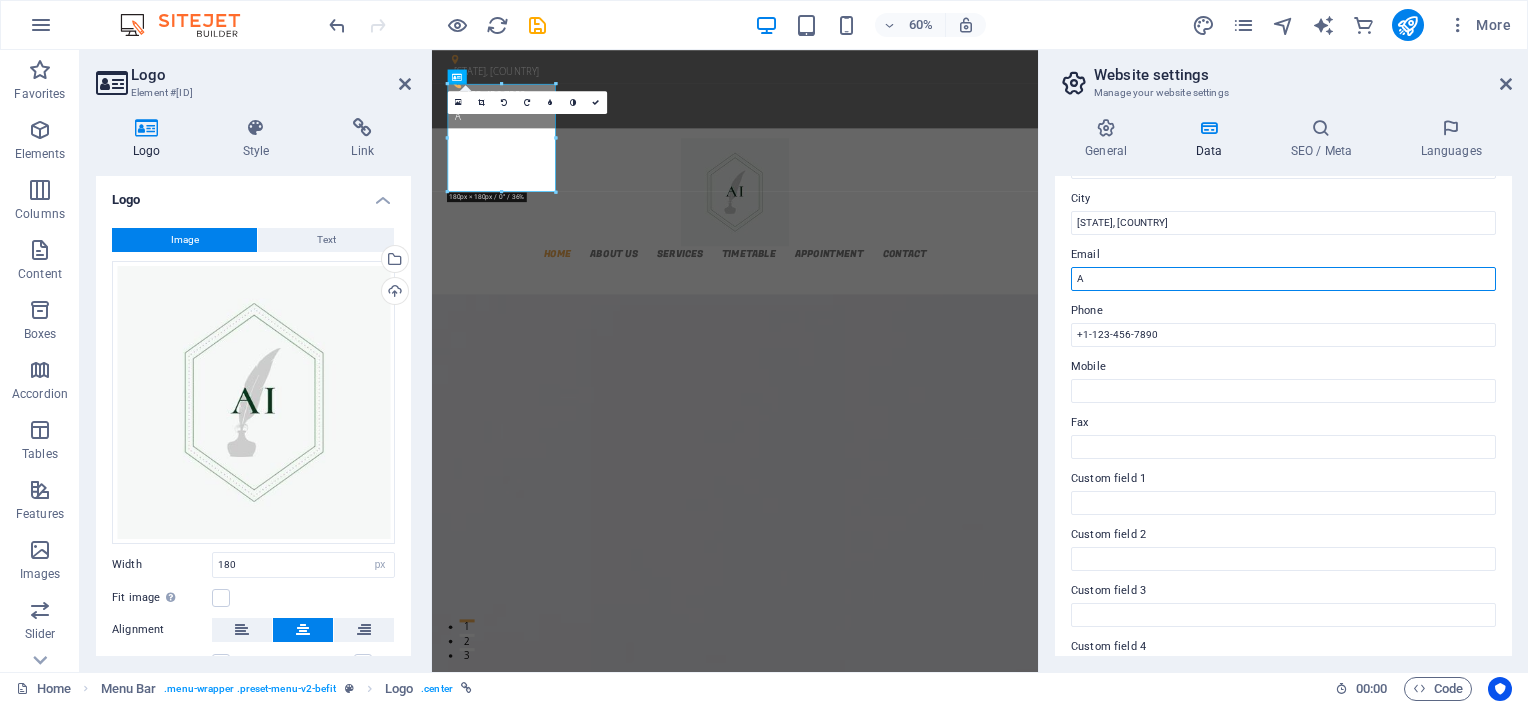 type on "ali@[DOMAIN]" 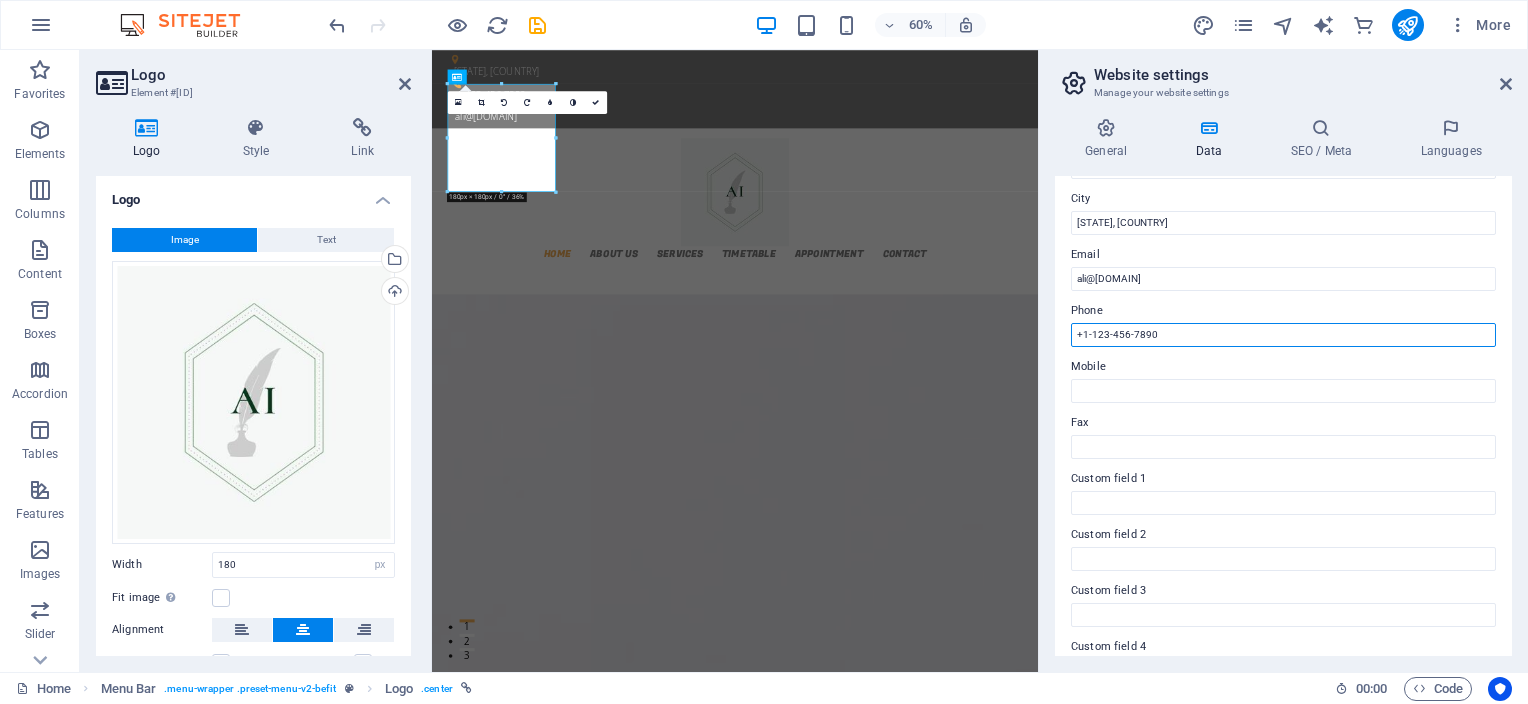 click on "+1-123-456-7890" at bounding box center [1283, 335] 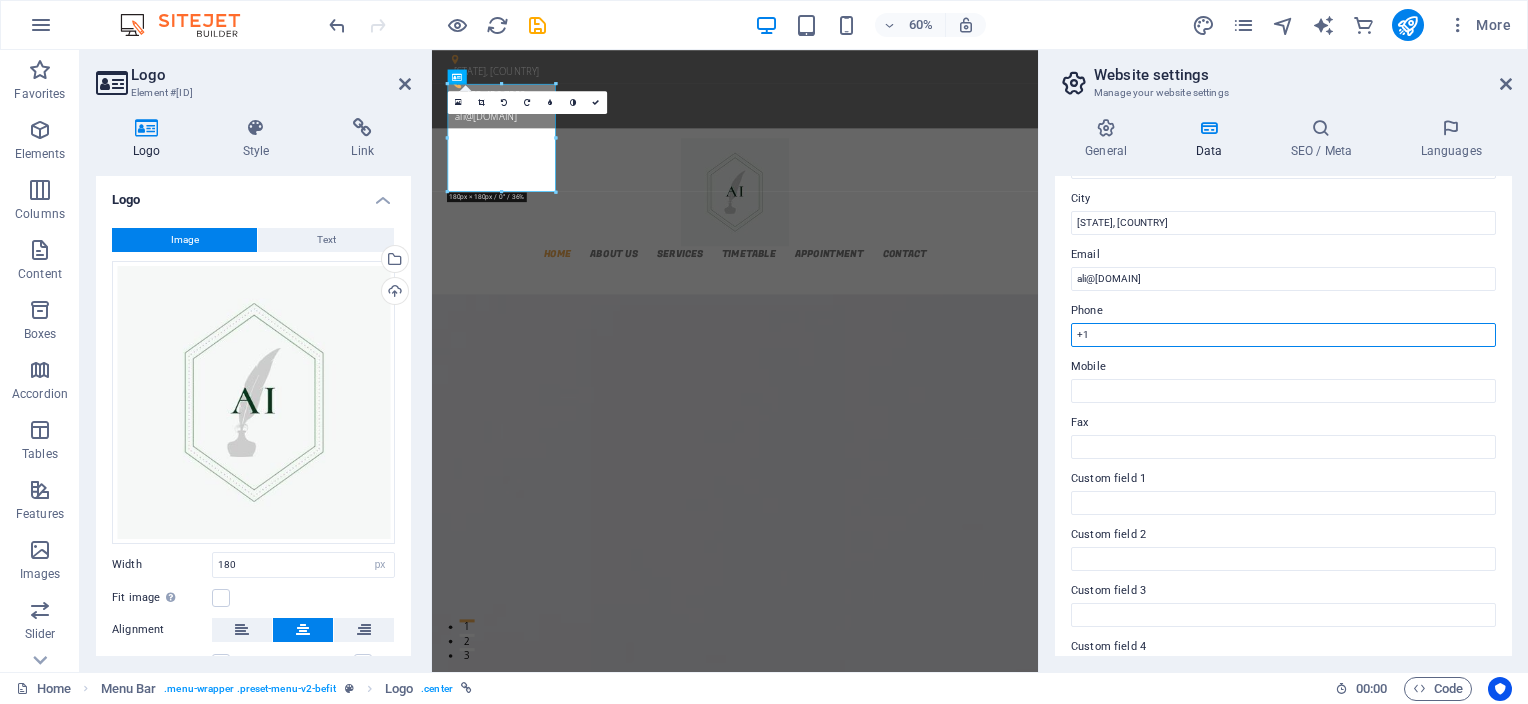 type on "+" 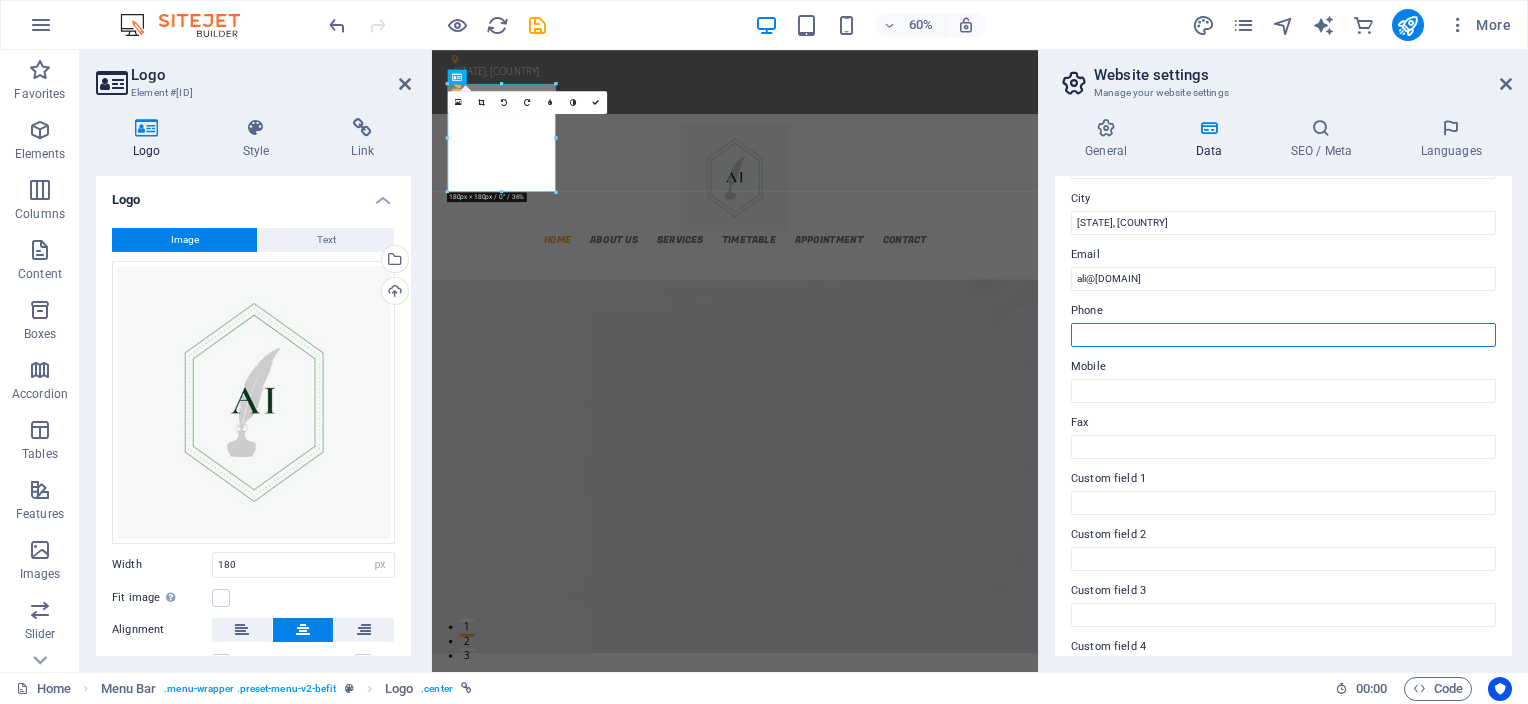type 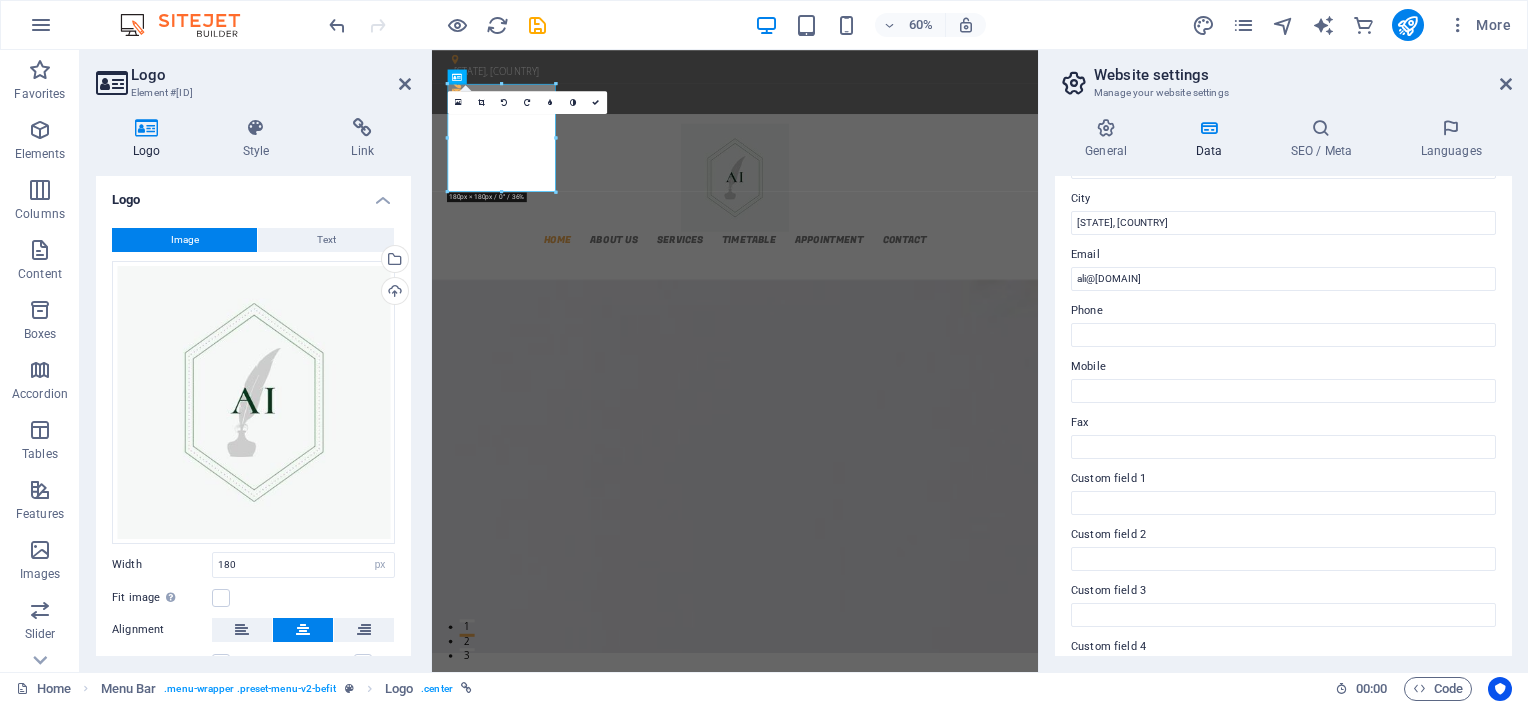 click on "Contact data for this website. This can be used everywhere on the website and will update automatically. Company aliings.com First name Ali Last name Ings Street ZIP code City Alberta, Canada Email ali@aliings.com Phone Mobile Fax Custom field 1 Custom field 2 Custom field 3 Custom field 4 Custom field 5 Custom field 6" at bounding box center [1283, 416] 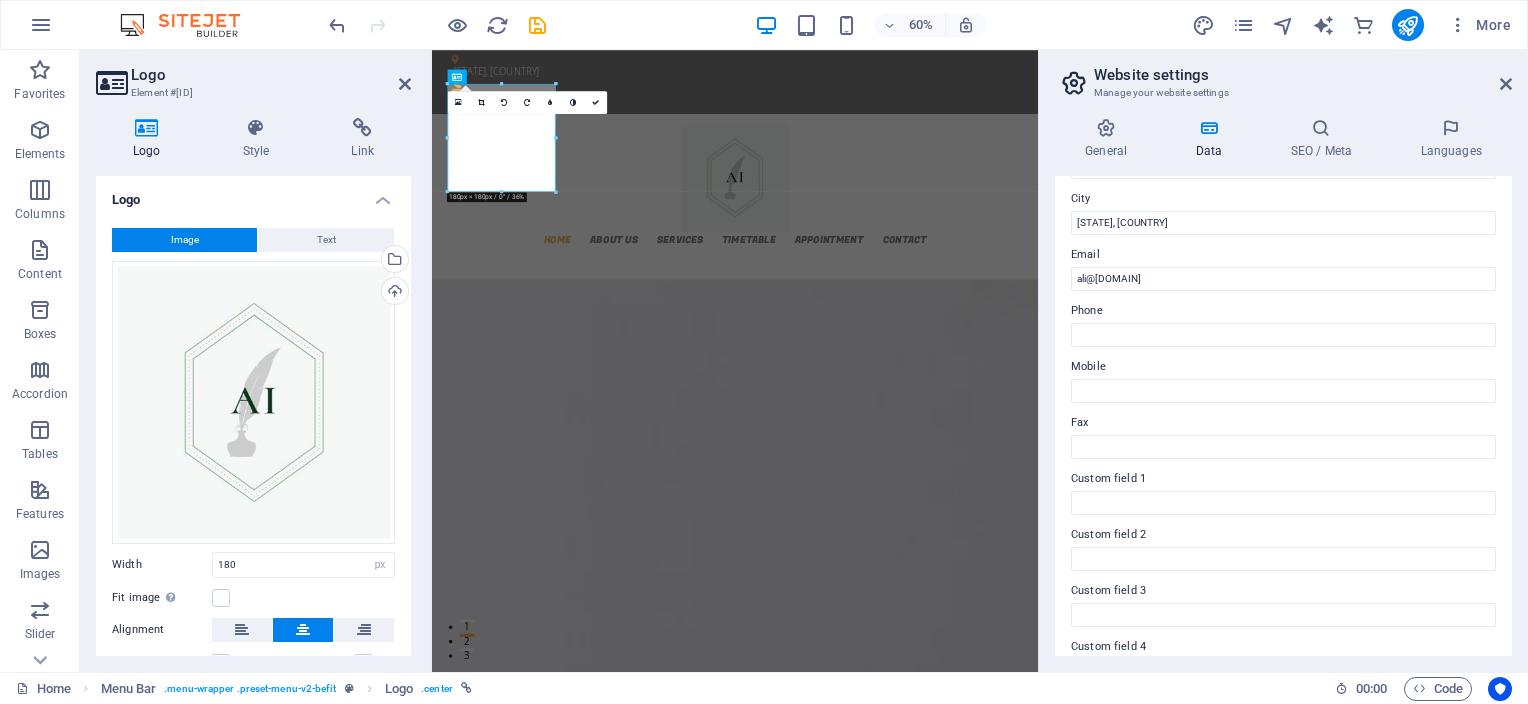 drag, startPoint x: 1511, startPoint y: 415, endPoint x: 1504, endPoint y: 526, distance: 111.220505 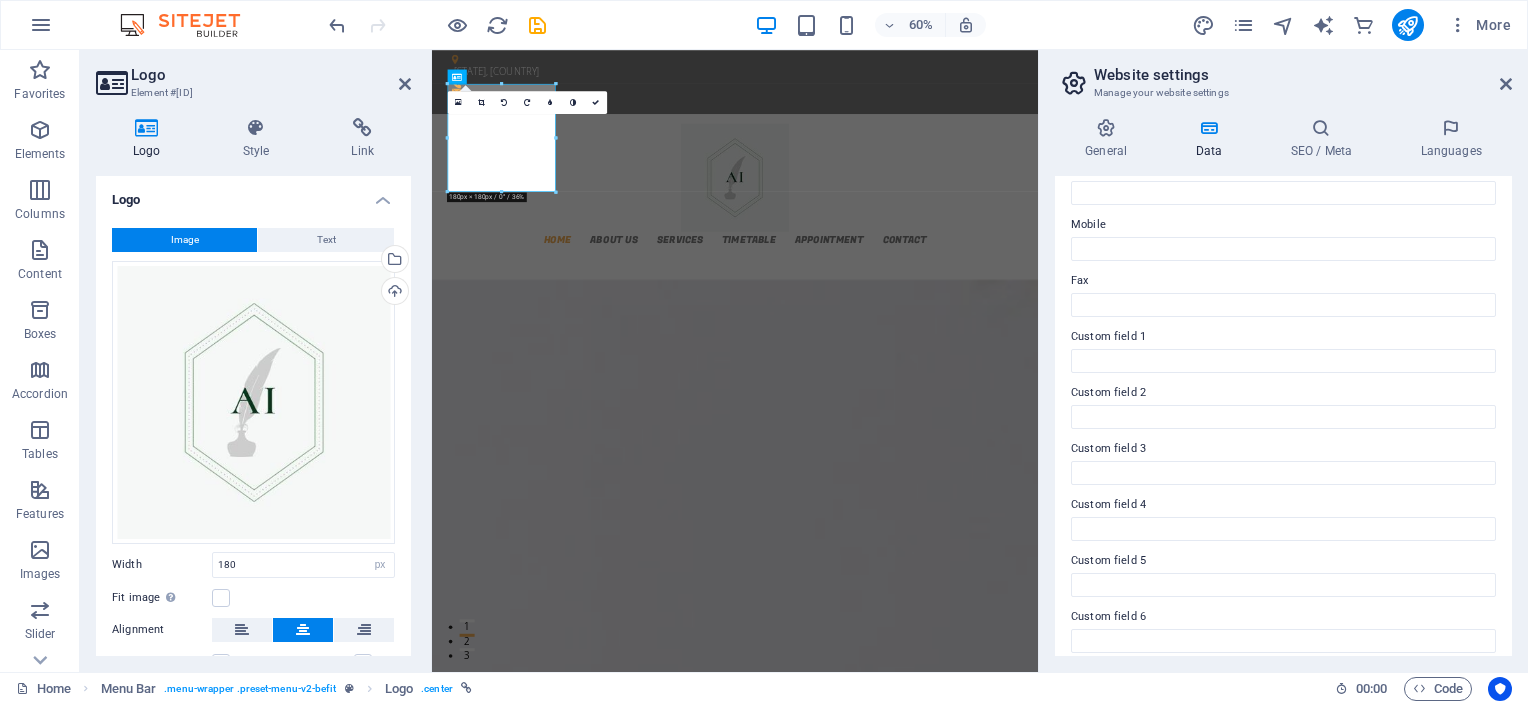 scroll, scrollTop: 480, scrollLeft: 0, axis: vertical 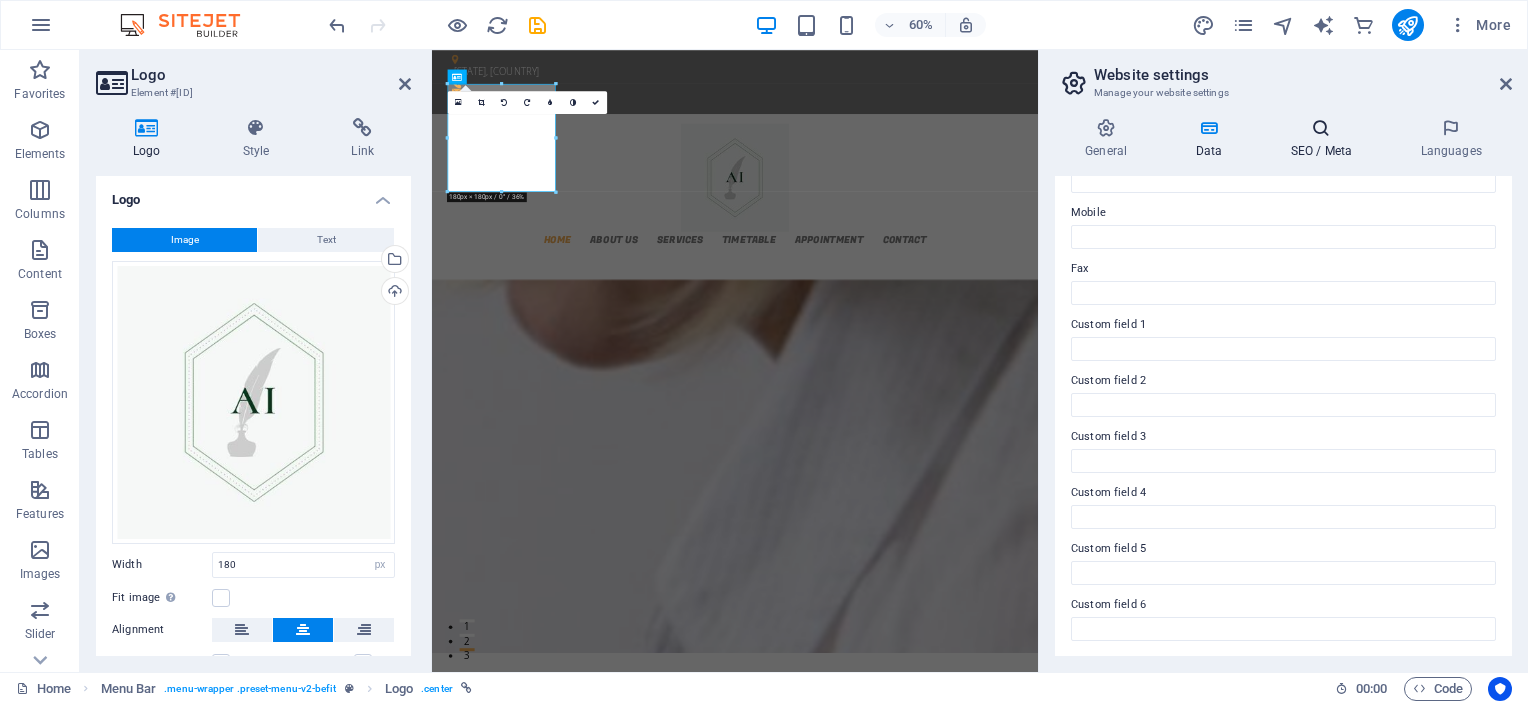 click on "SEO / Meta" at bounding box center (1325, 139) 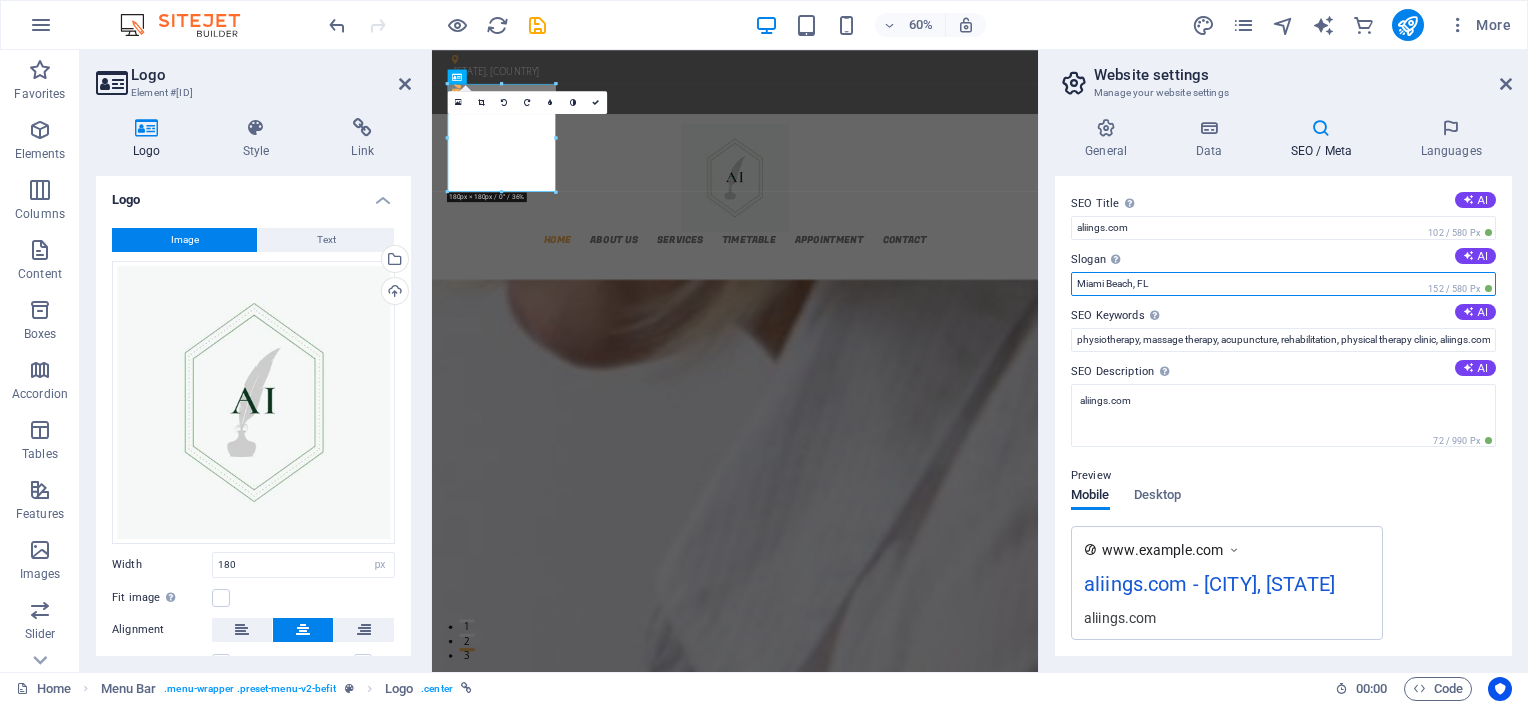 click on "Miami Beach, FL" at bounding box center [1283, 284] 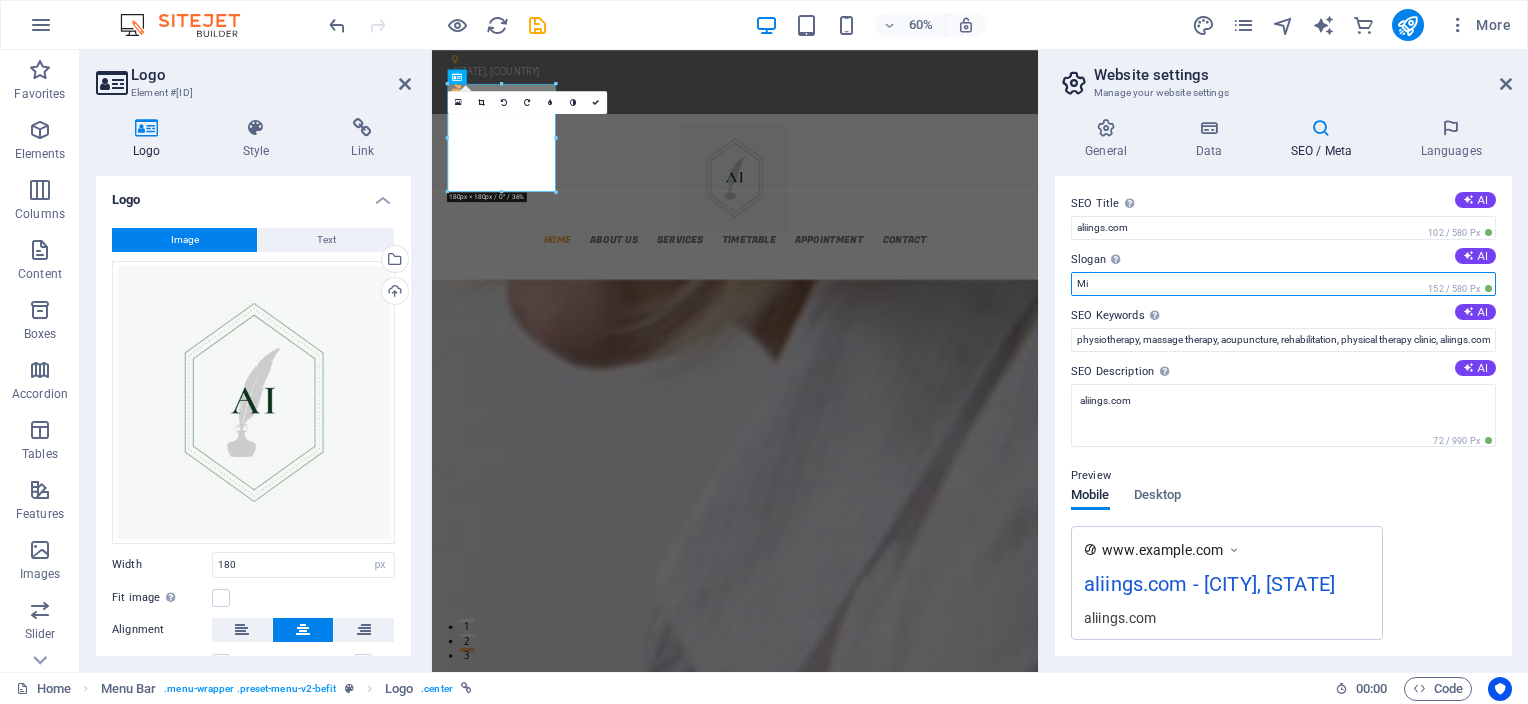 type on "M" 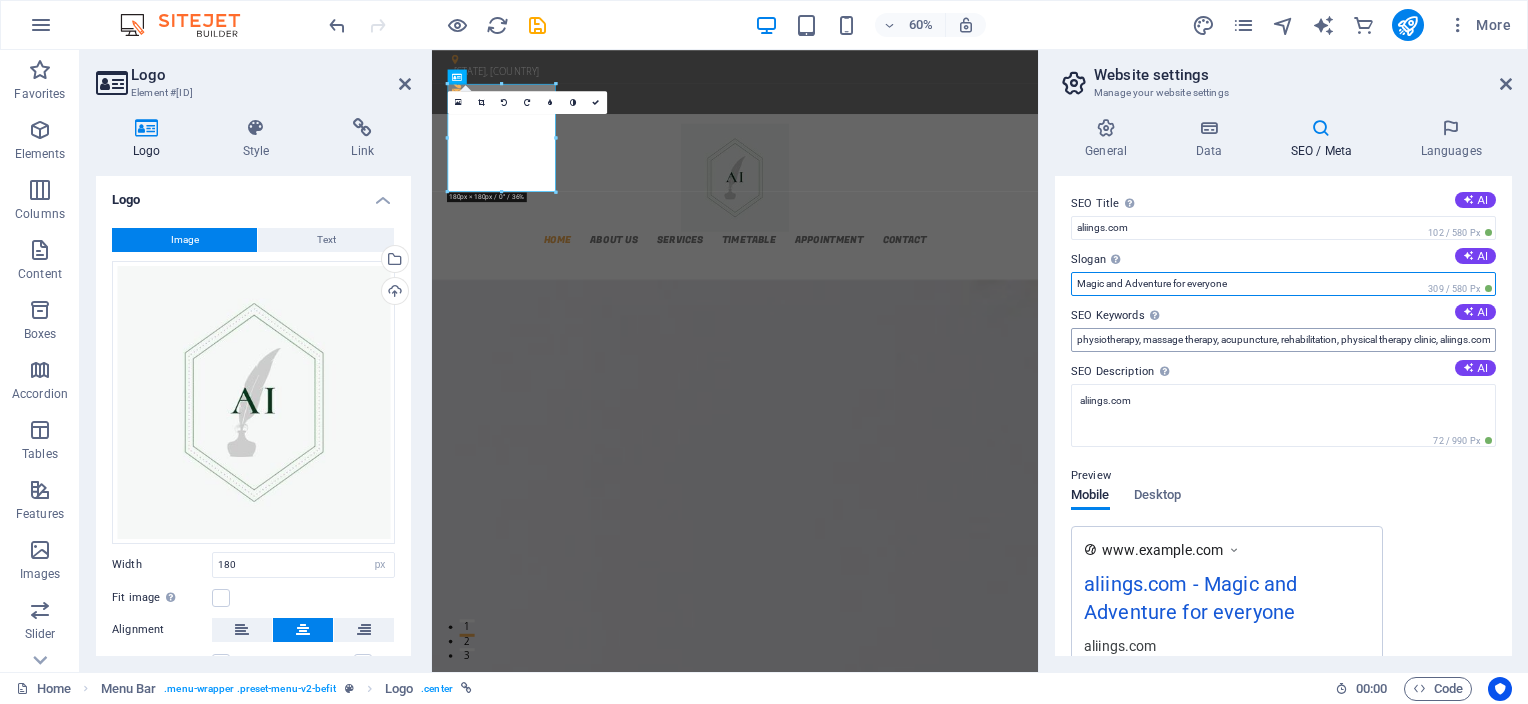type on "Magic and Adventure for everyone" 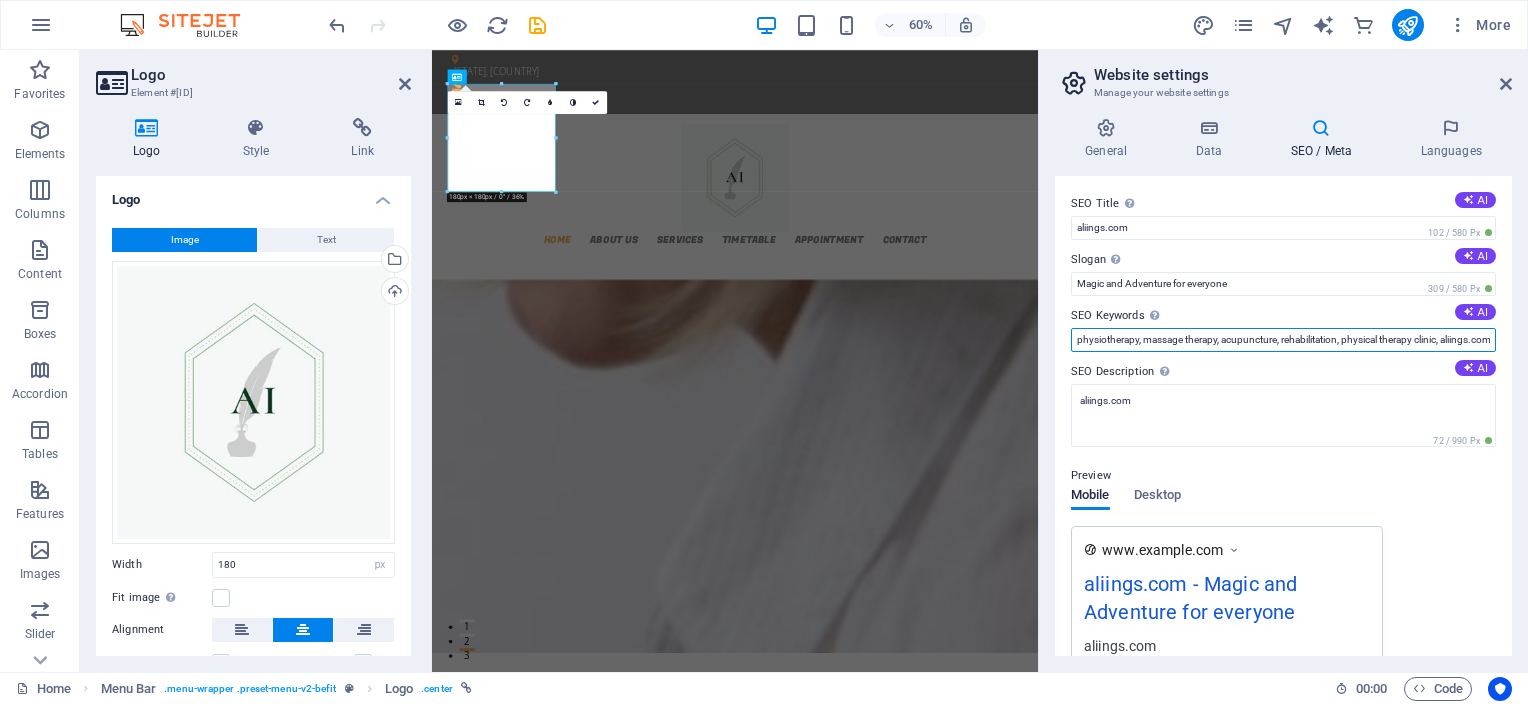 drag, startPoint x: 1468, startPoint y: 339, endPoint x: 1044, endPoint y: 342, distance: 424.01062 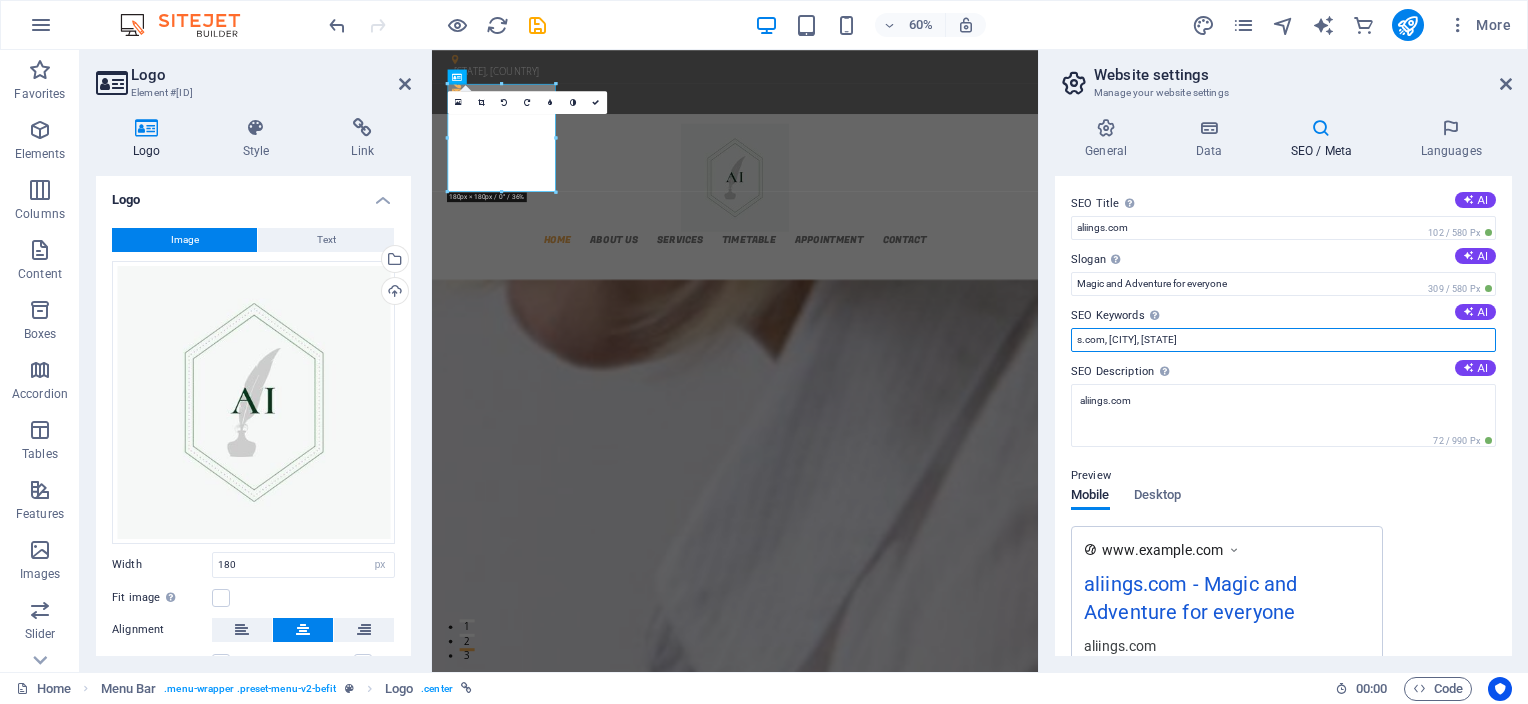 drag, startPoint x: 1208, startPoint y: 341, endPoint x: 1047, endPoint y: 344, distance: 161.02795 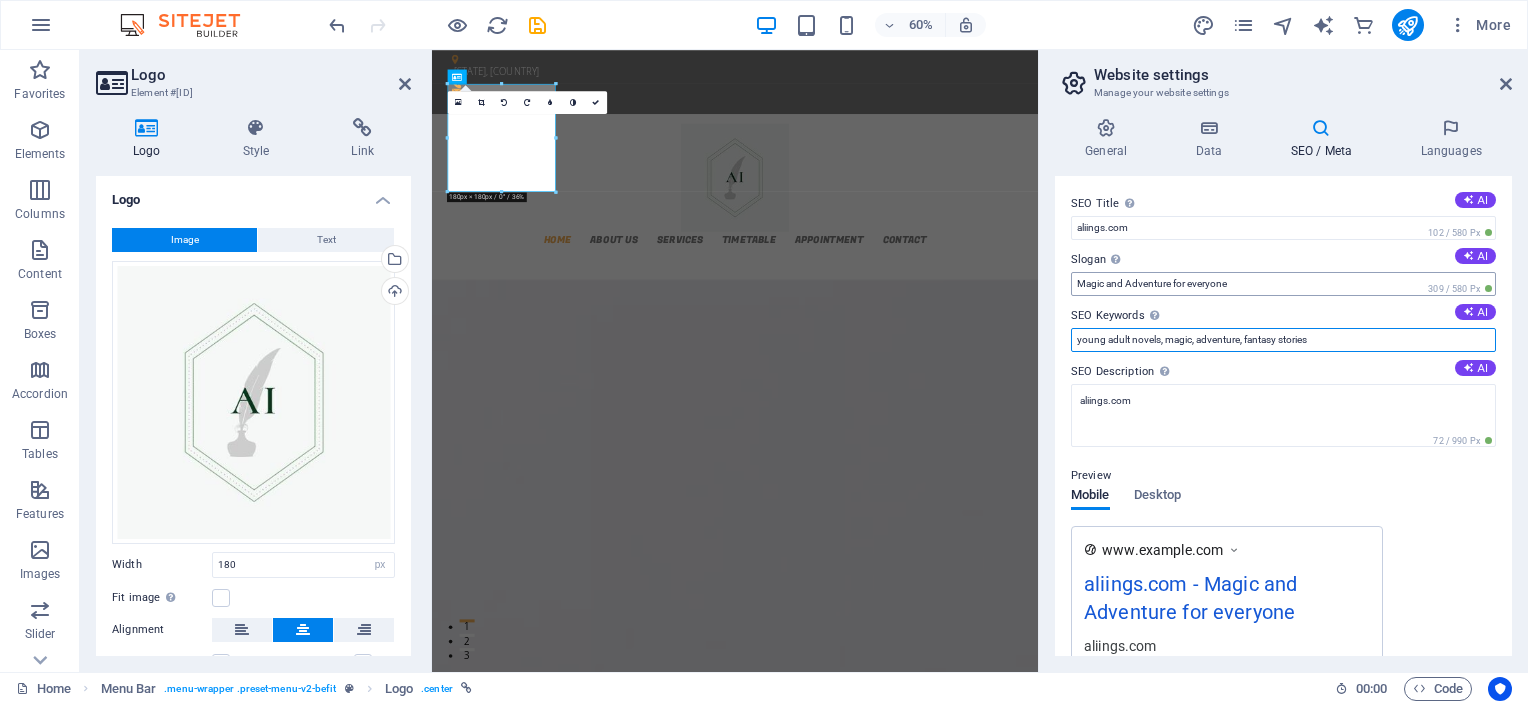 type on "young adult novels, magic, adventure, fantasy stories" 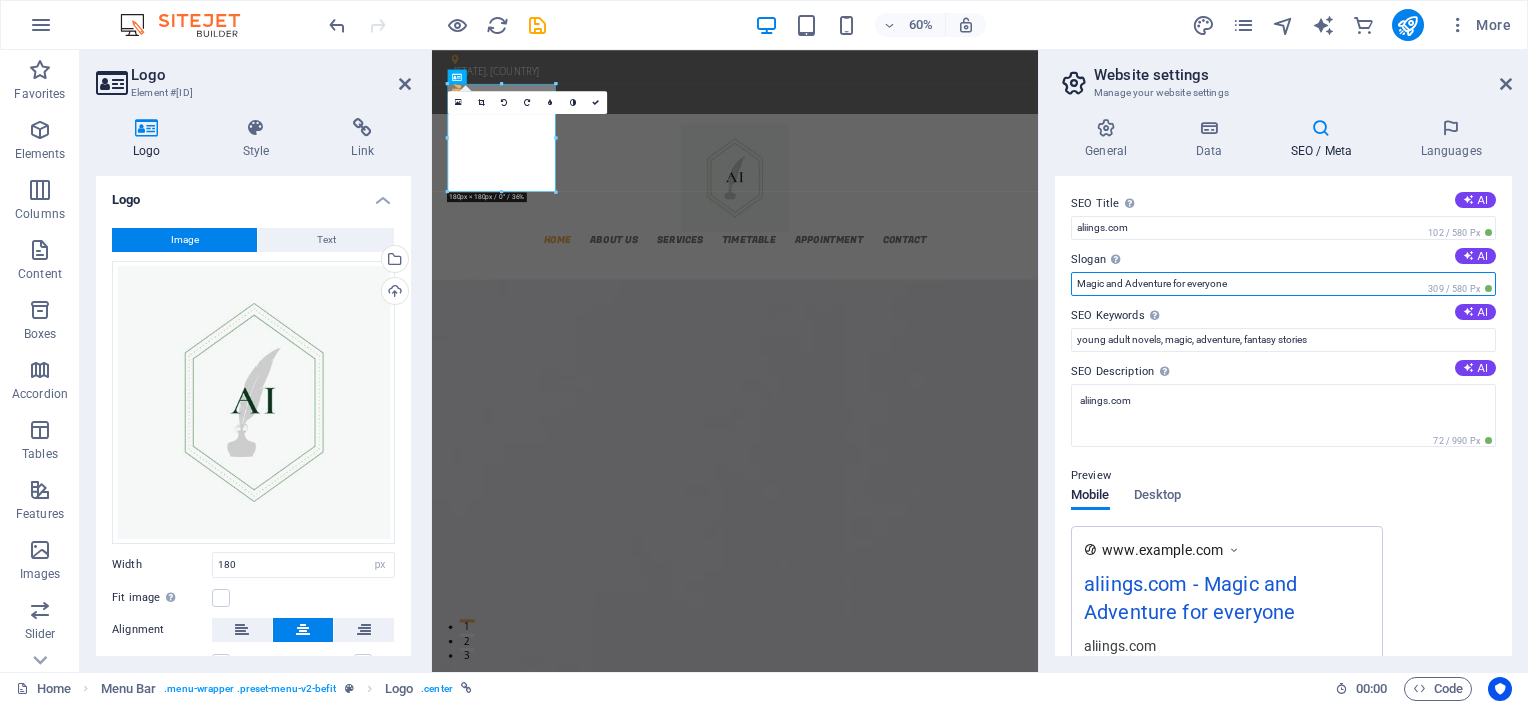 click on "Magic and Adventure for everyone" at bounding box center (1283, 284) 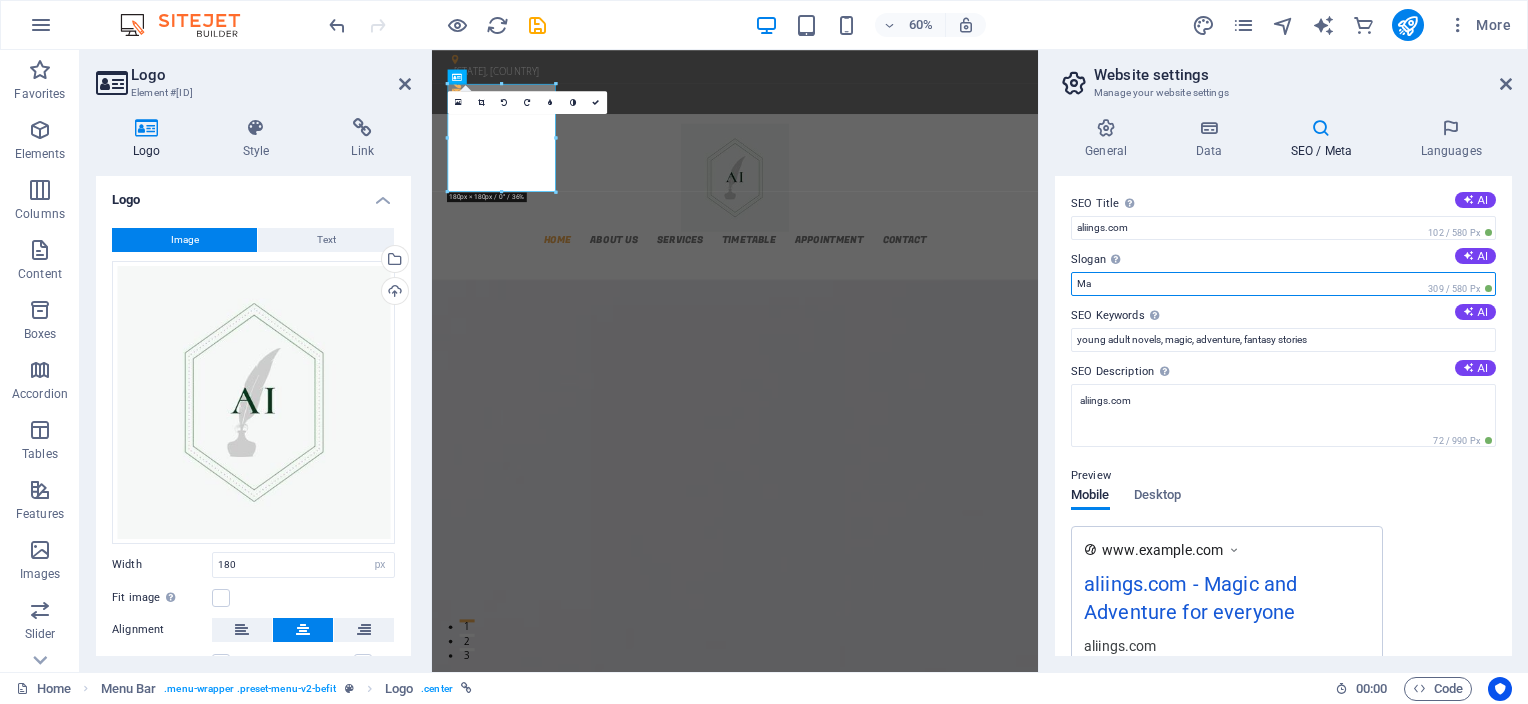 type on "M" 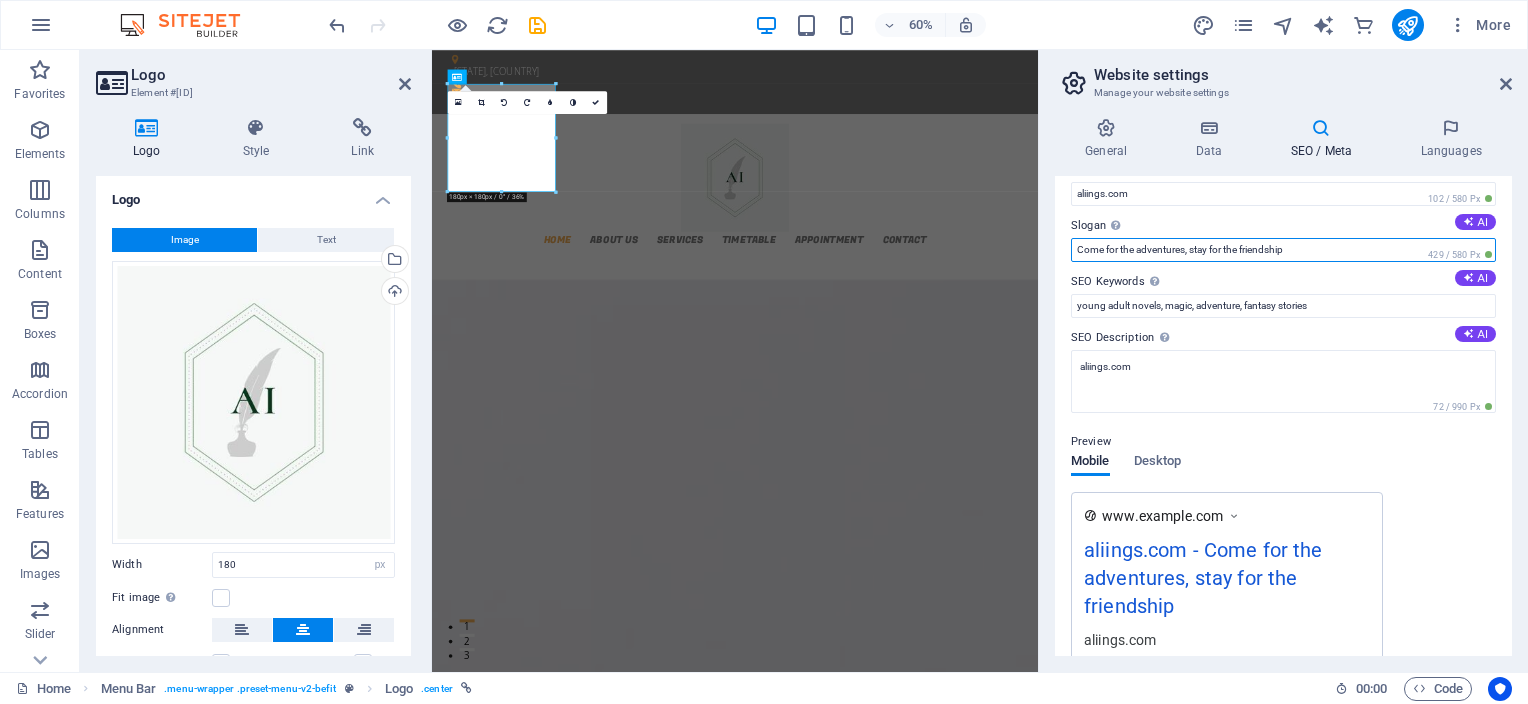 scroll, scrollTop: 0, scrollLeft: 0, axis: both 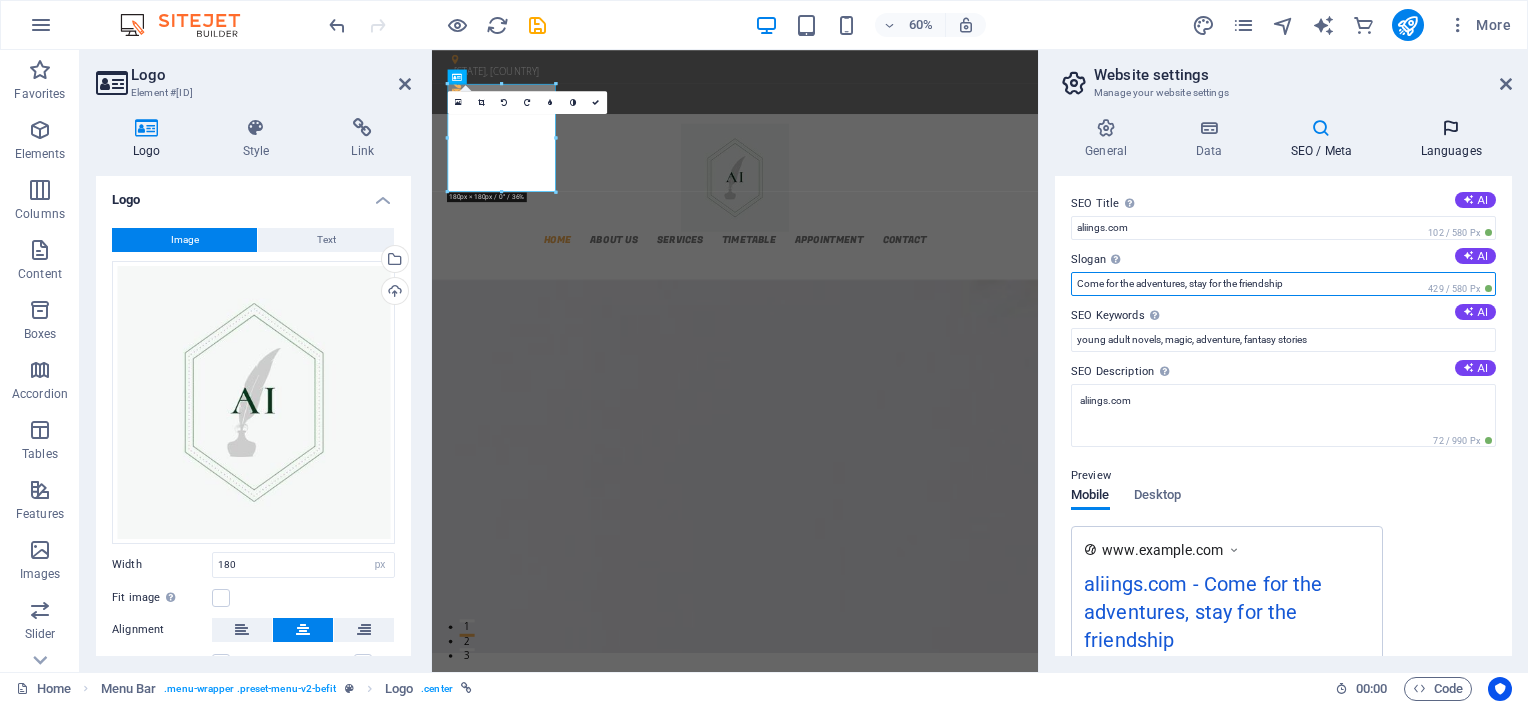 type on "Come for the adventures, stay for the friendship" 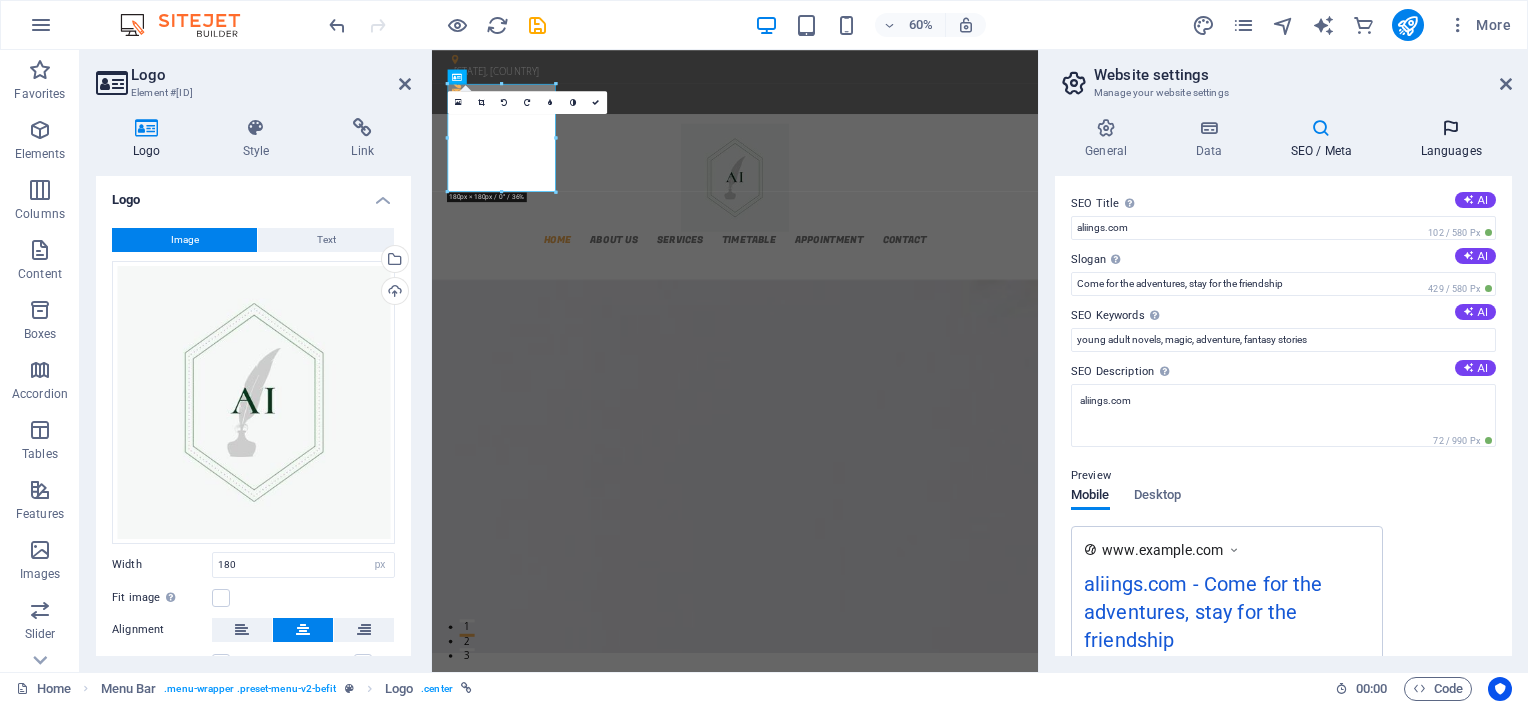 click at bounding box center [1451, 128] 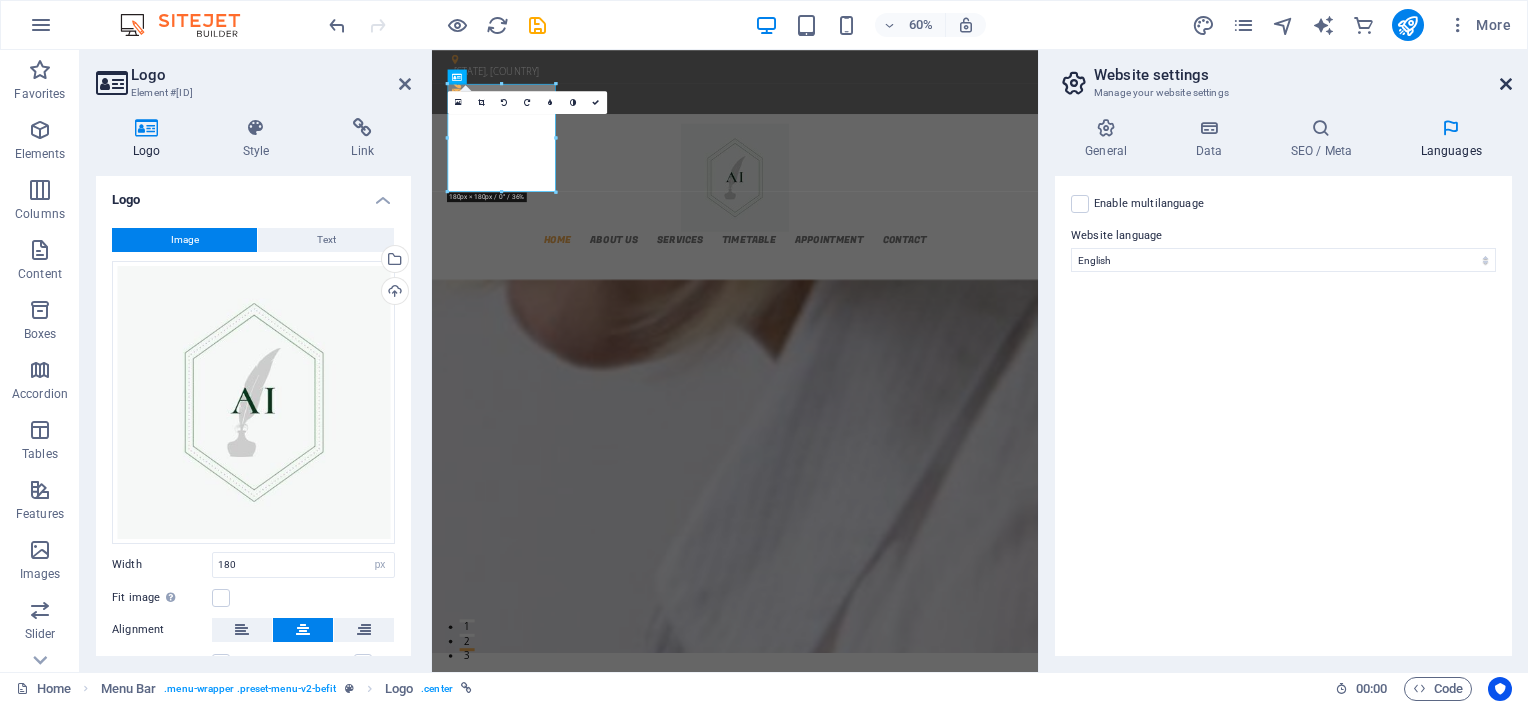 click at bounding box center [1506, 84] 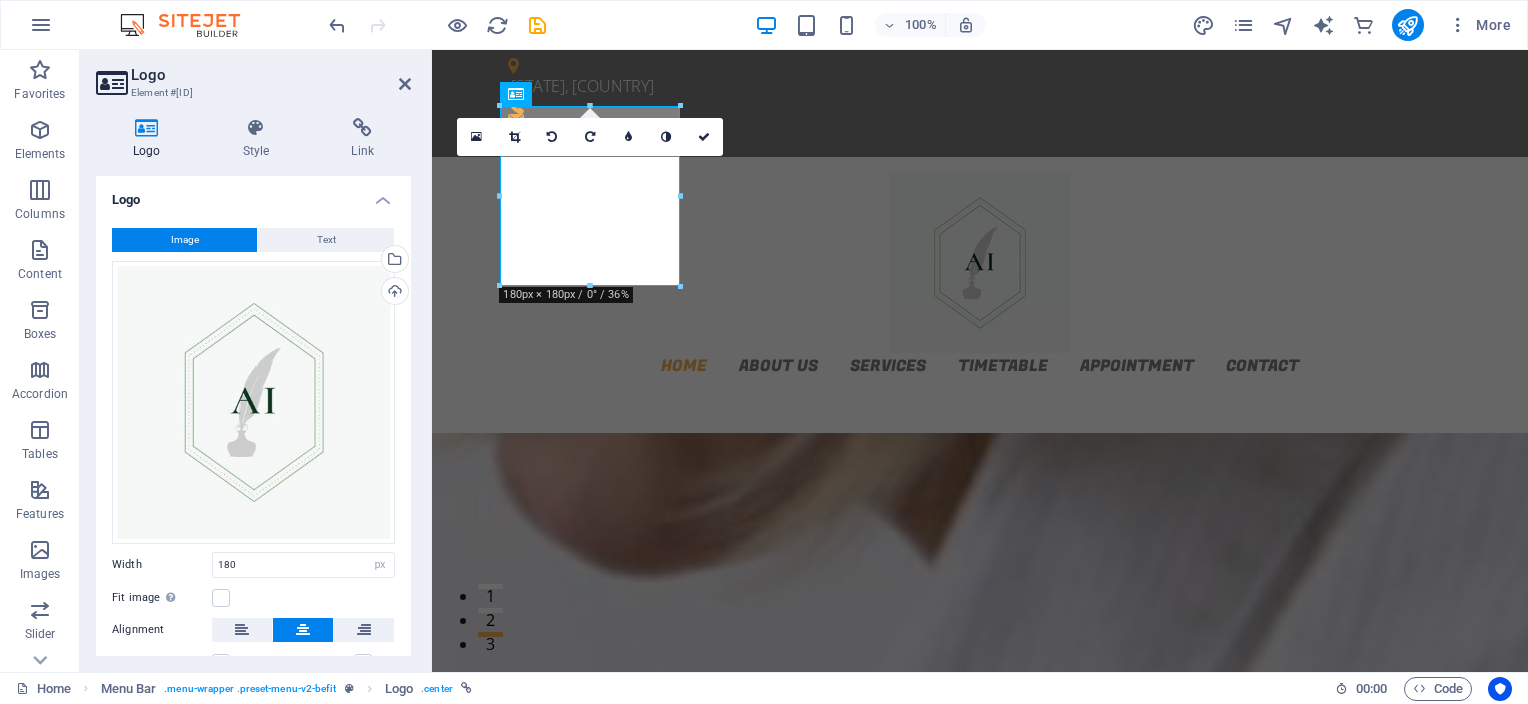 click at bounding box center [-2271, 3251] 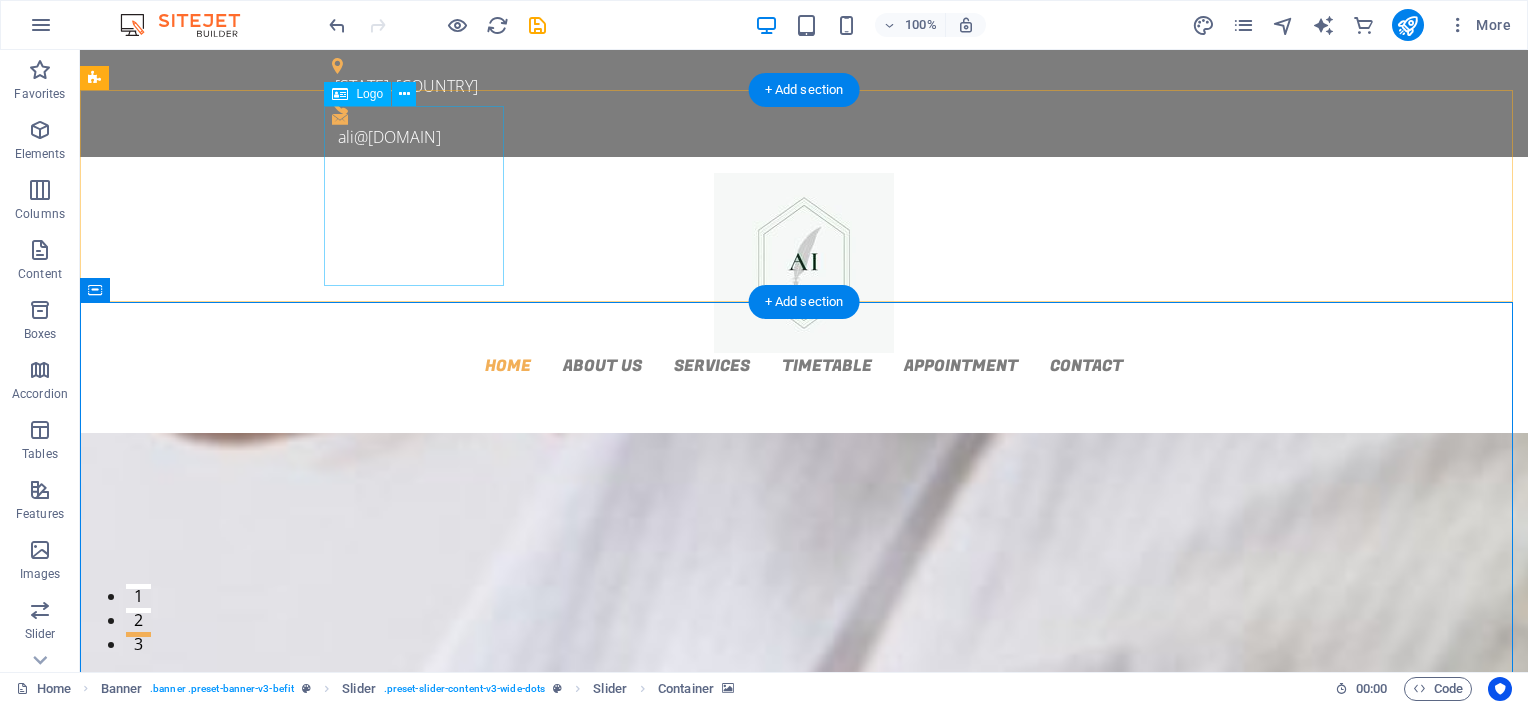 click at bounding box center [804, 263] 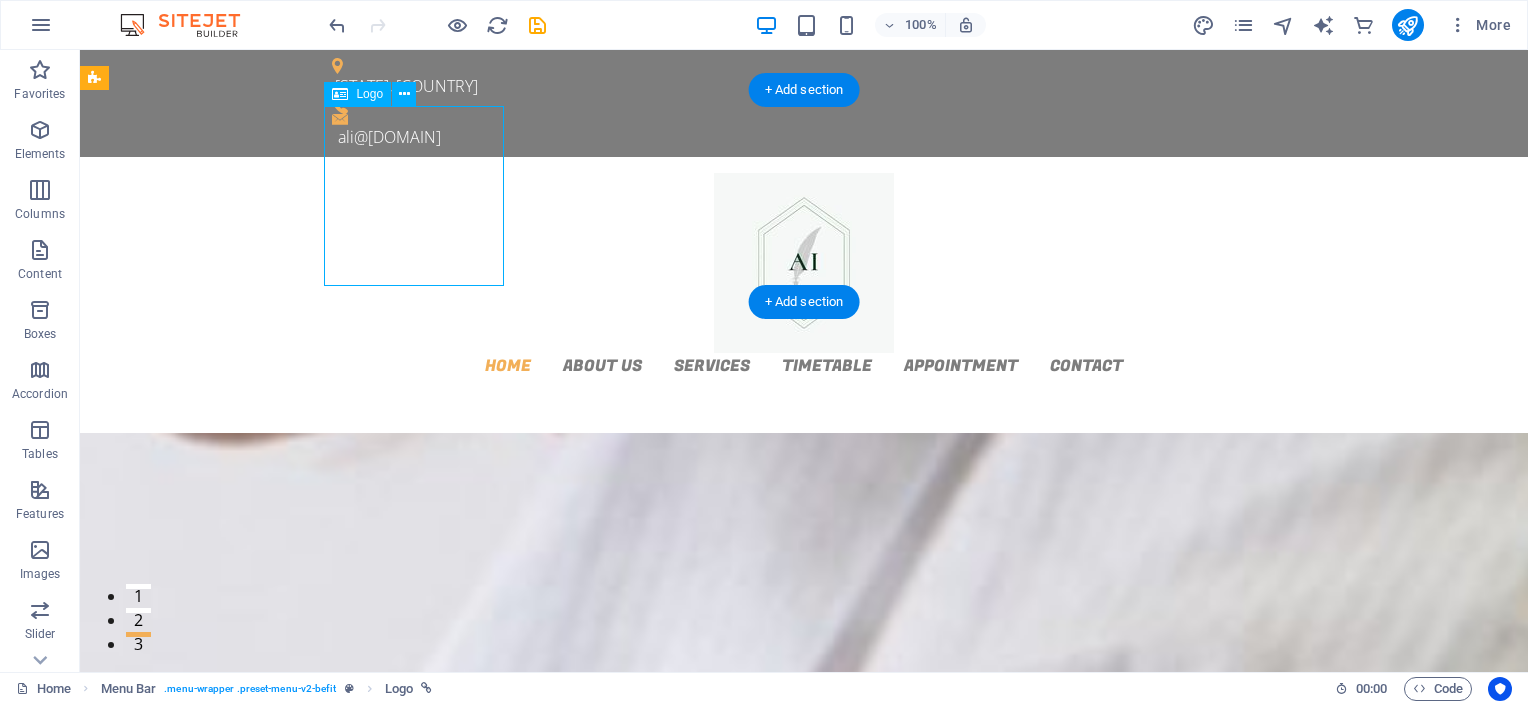 click at bounding box center (804, 263) 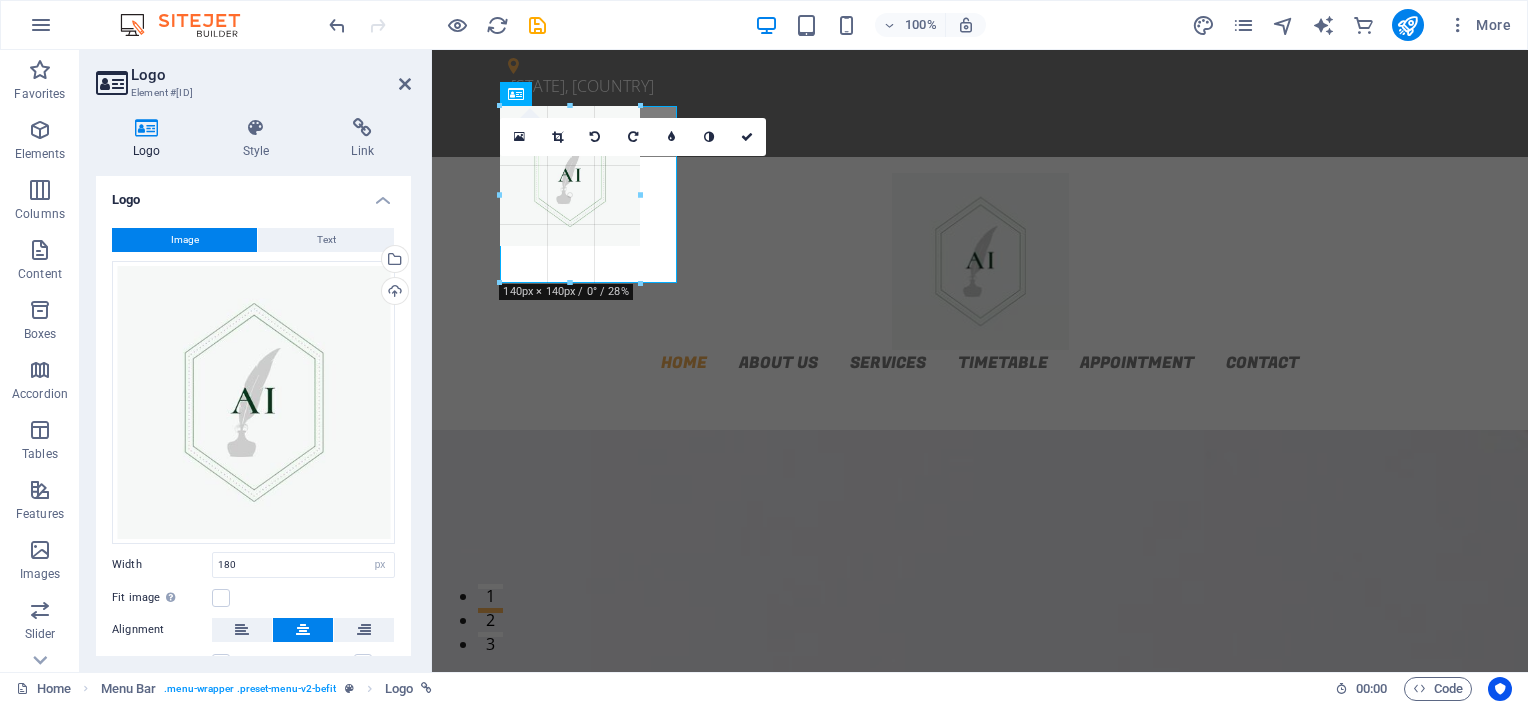 drag, startPoint x: 684, startPoint y: 285, endPoint x: 249, endPoint y: 166, distance: 450.98337 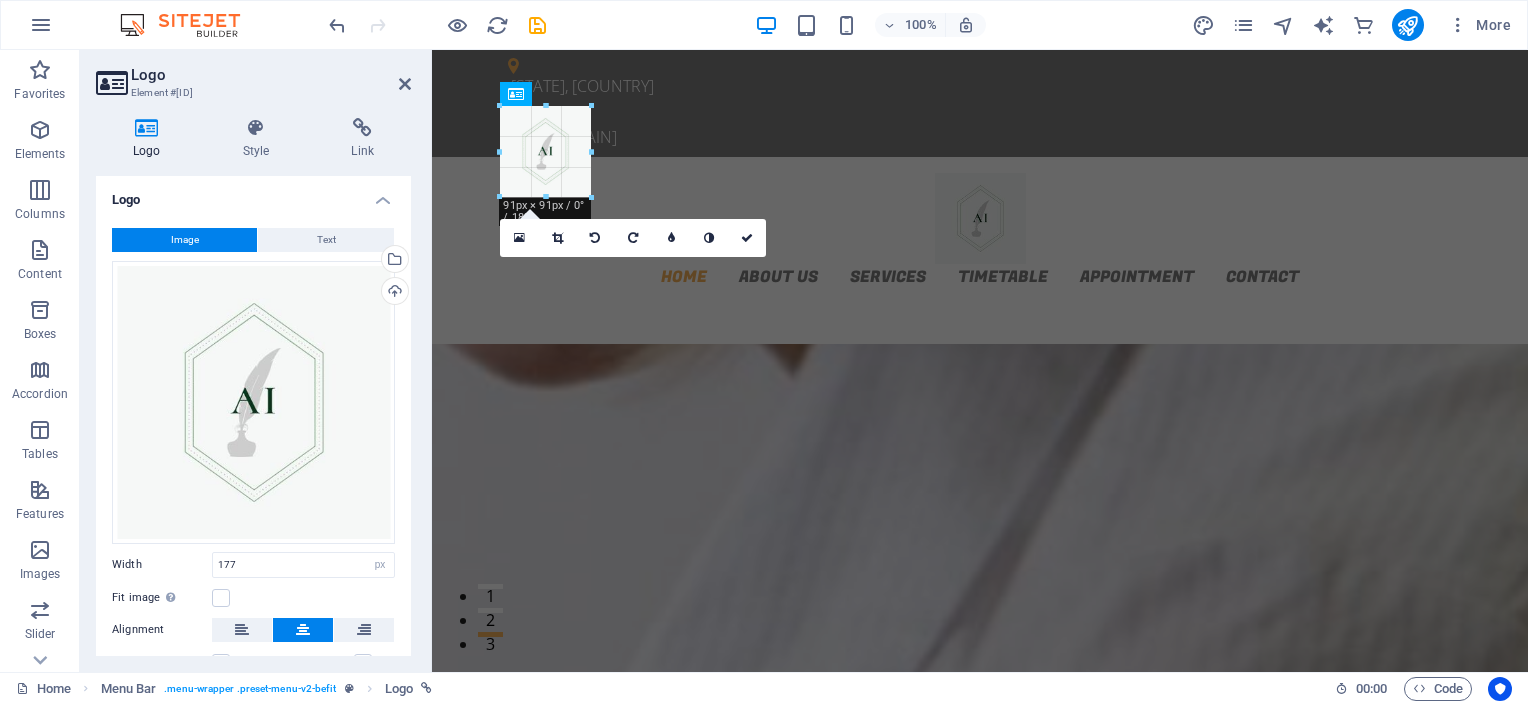 drag, startPoint x: 677, startPoint y: 282, endPoint x: 585, endPoint y: 184, distance: 134.41727 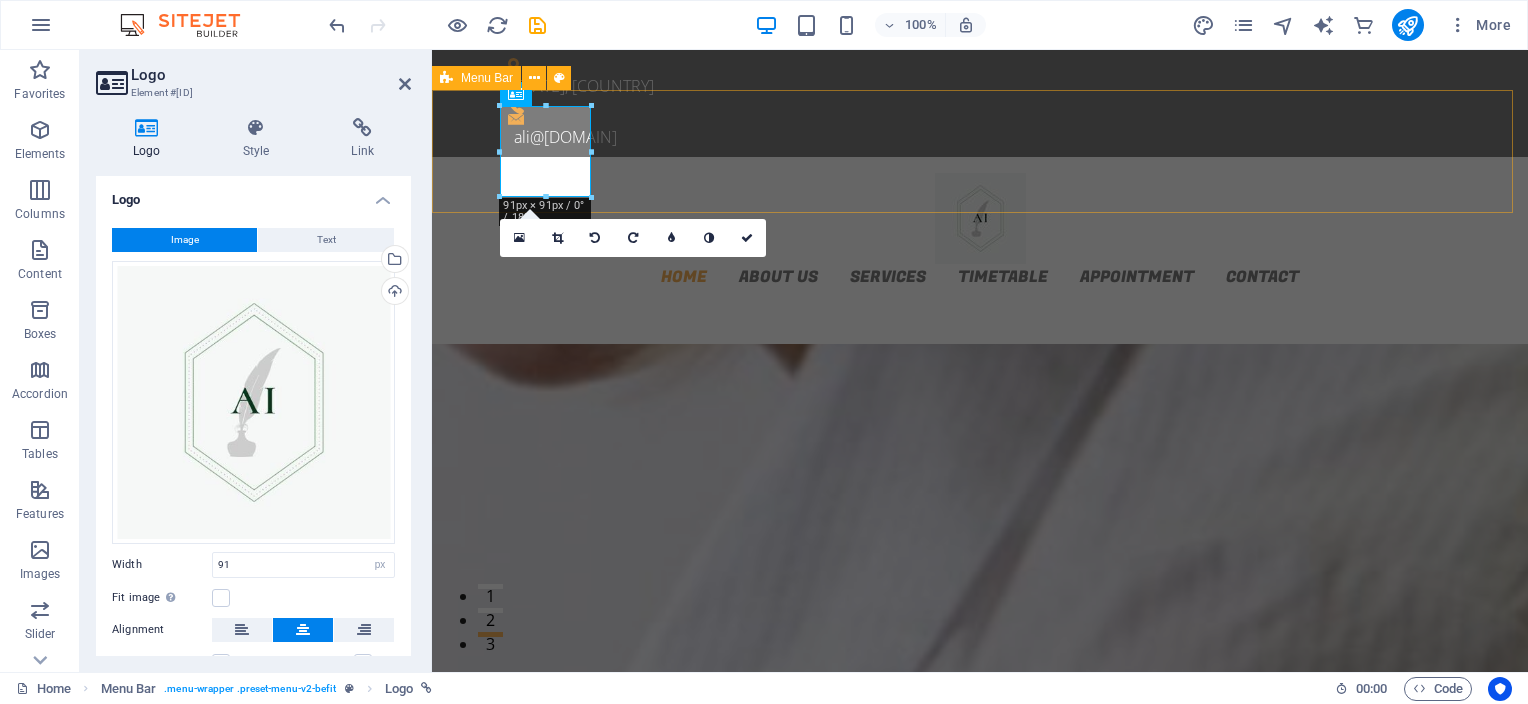 click on "Home About us Services Timetable Appointment Contact" at bounding box center [980, 230] 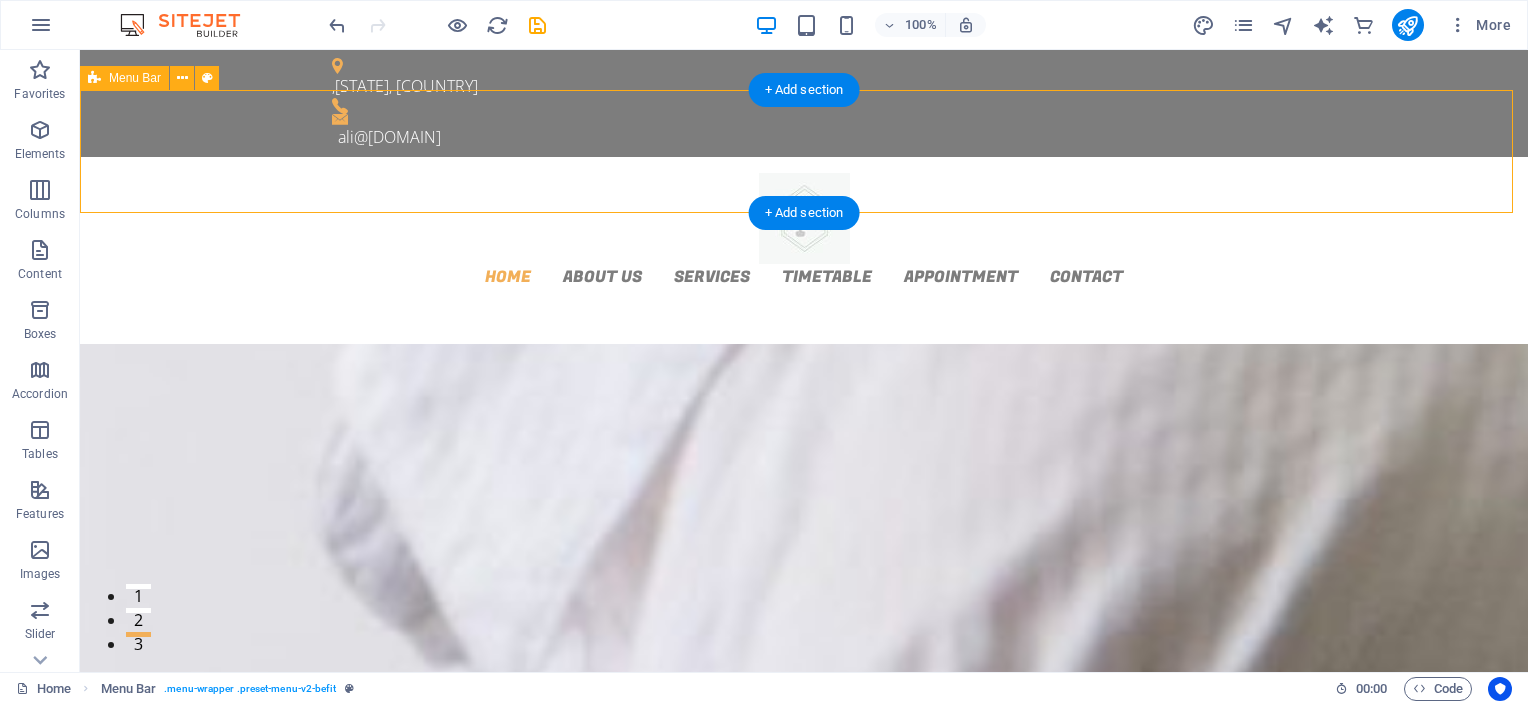 click on "Home About us Services Timetable Appointment Contact" at bounding box center [804, 230] 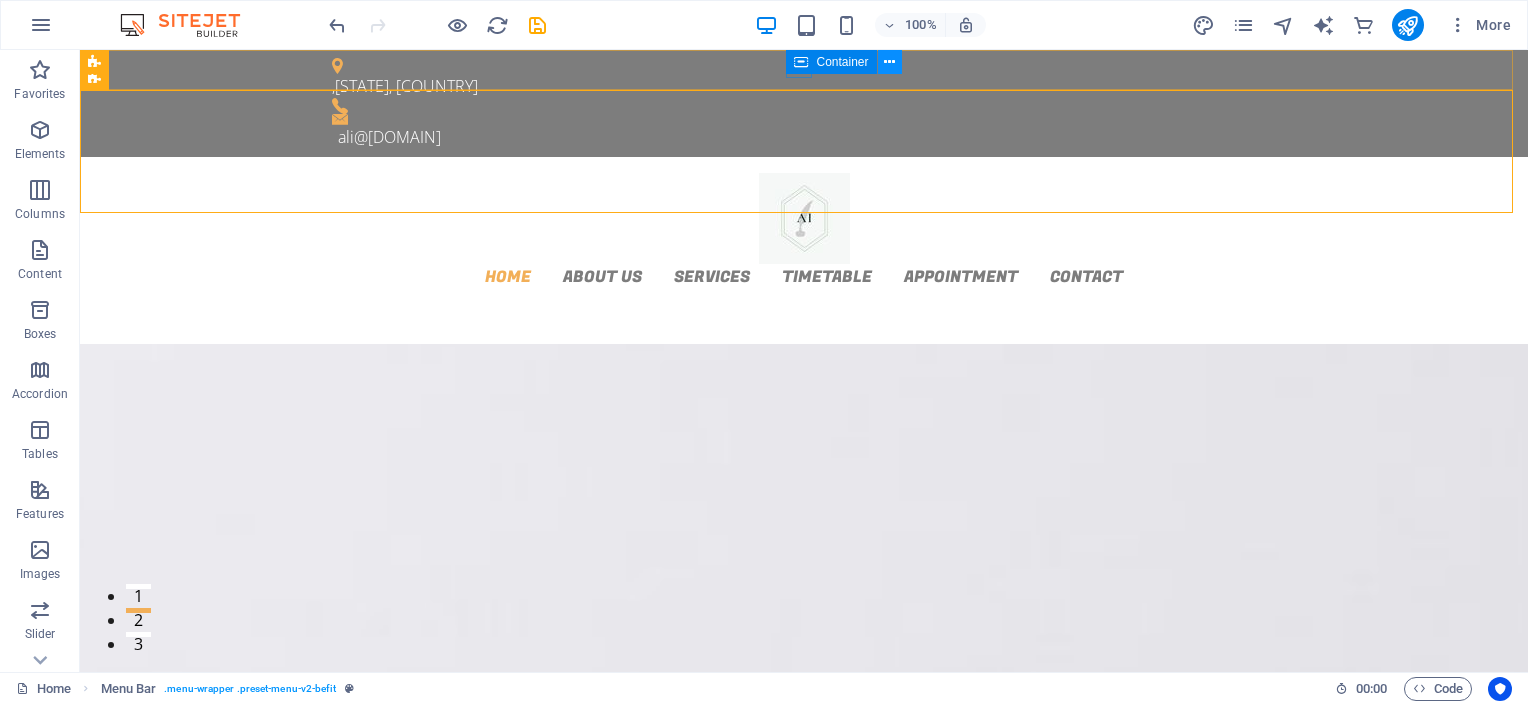 click at bounding box center [889, 62] 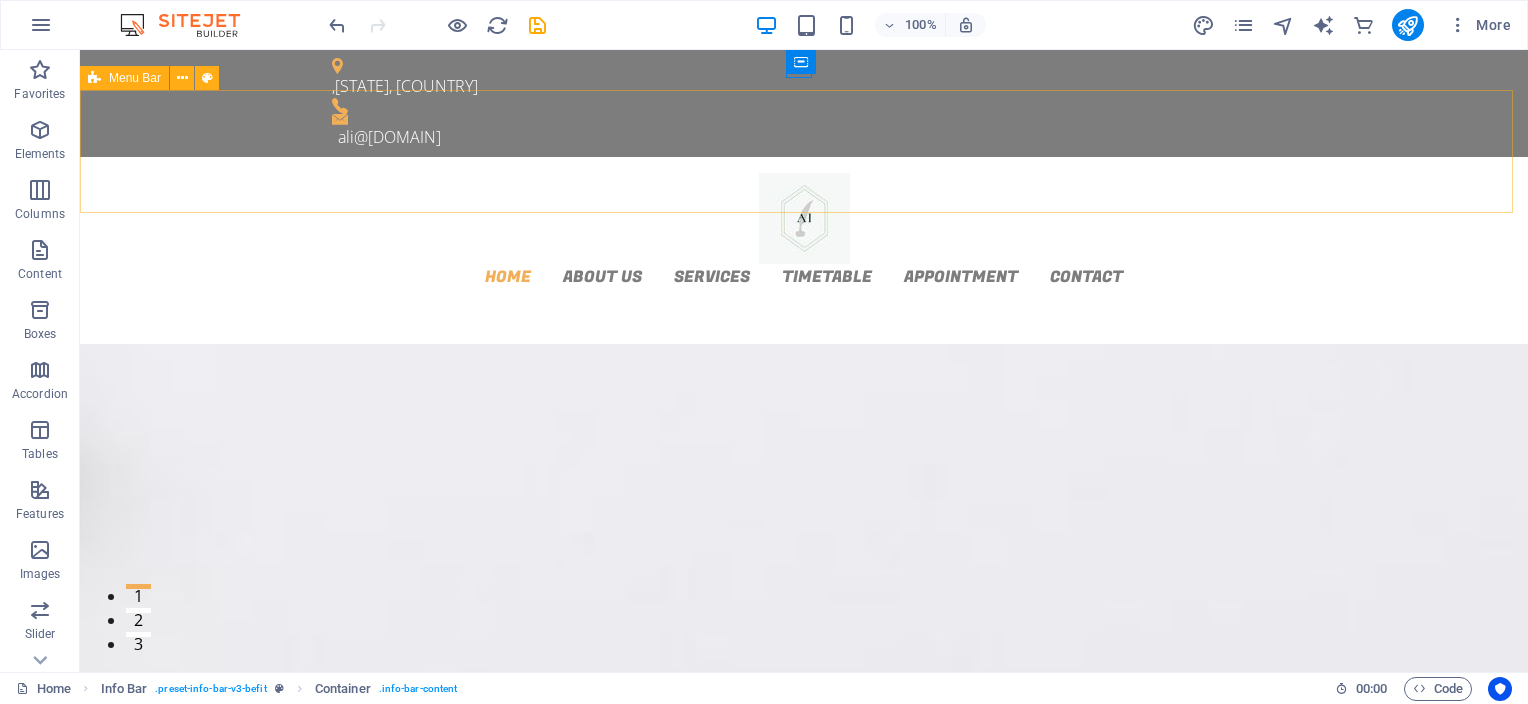 click on "Menu Bar" at bounding box center (135, 78) 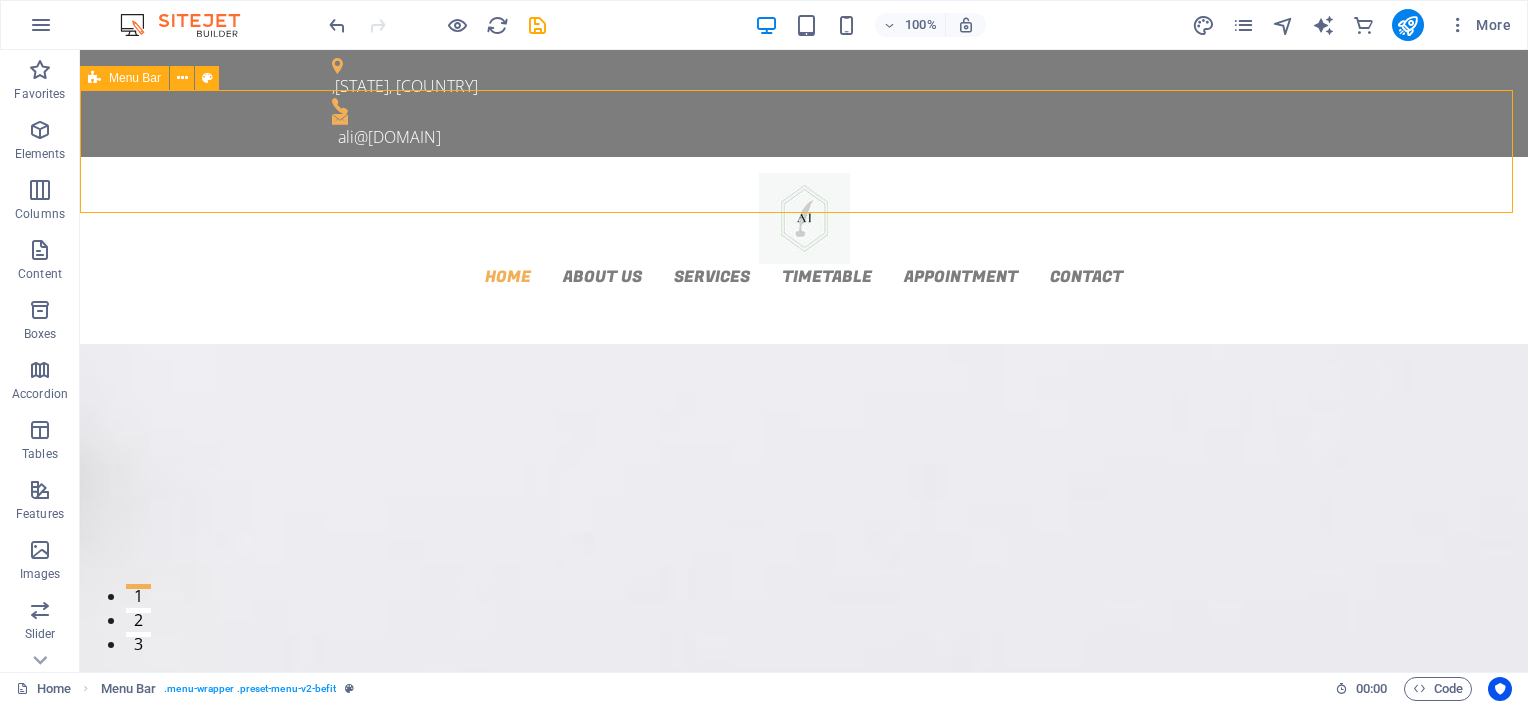 click on "Menu Bar" at bounding box center (135, 78) 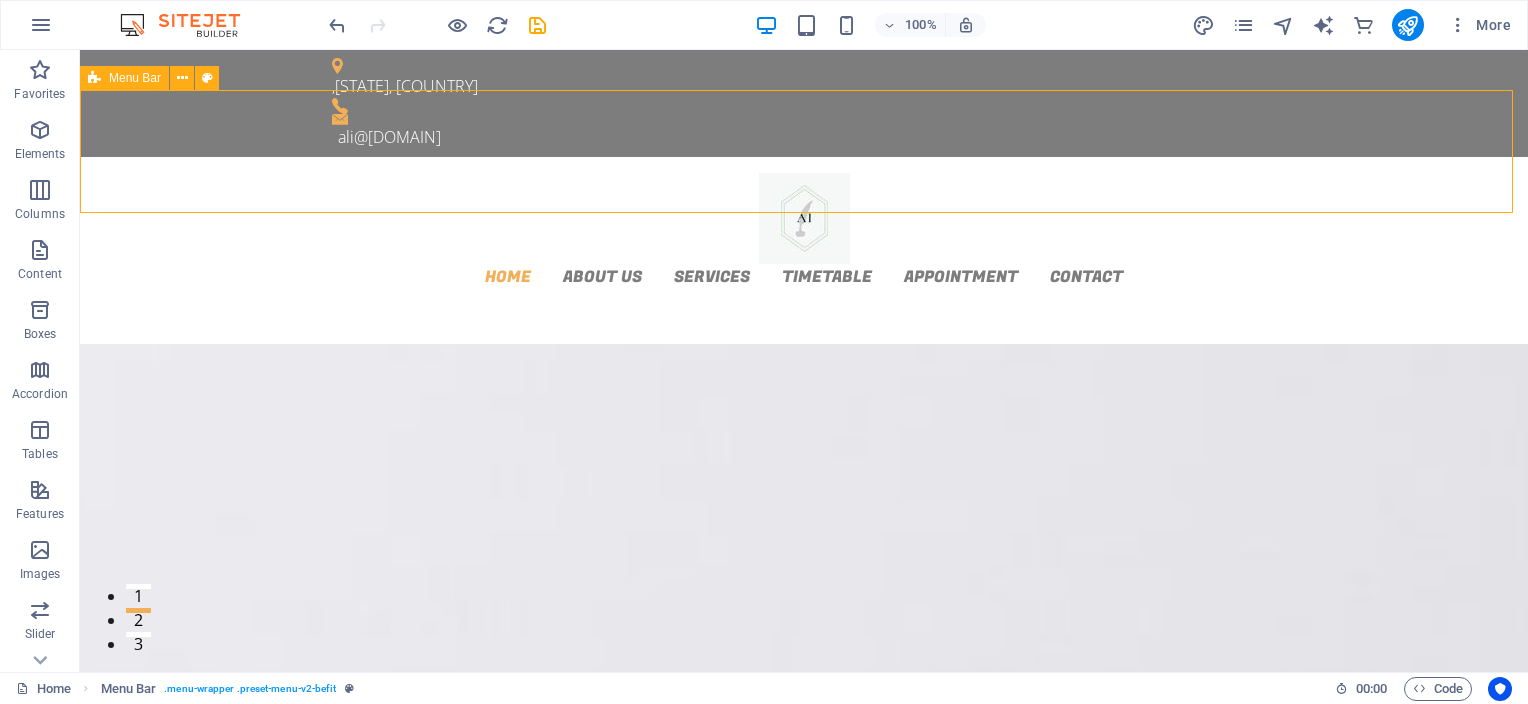 select on "header" 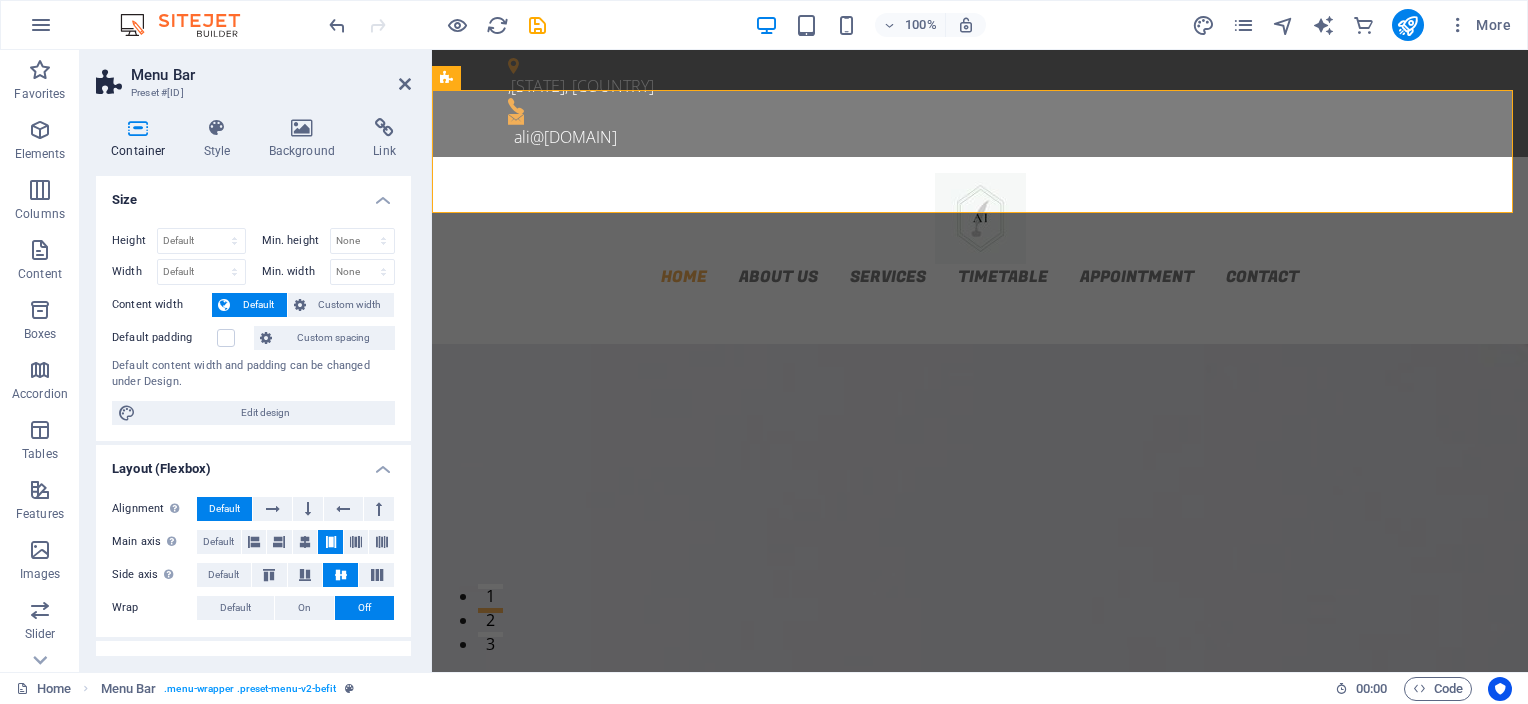 click on "Menu Bar Preset #[ID]
Container Style Background Link Size Height Default px rem % vh vw Min. height None px rem % vh vw Width Default px rem % em vh vw Min. width None px rem % vh vw Content width Default Custom width Width Default px rem % em vh vw Min. width None px rem % vh vw Default padding Custom spacing Default content width and padding can be changed under Design. Edit design Layout (Flexbox) Alignment Determines the flex direction. Default Main axis Determine how elements should behave along the main axis inside this container (justify content). Default Side axis Control the vertical direction of the element inside of the container (align items). Default Wrap Default On Off Fill Controls the distances and direction of elements on the y-axis across several lines (align content). Default Accessibility ARIA helps assistive technologies (like screen readers) to understand the role, state, and behavior of web elements Role The ARIA role defines the purpose of an element.  None %" at bounding box center [256, 361] 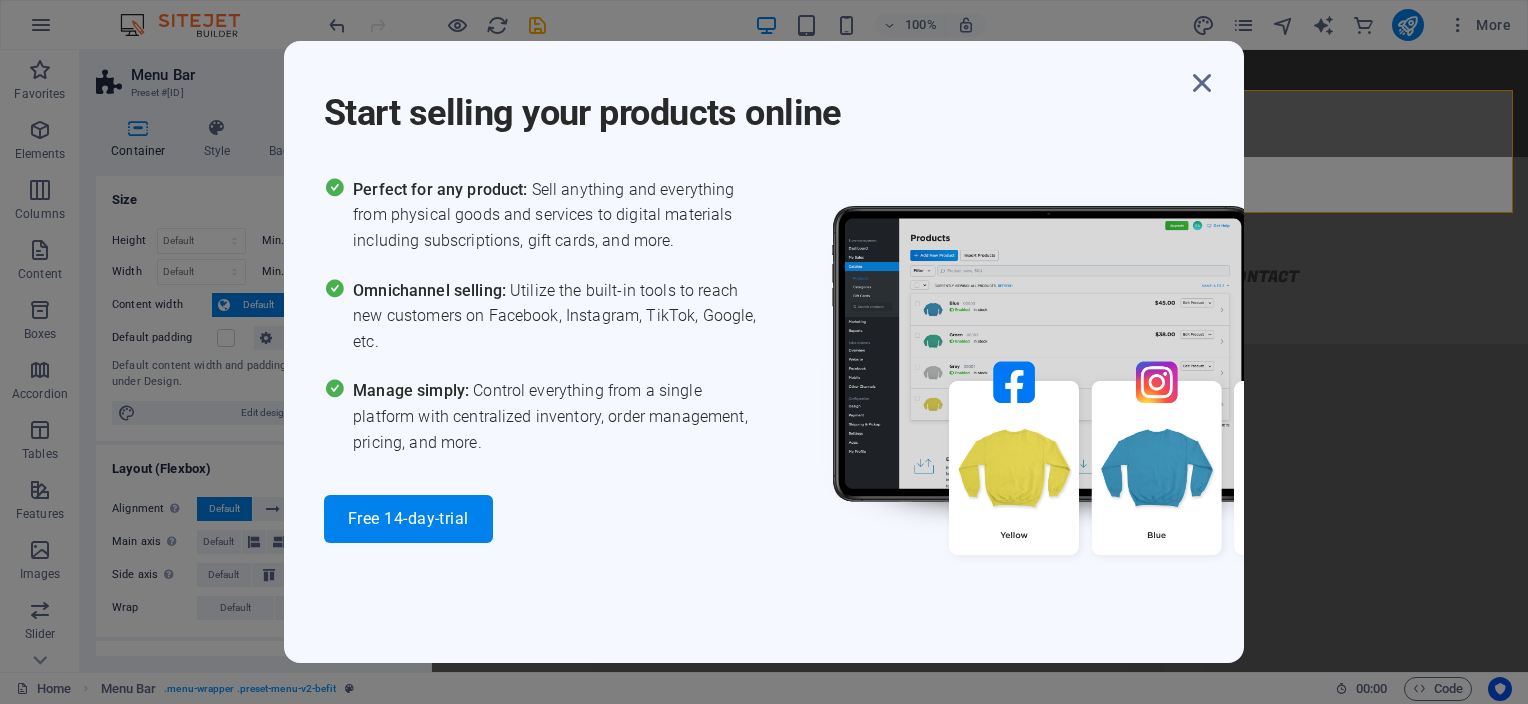 click on "Start selling your products online Perfect for any product:   Sell anything and everything from physical goods and services to digital materials including subscriptions, gift cards, and more. Omnichannel selling:   Utilize the built-in tools to reach new customers on Facebook, Instagram, TikTok, Google, etc. Manage simply:   Control everything from a single platform with centralized inventory, order management, pricing, and more. Free 14-day-trial" at bounding box center [764, 352] 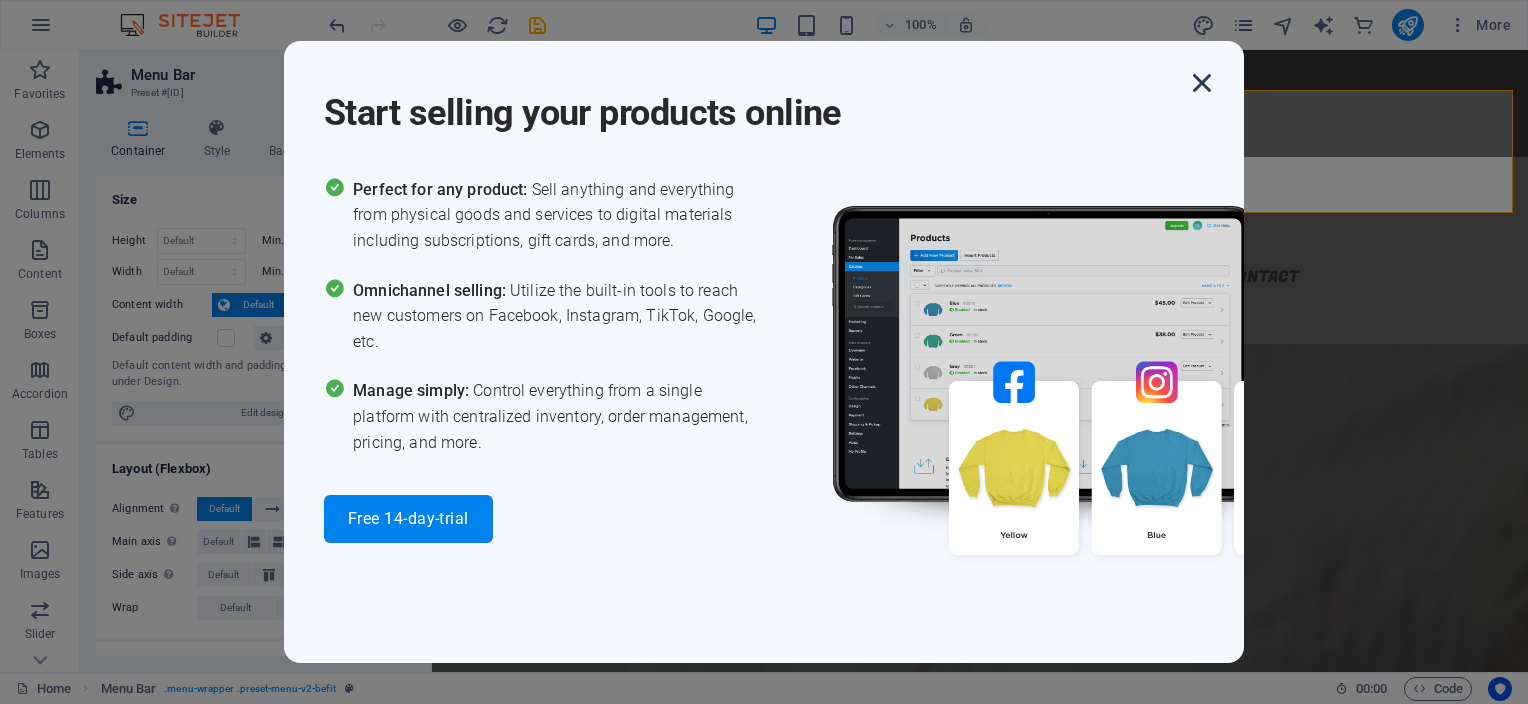 click at bounding box center [1202, 83] 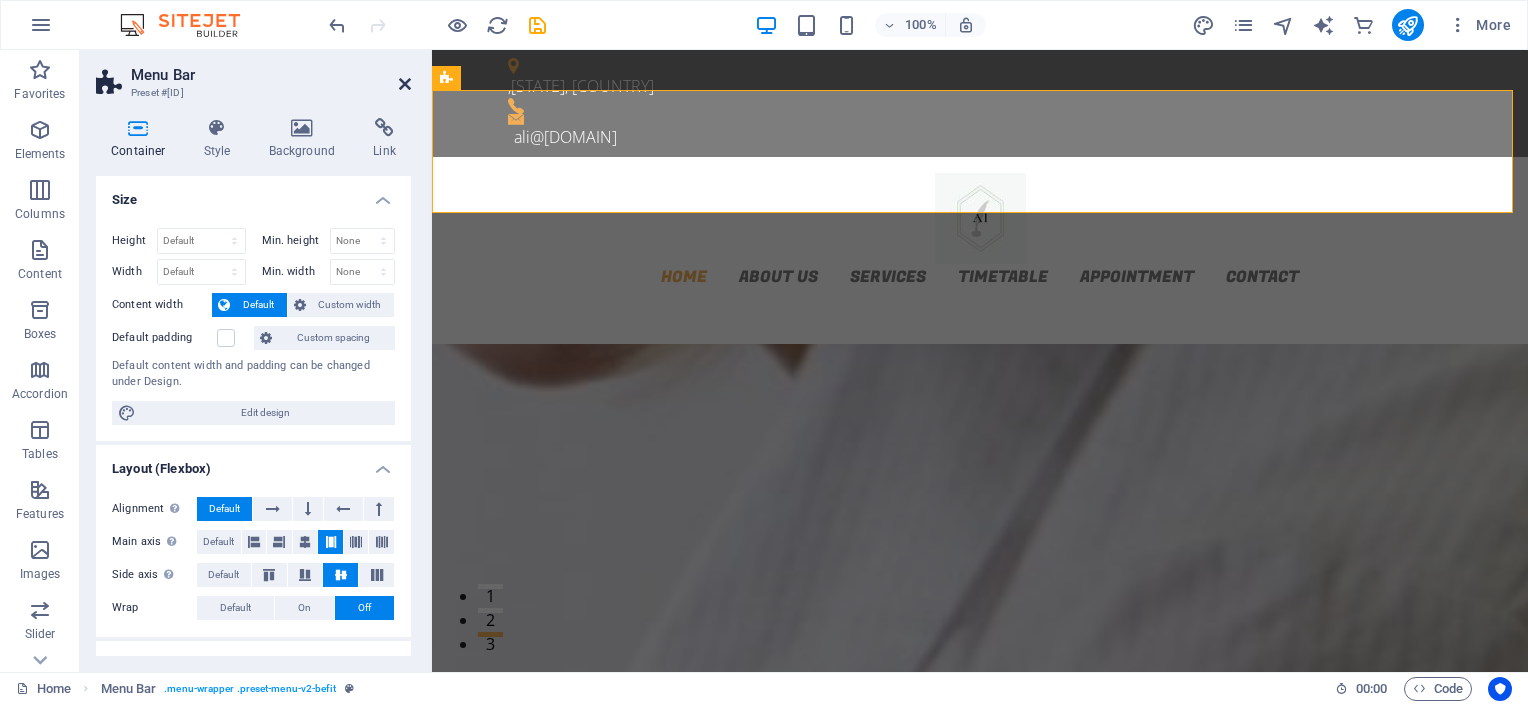 click at bounding box center (405, 84) 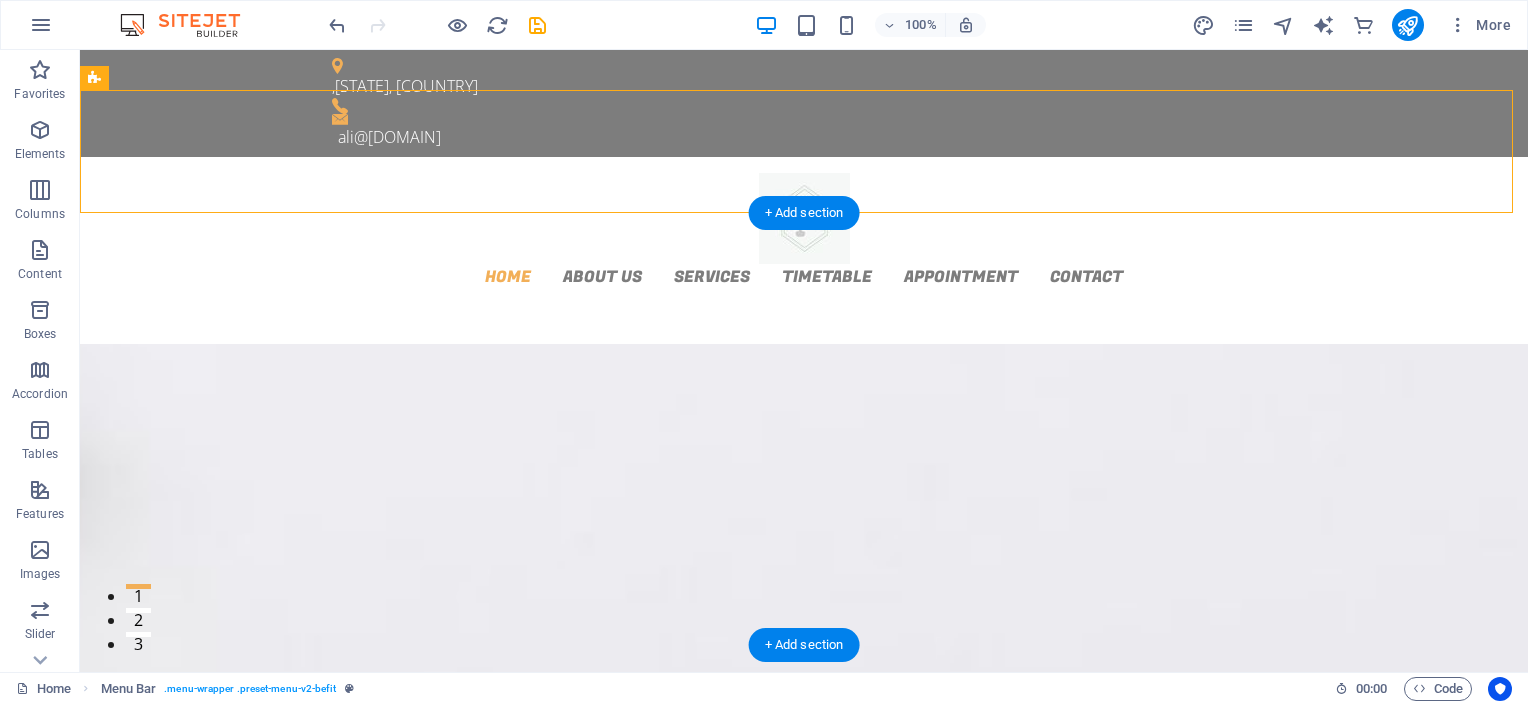 click at bounding box center [-637, 1021] 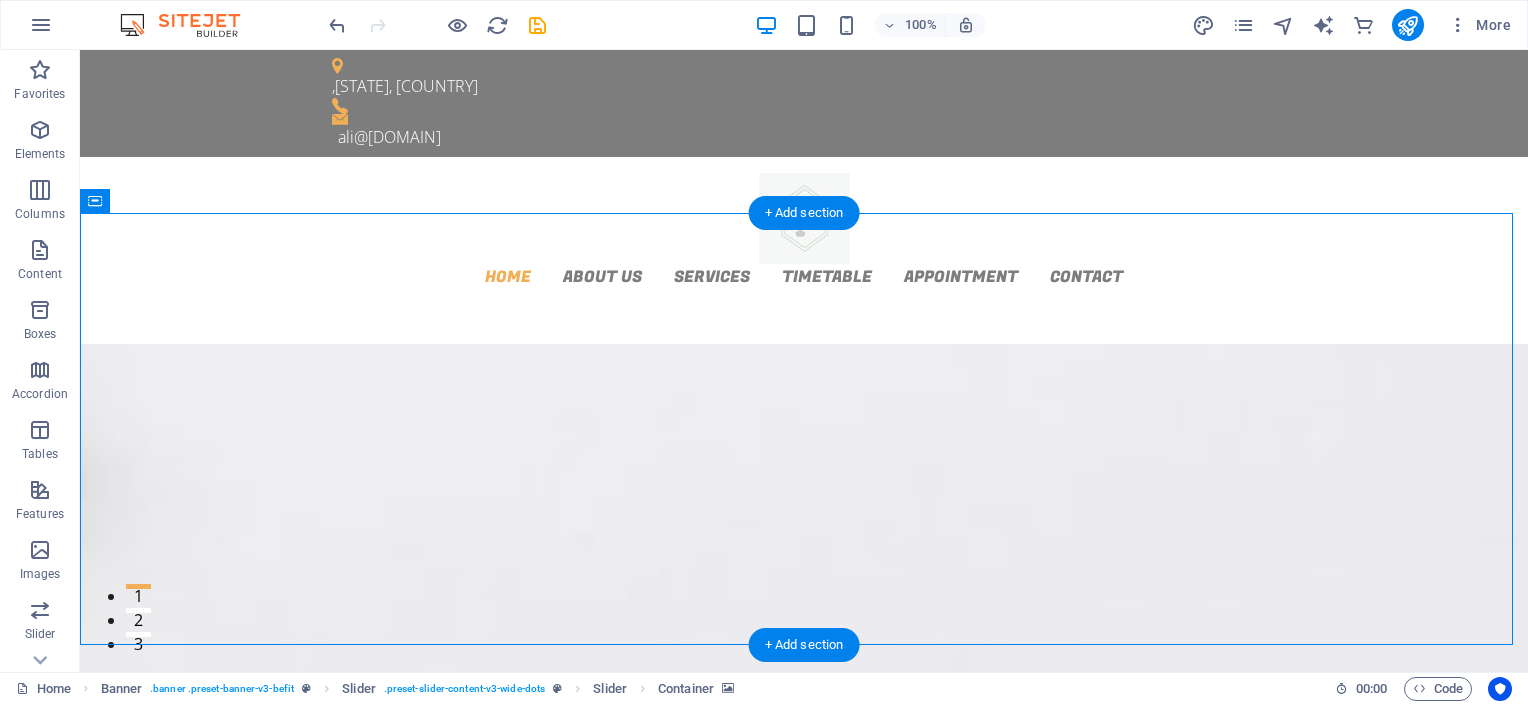 click at bounding box center [-637, 1021] 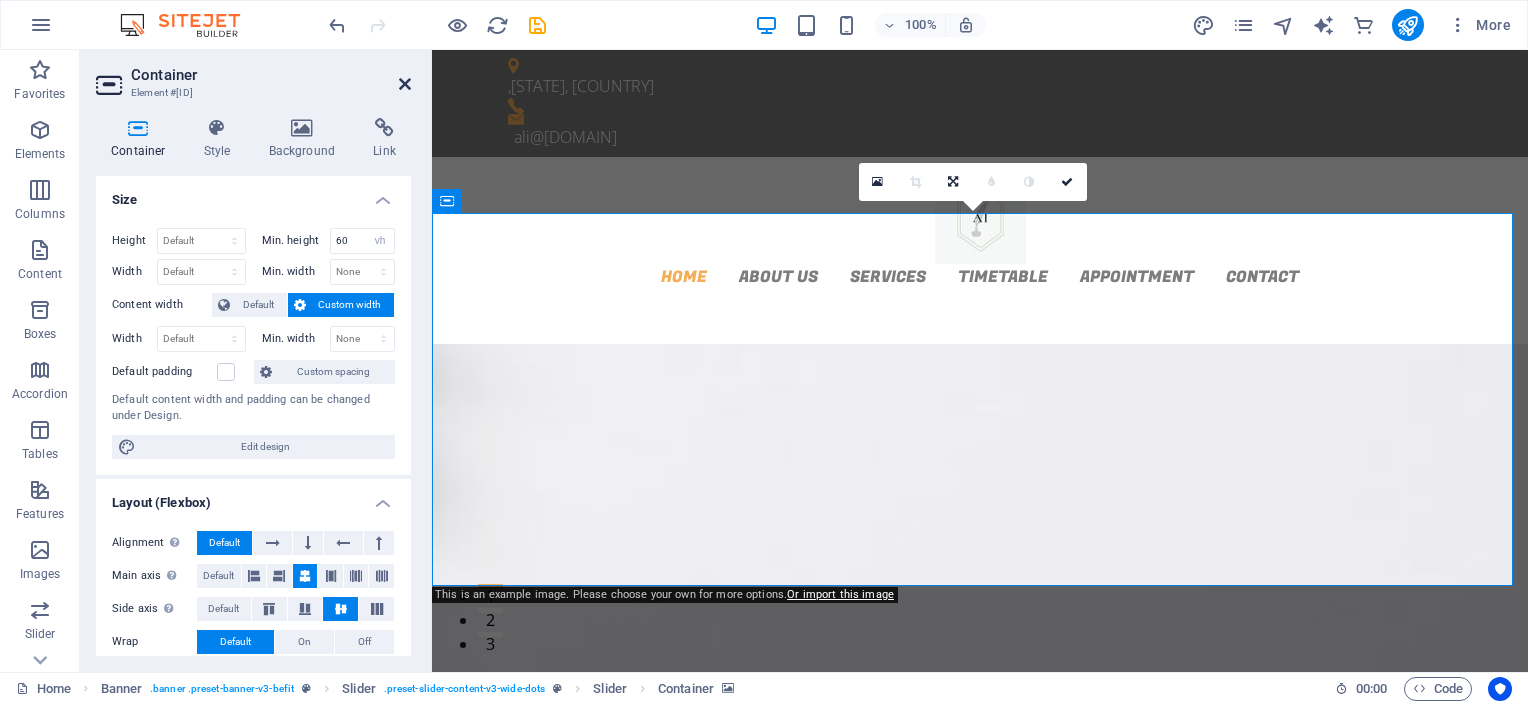 click at bounding box center [405, 84] 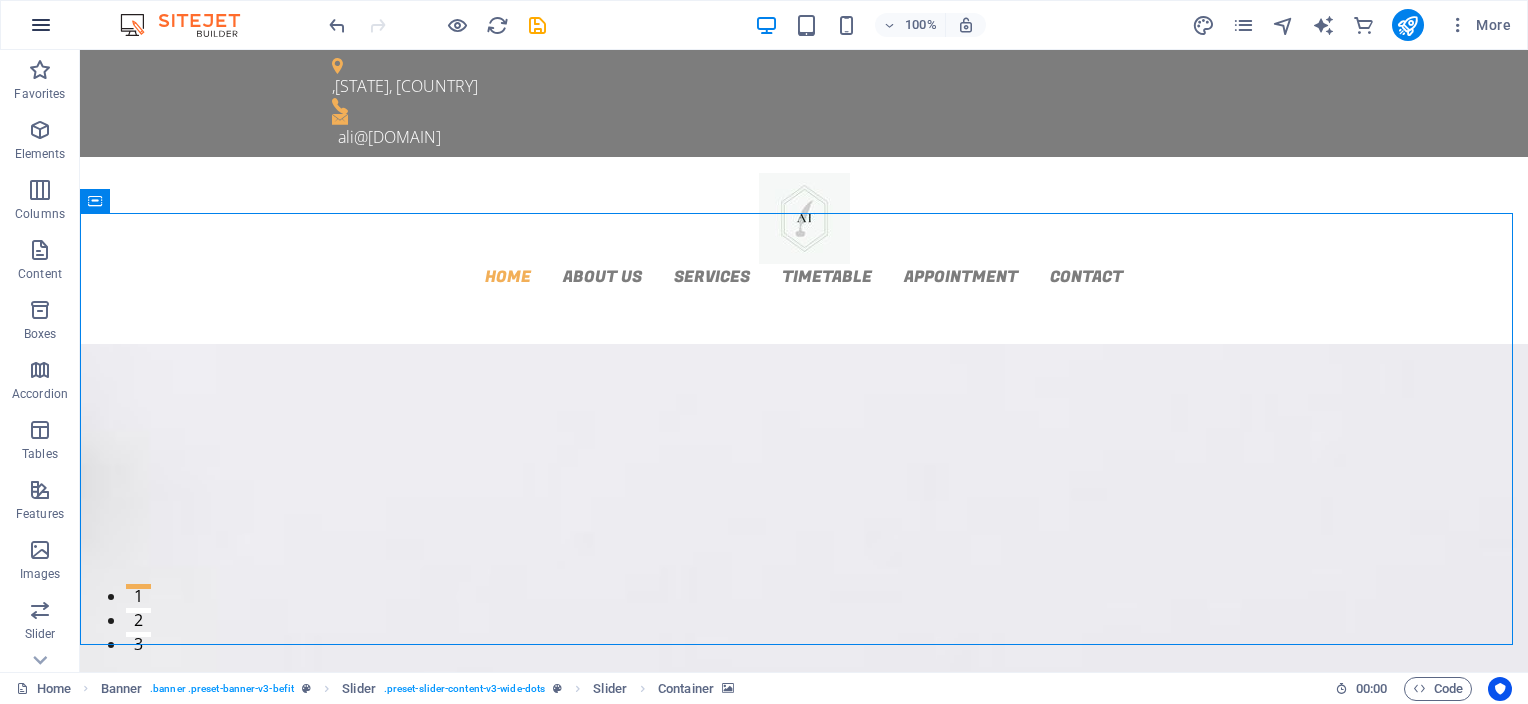 click at bounding box center [41, 25] 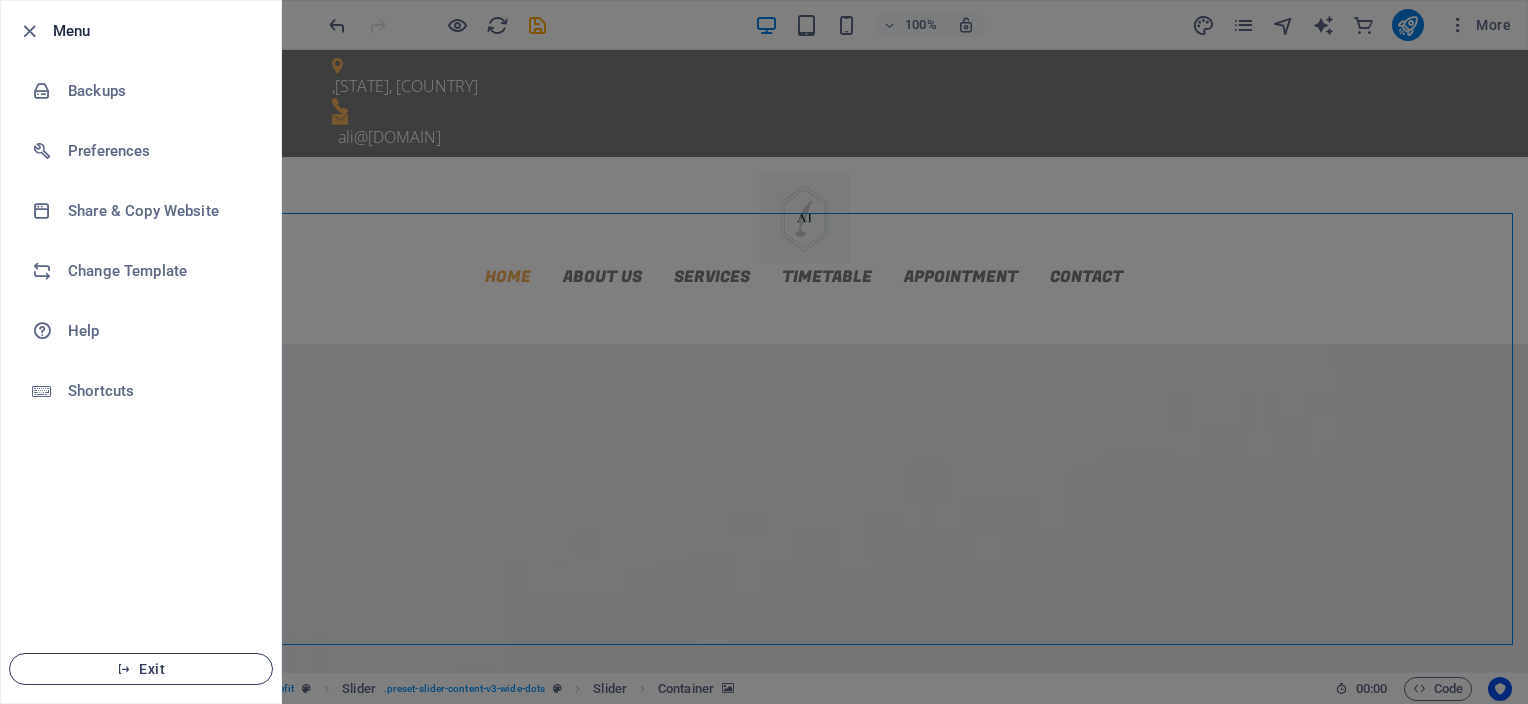 click on "Exit" at bounding box center [141, 669] 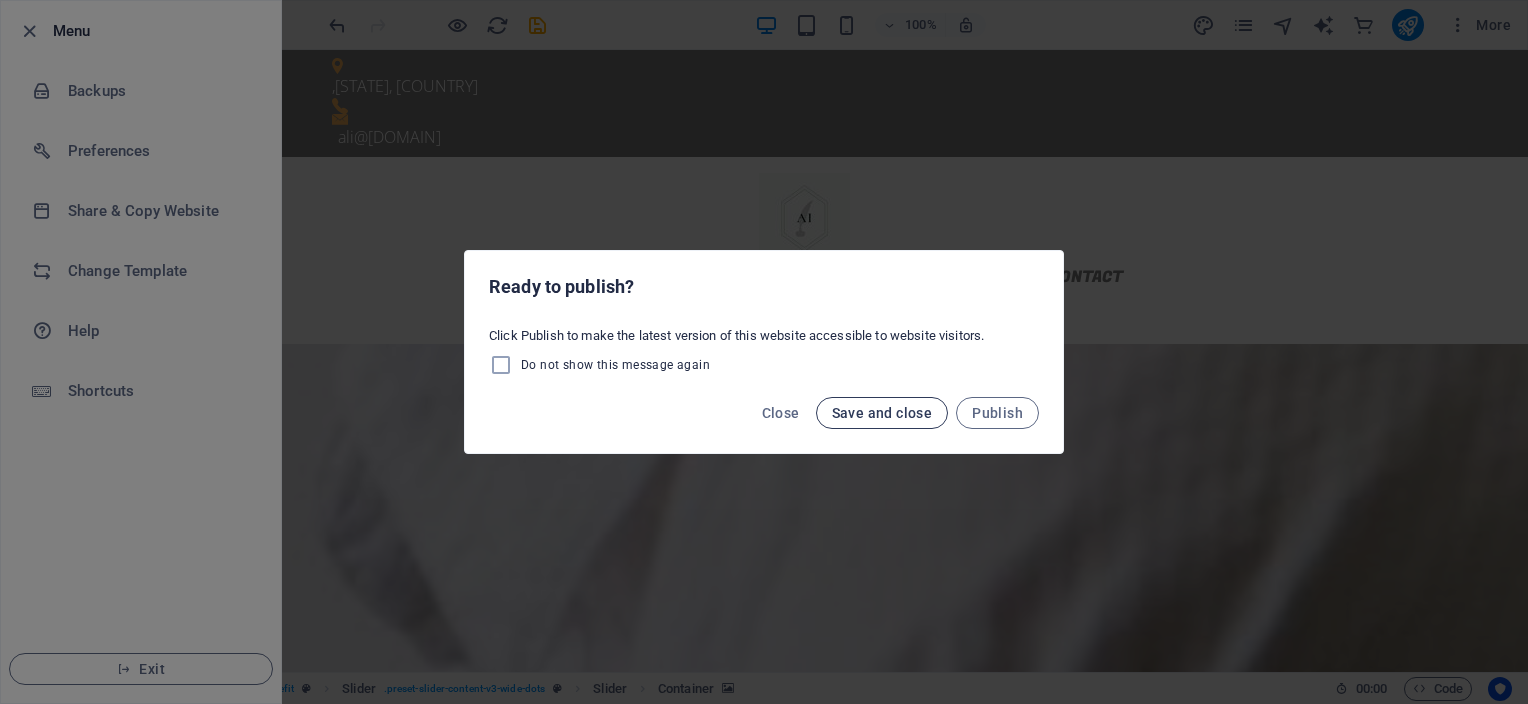 click on "Save and close" at bounding box center [882, 413] 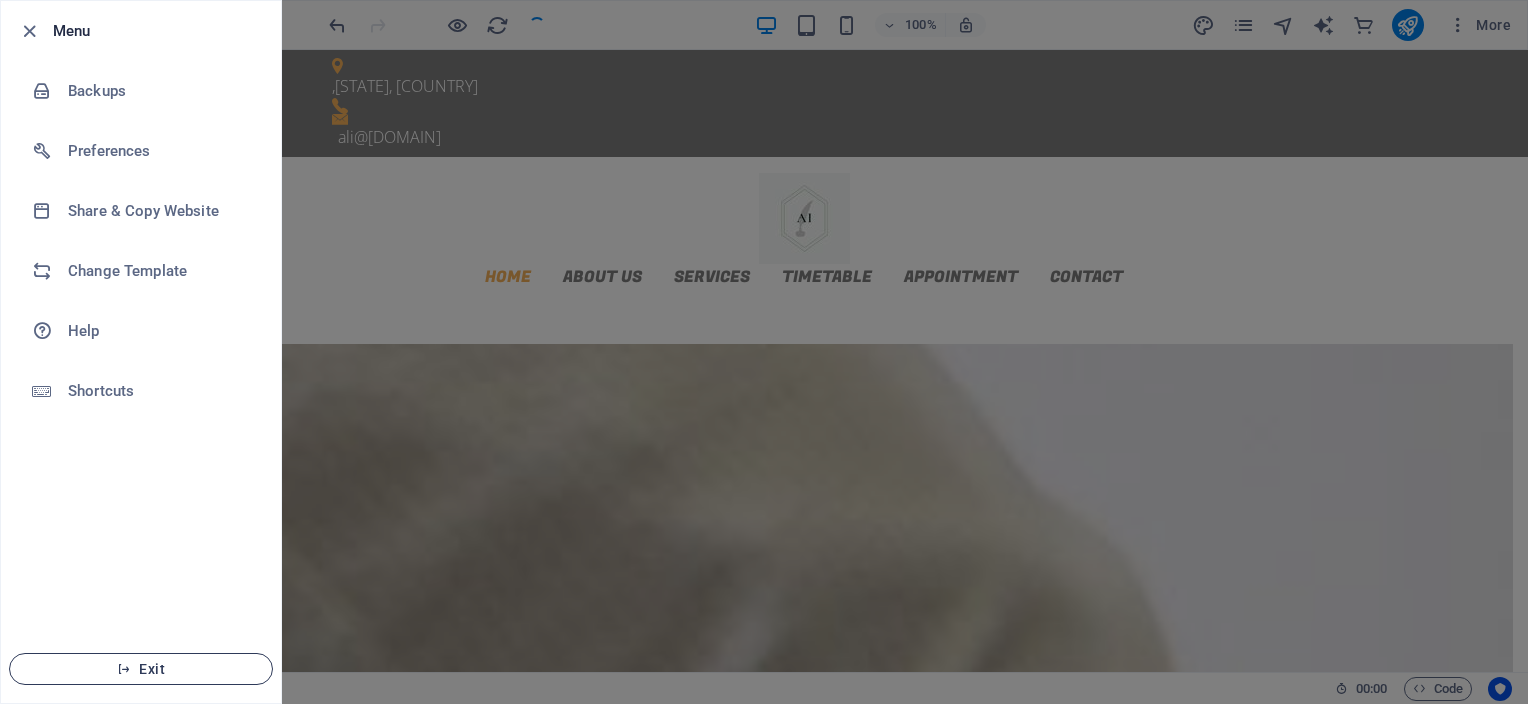 click on "Exit" at bounding box center (141, 669) 